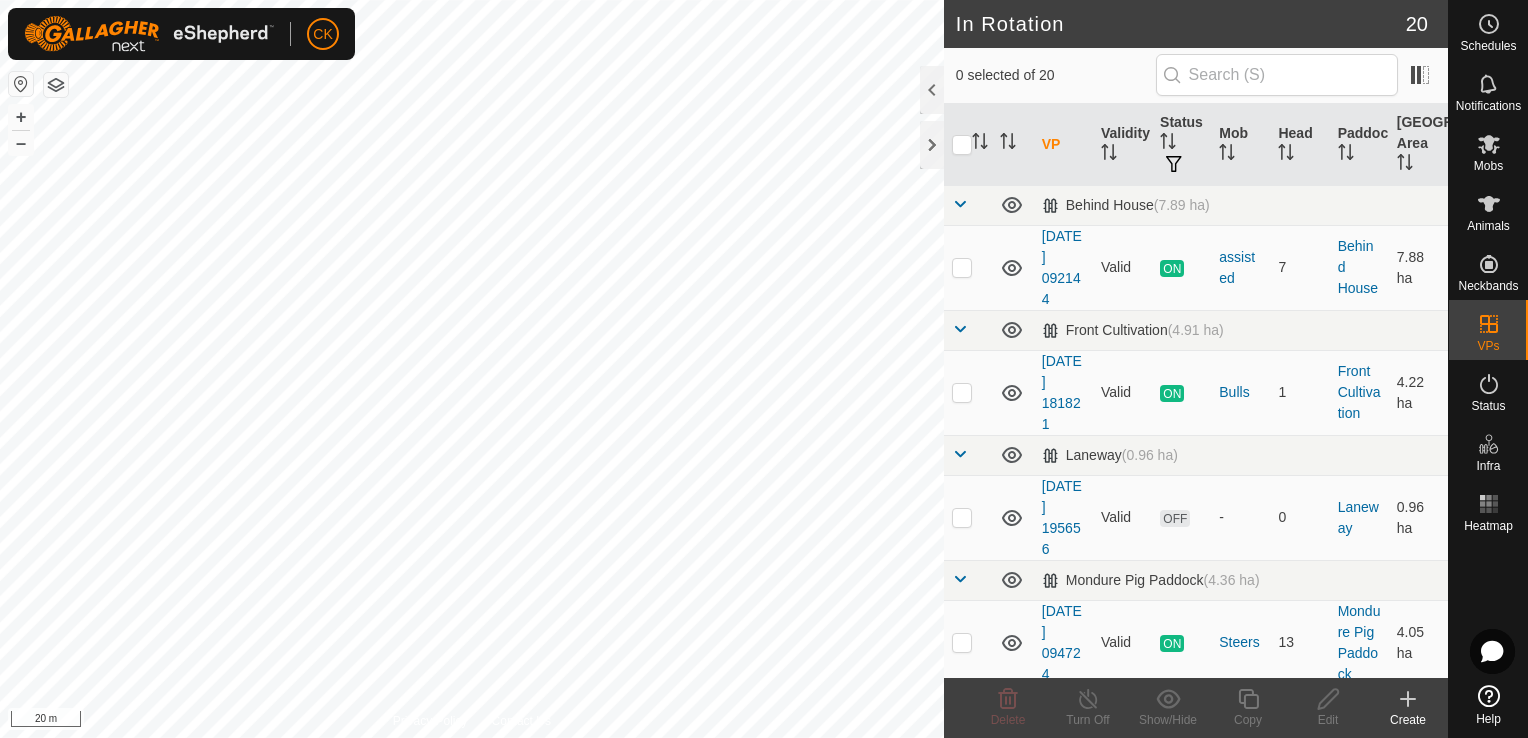 scroll, scrollTop: 0, scrollLeft: 0, axis: both 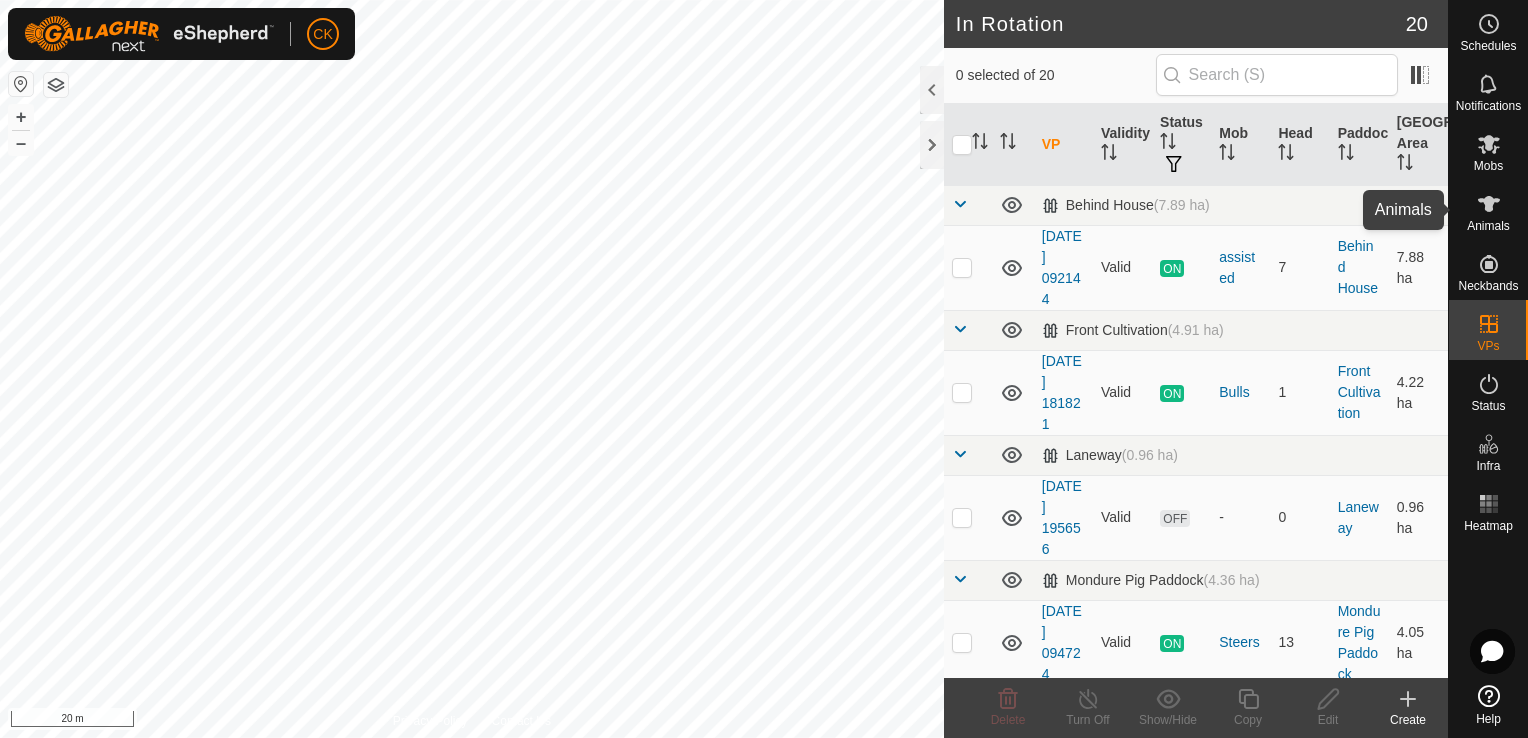 click 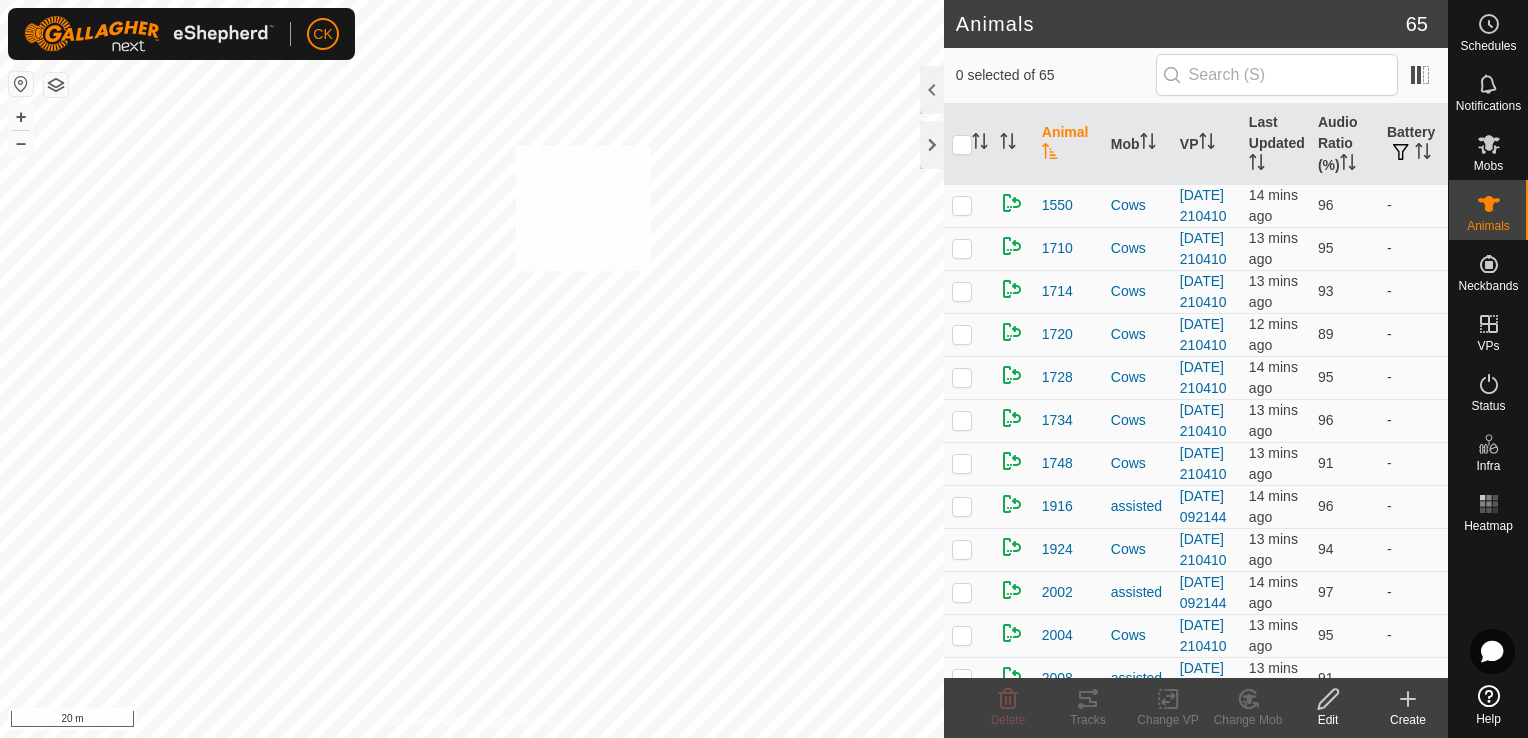 checkbox on "true" 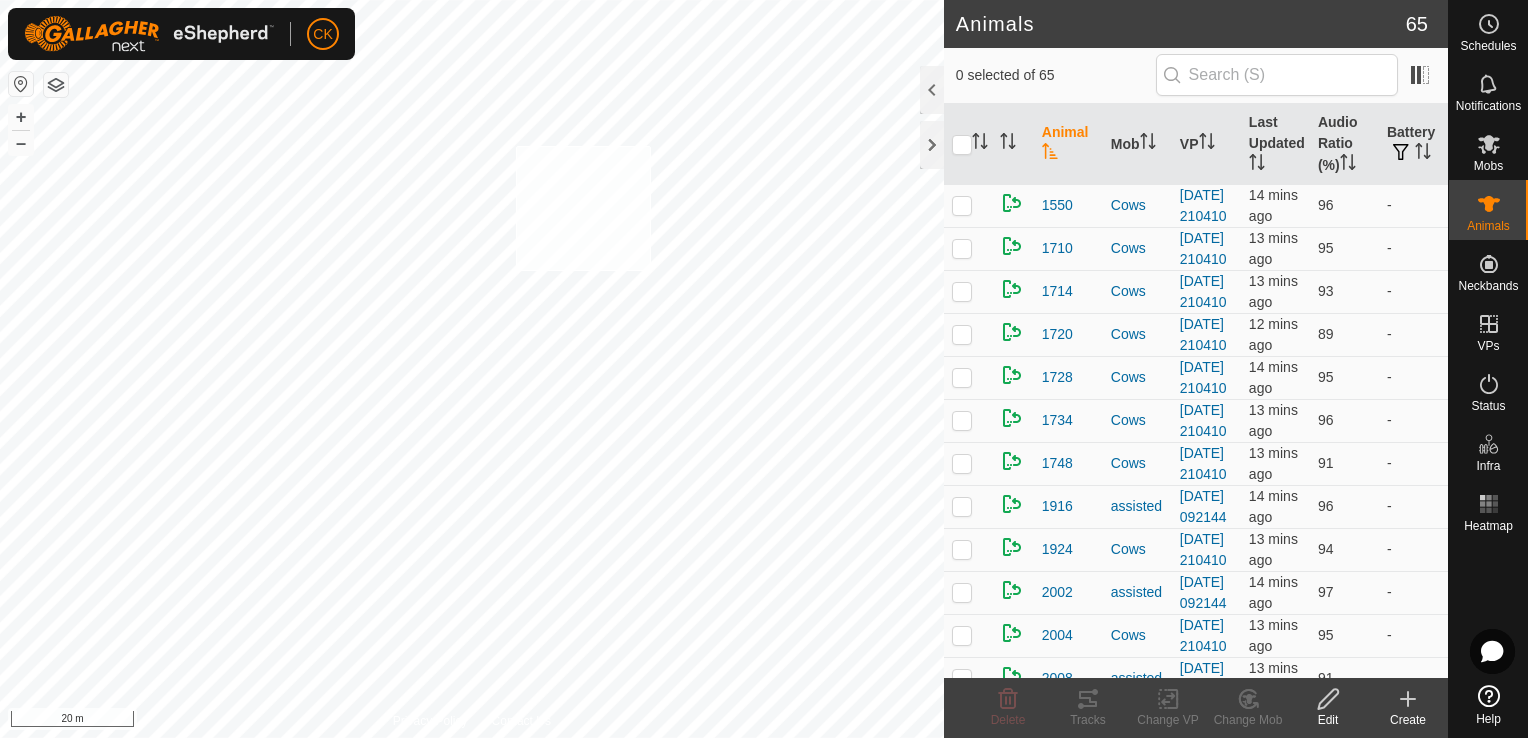 checkbox on "true" 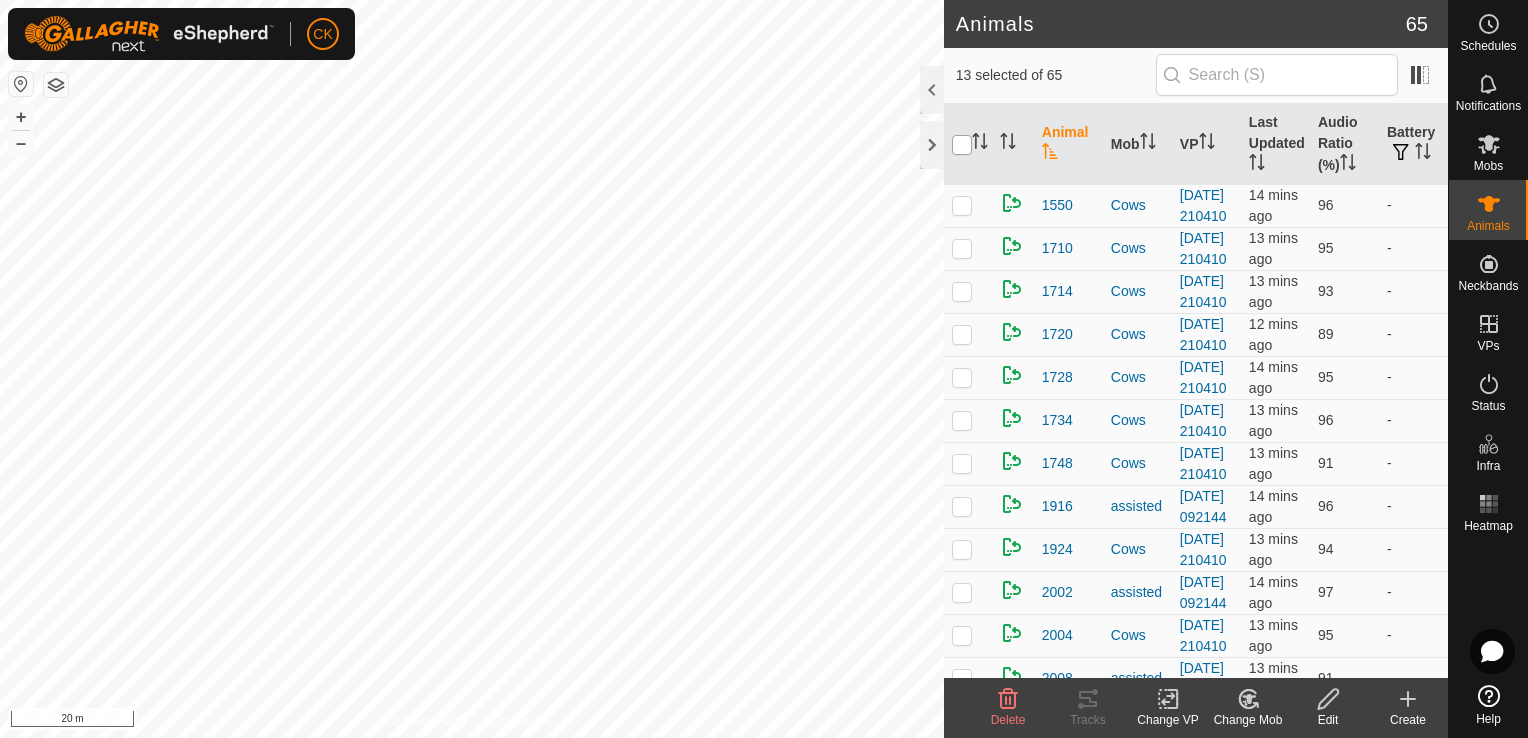 click at bounding box center [962, 145] 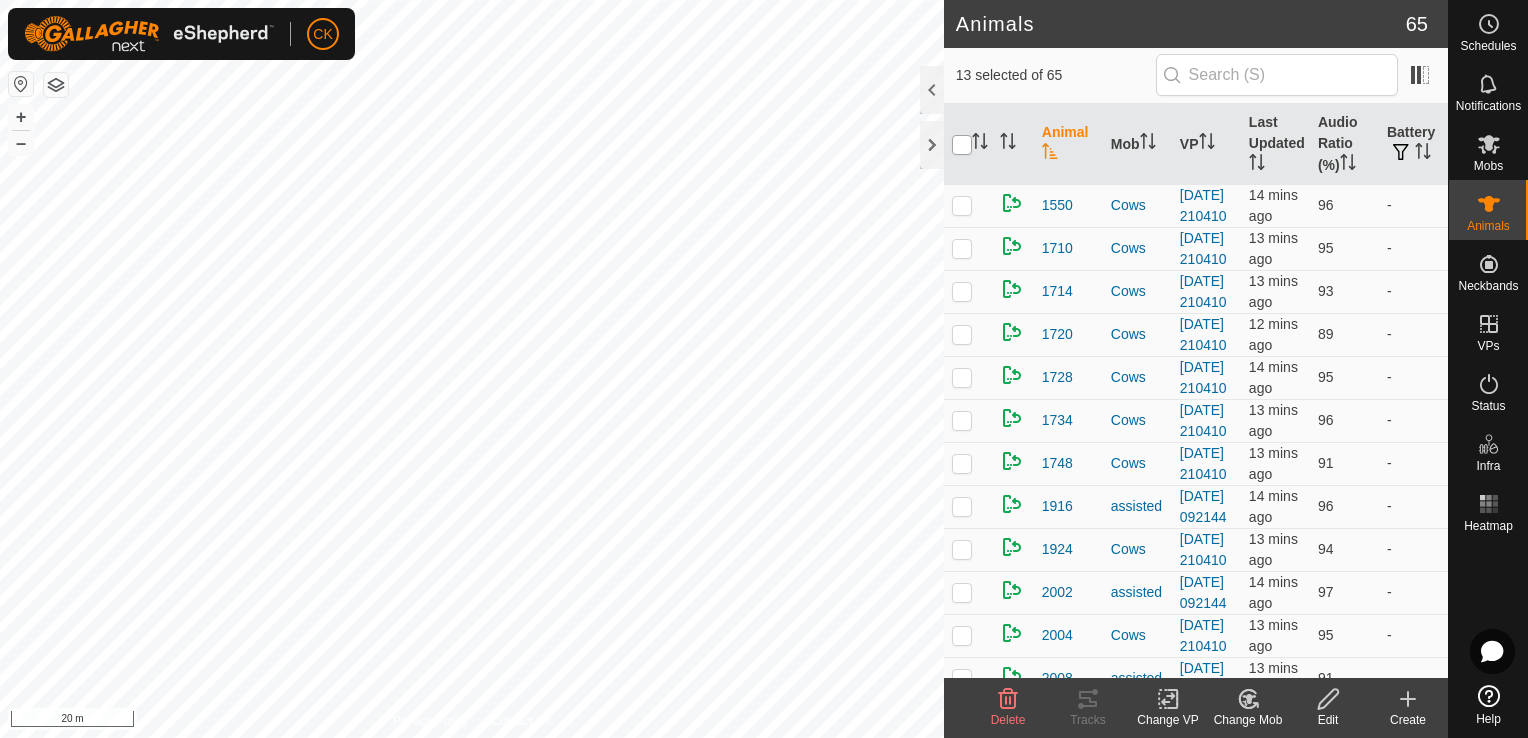 checkbox on "true" 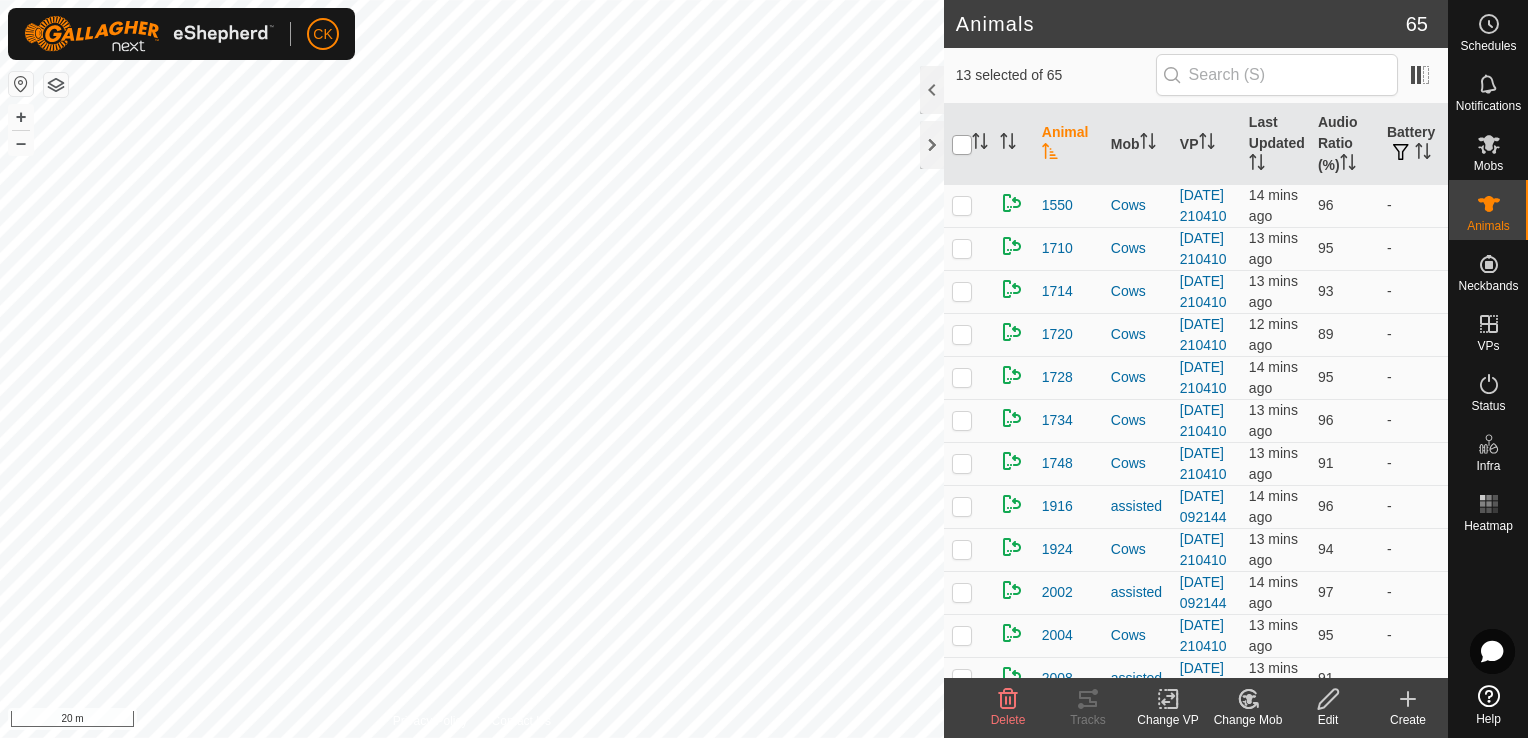 checkbox on "true" 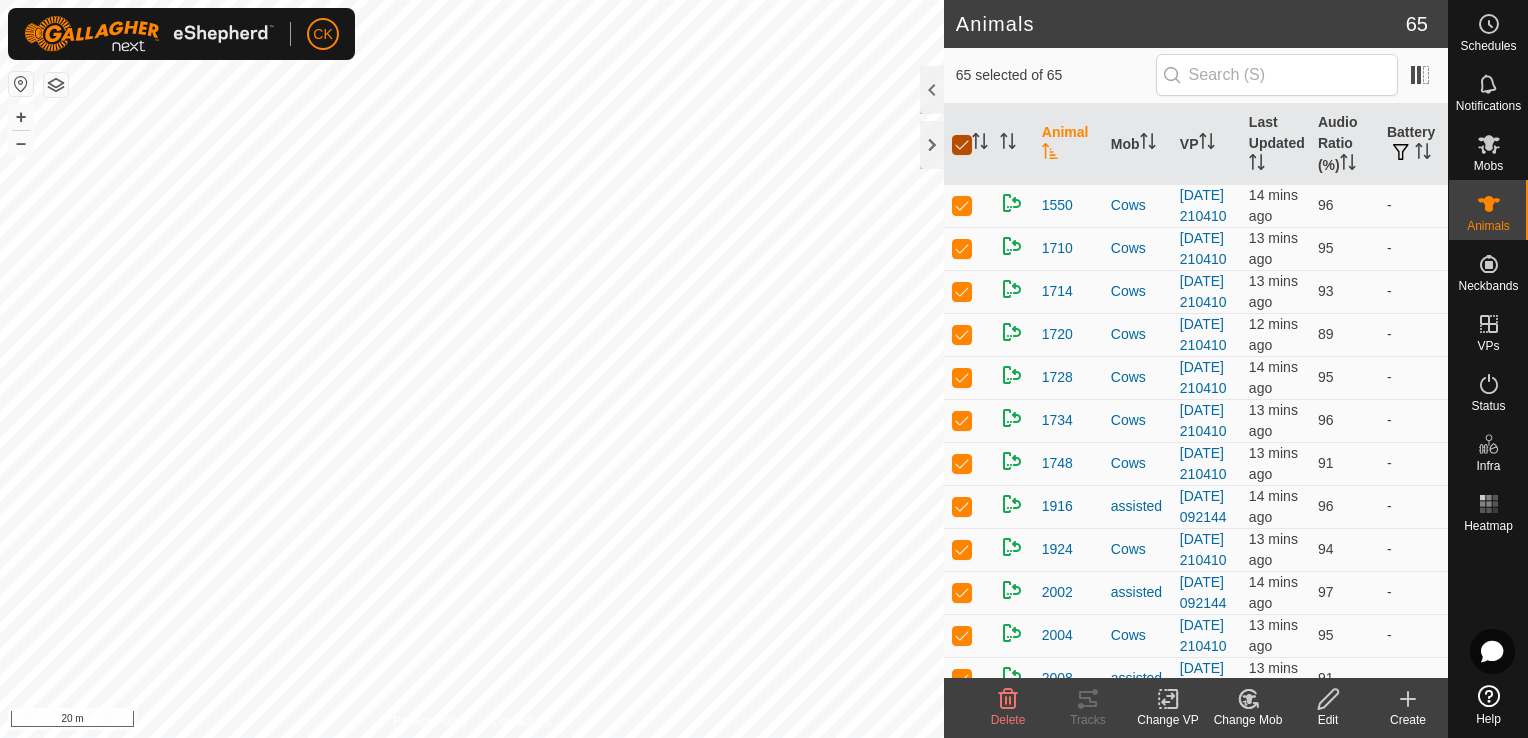 click at bounding box center [962, 145] 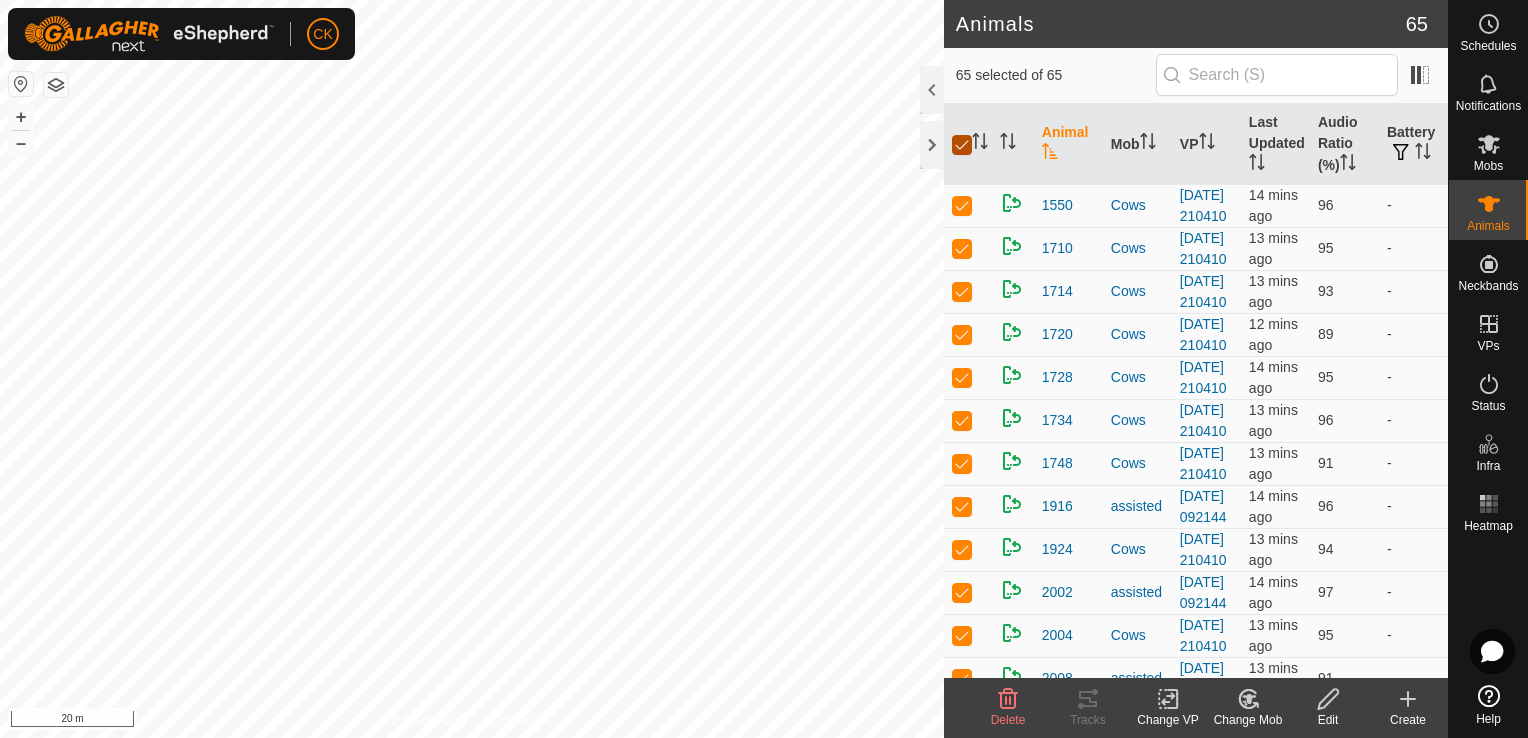 checkbox on "false" 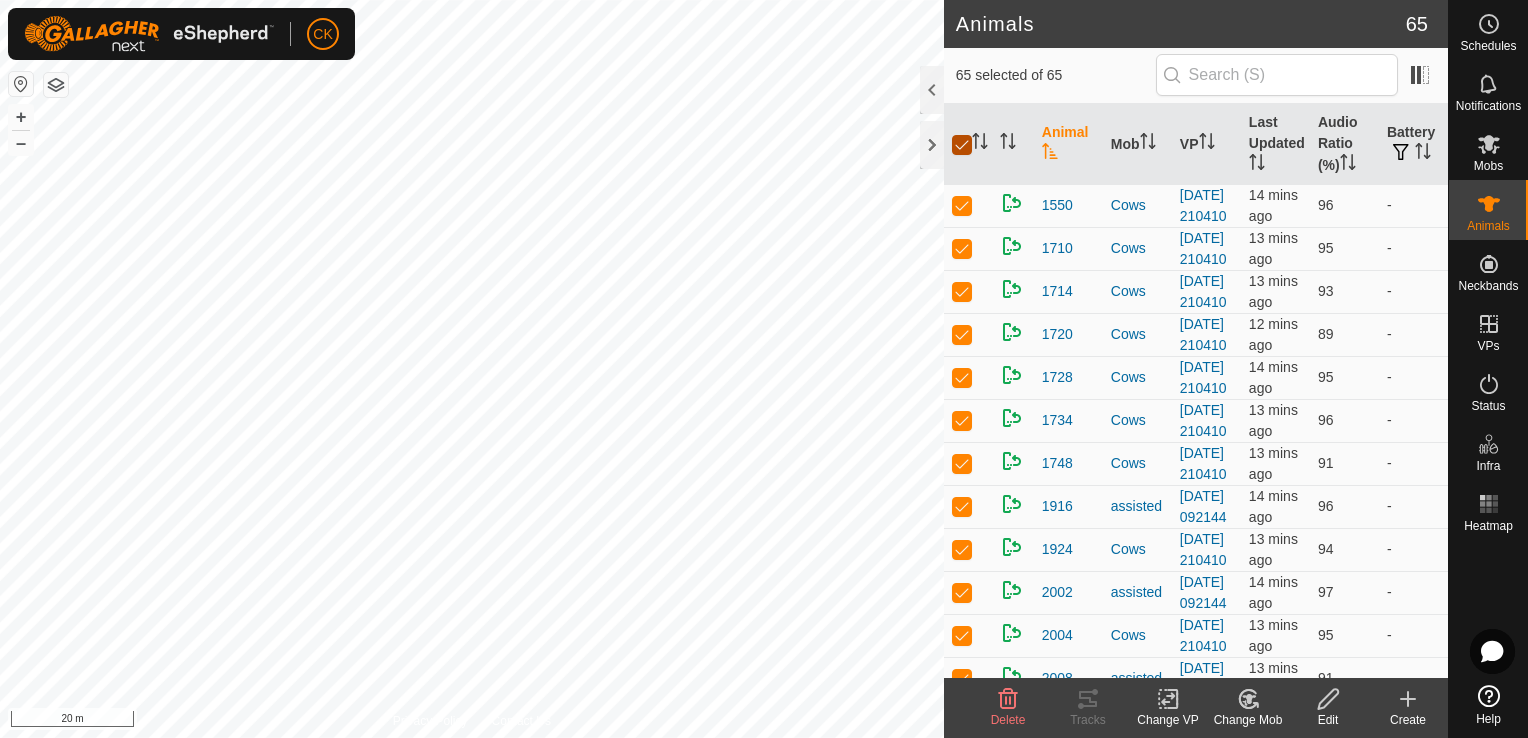 checkbox on "false" 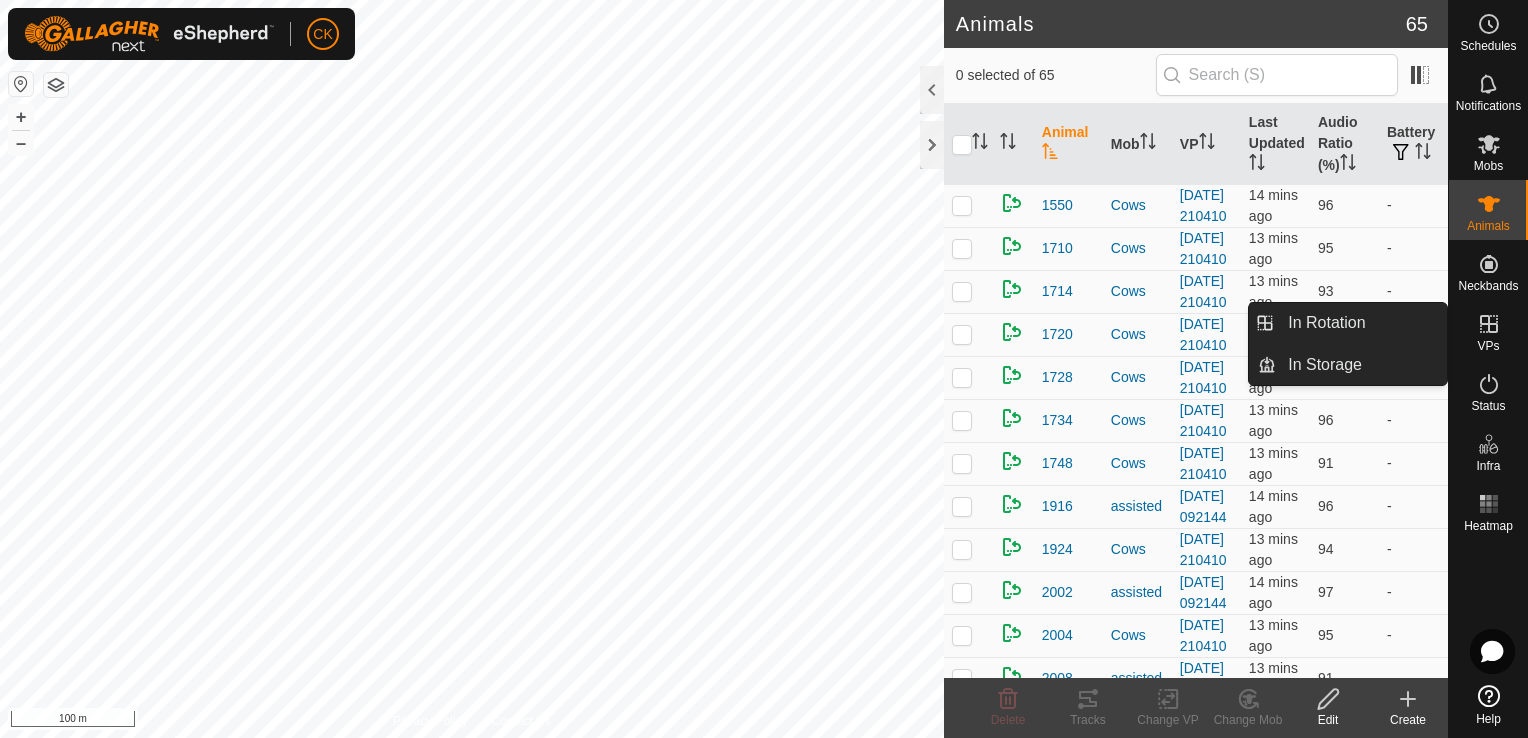 click 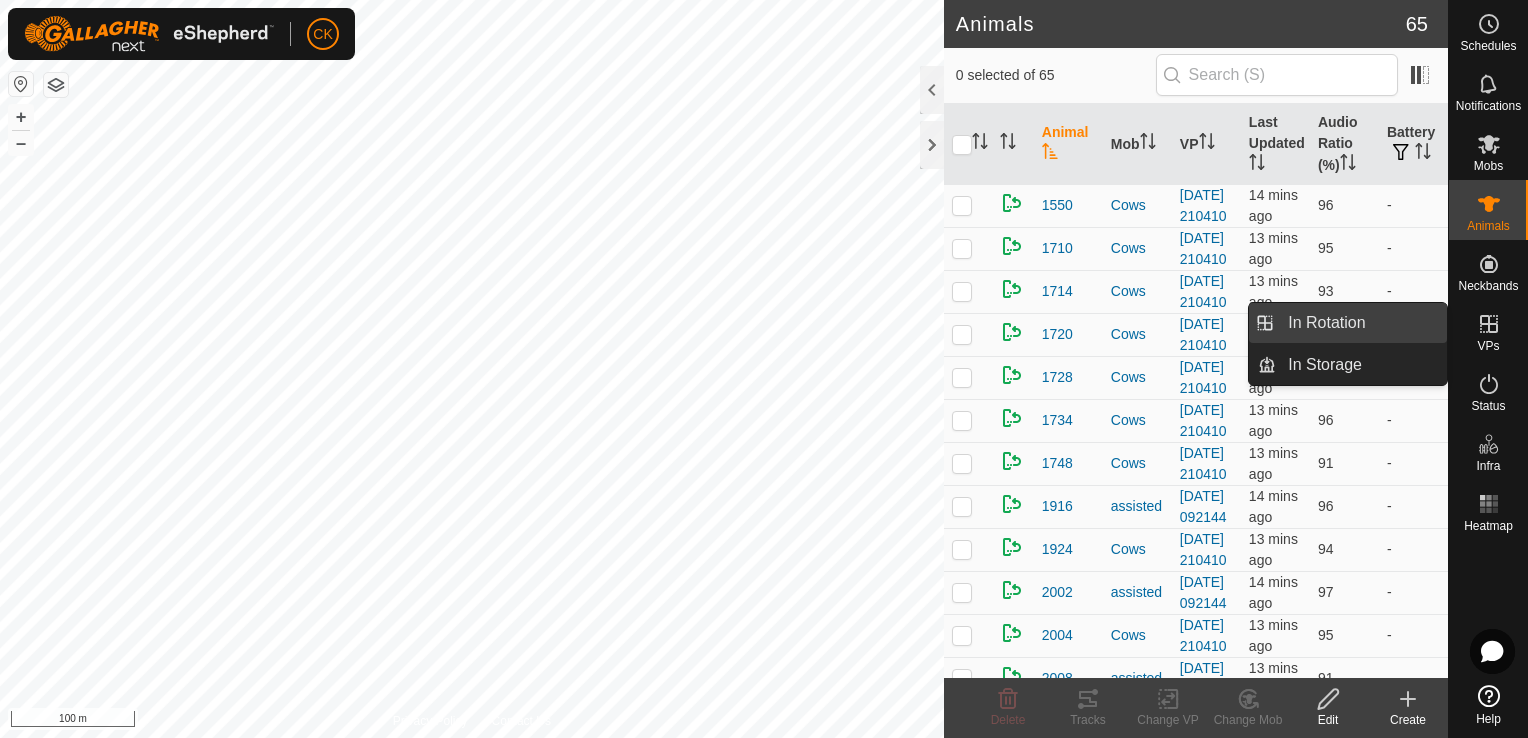 click on "In Rotation" at bounding box center (1361, 323) 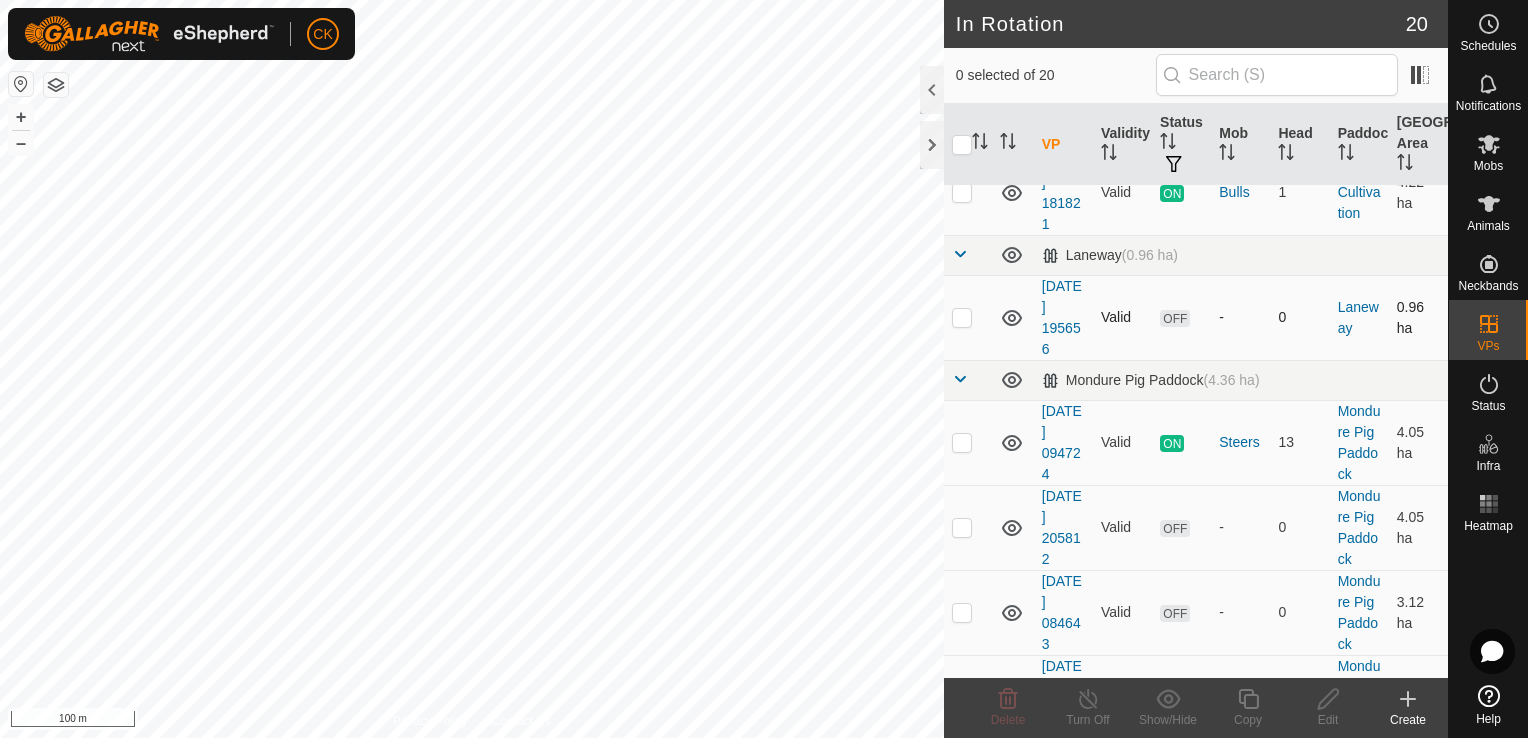 scroll, scrollTop: 300, scrollLeft: 0, axis: vertical 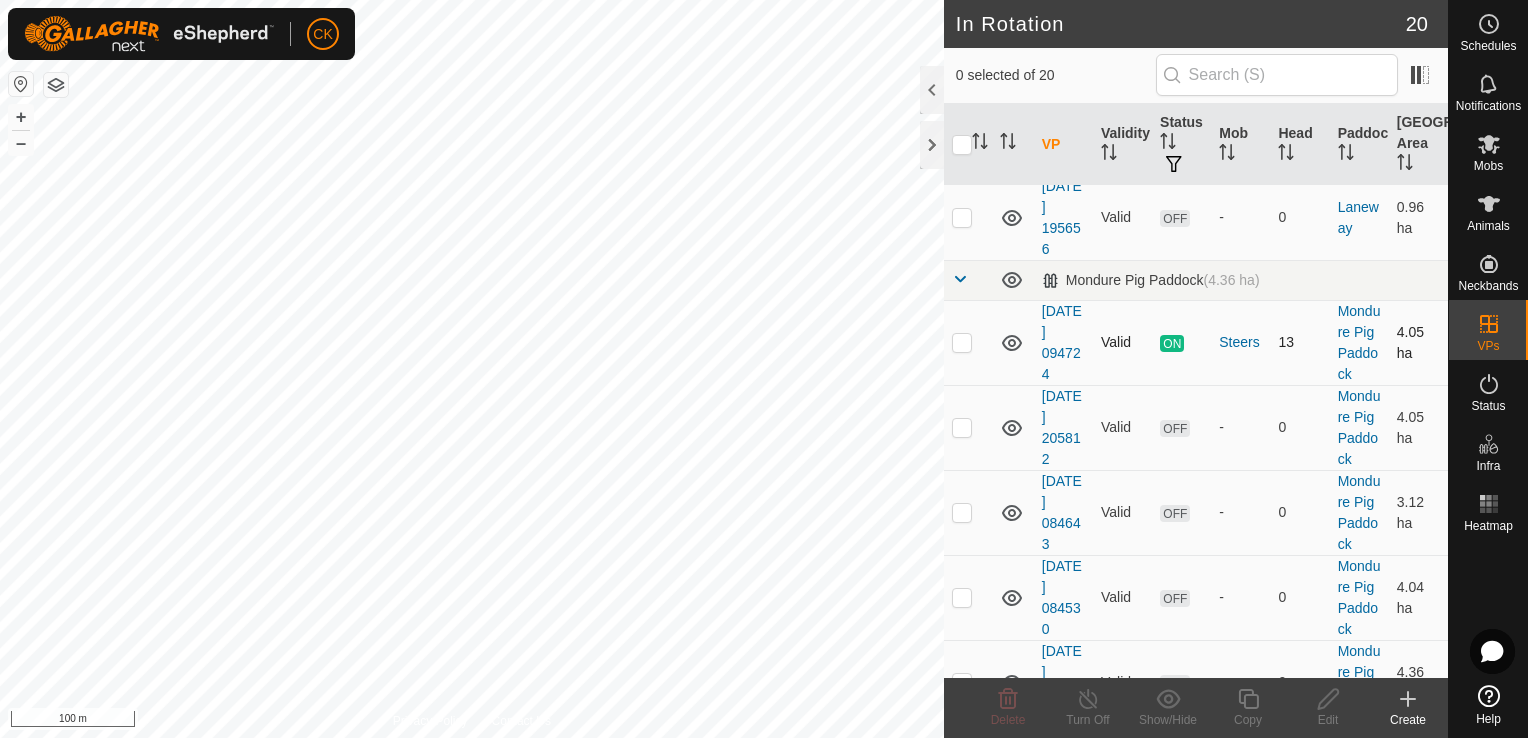 click at bounding box center [962, 342] 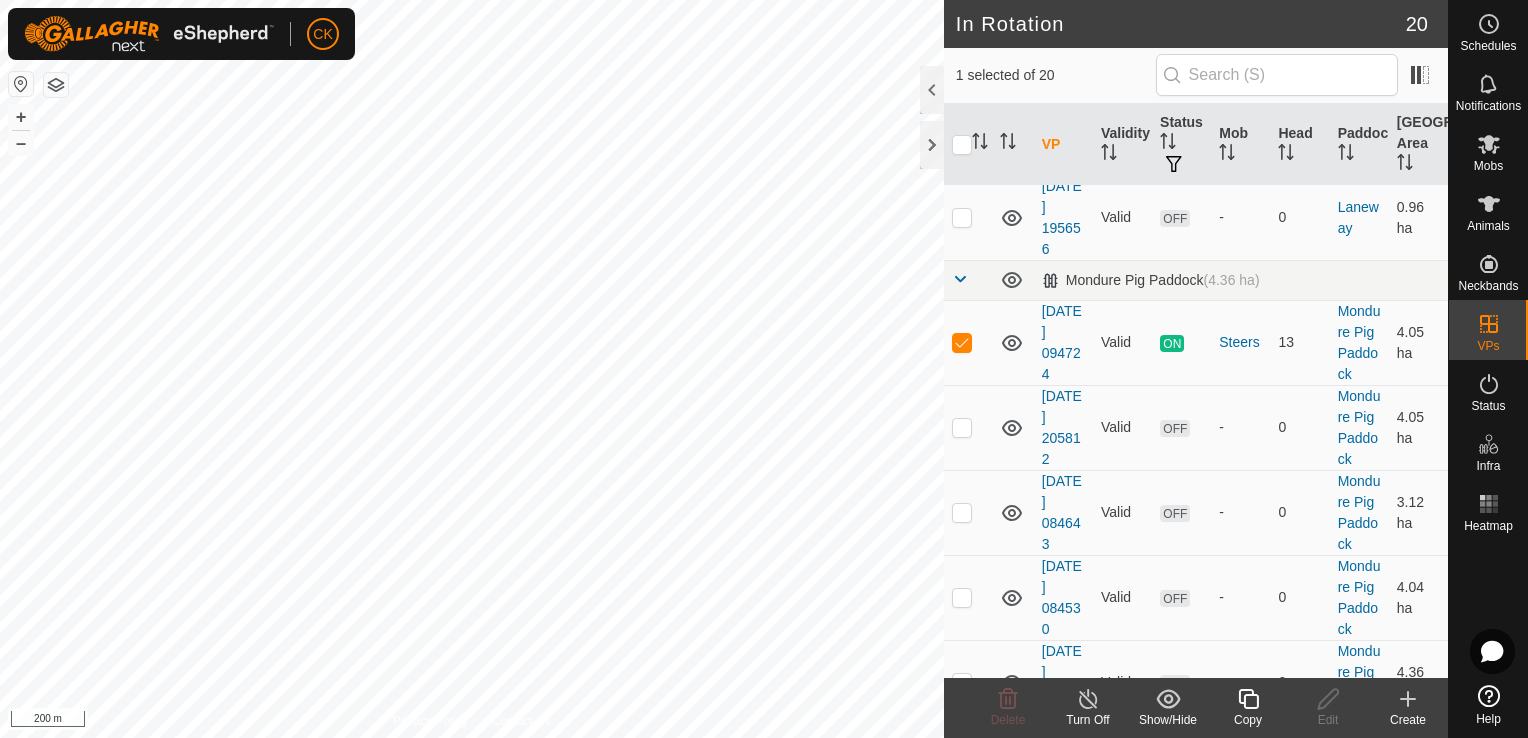 click 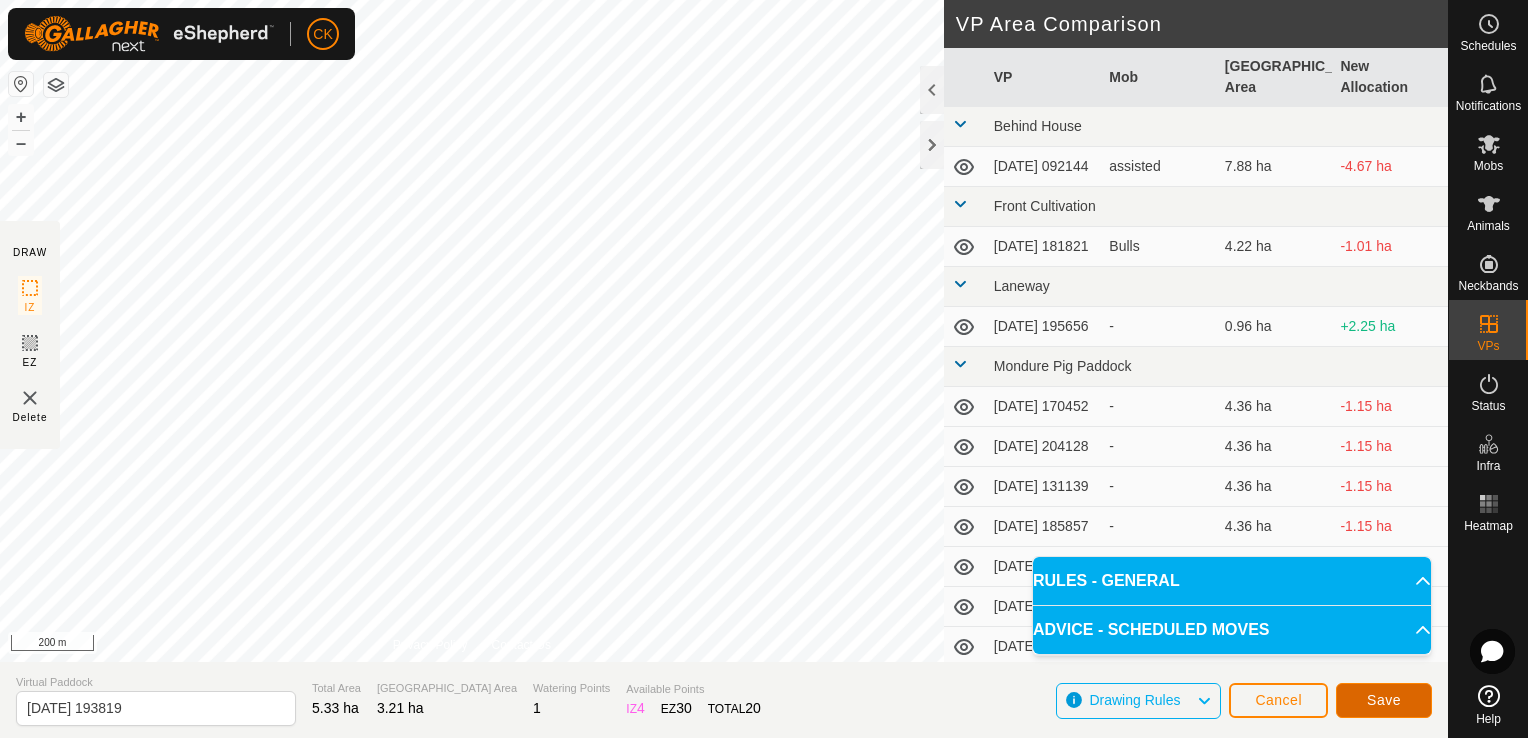 click on "Save" 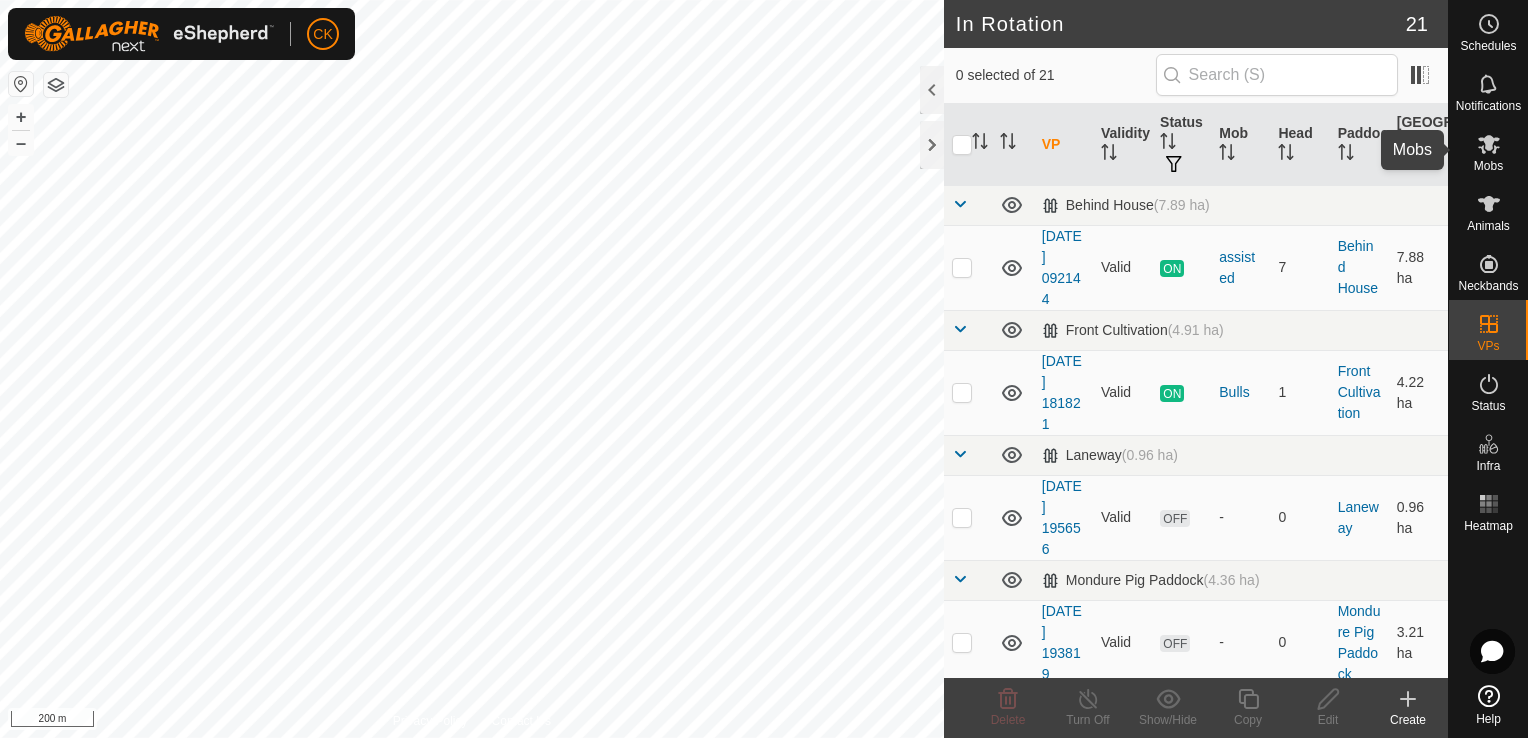 click 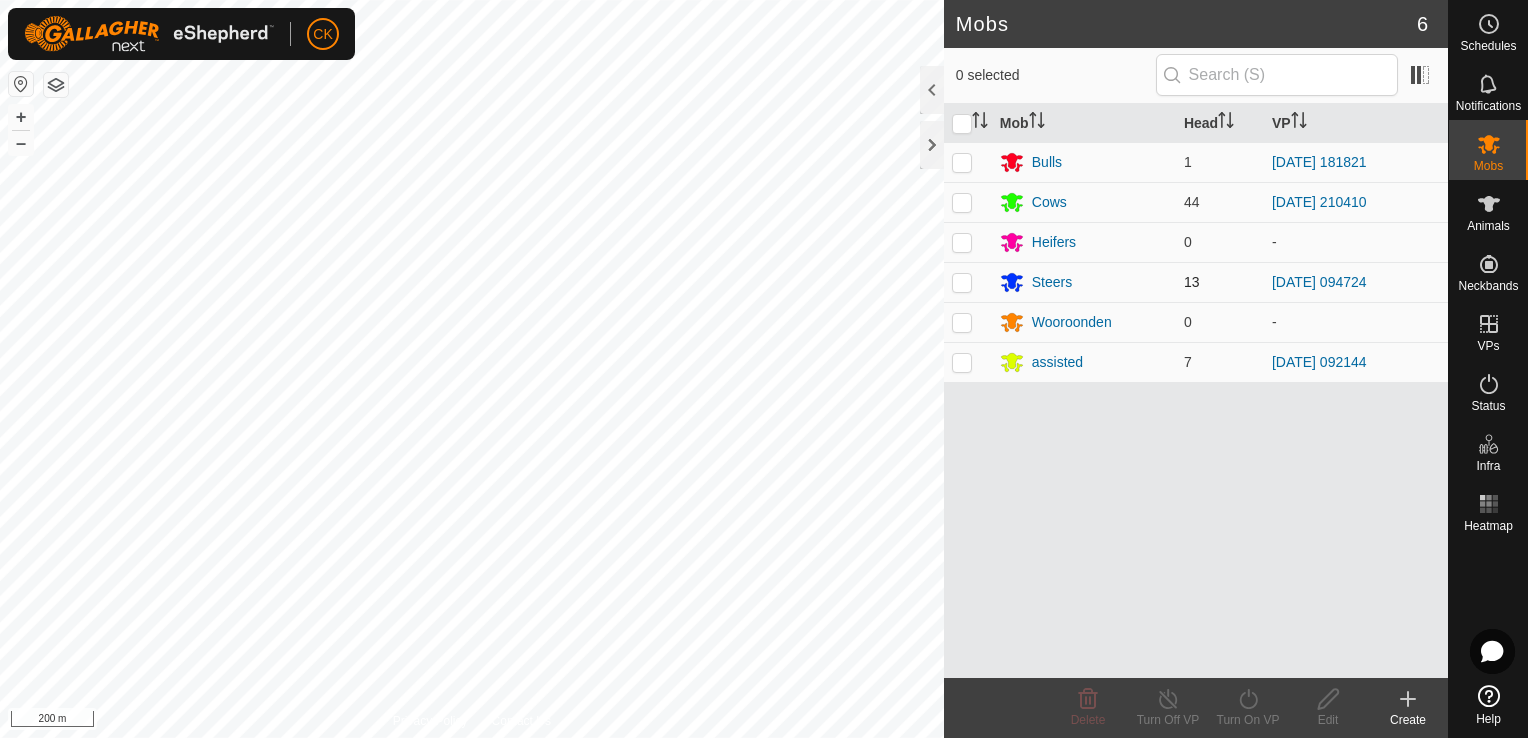 click at bounding box center [962, 282] 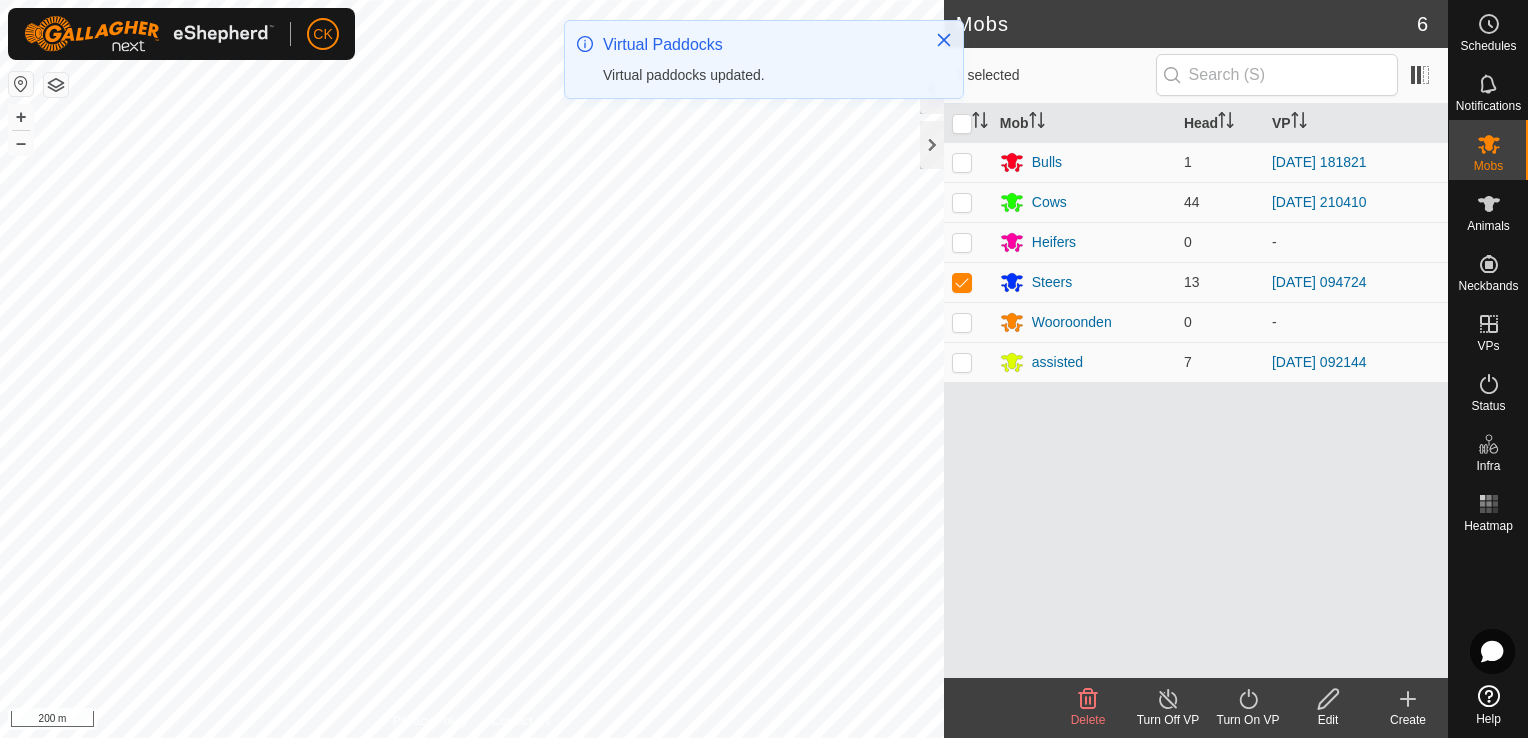 click 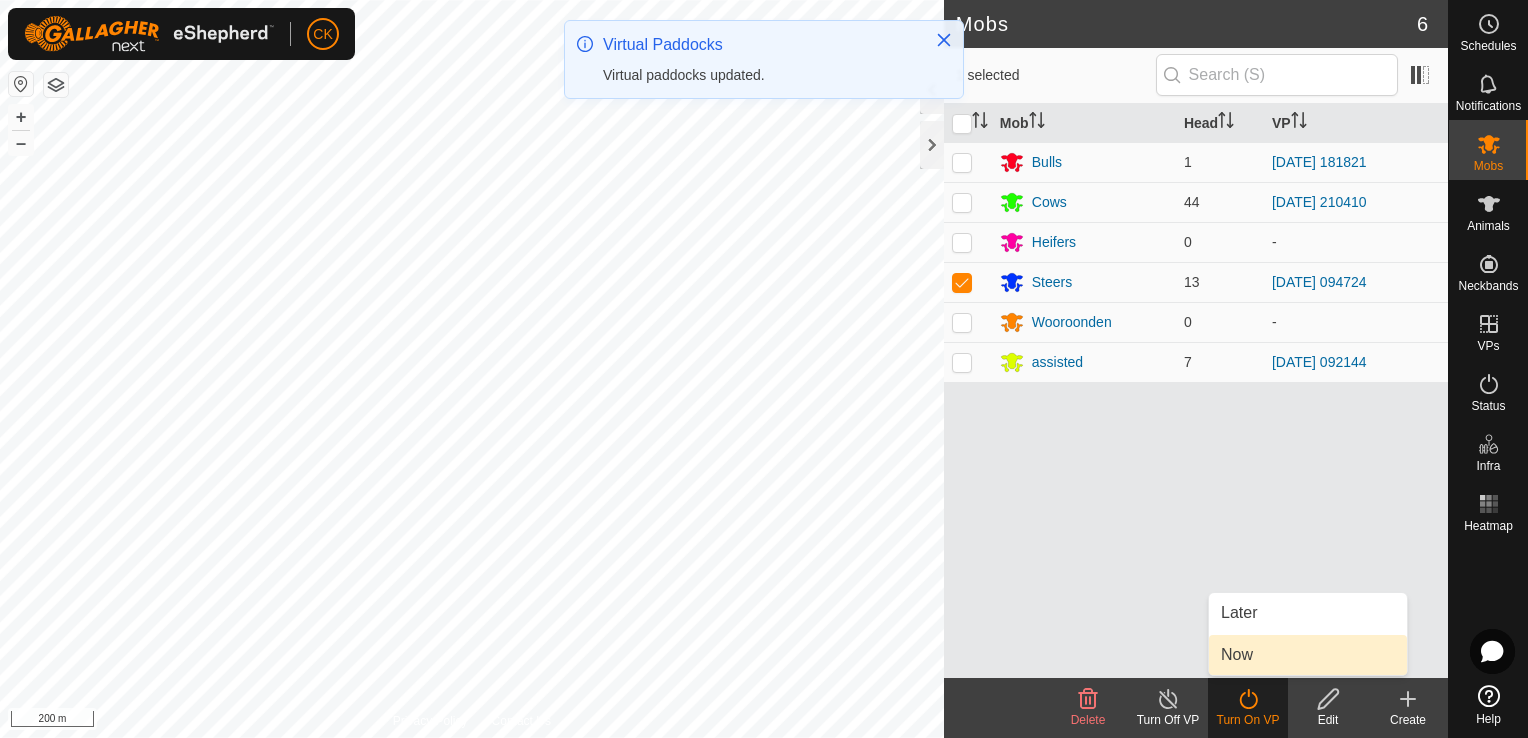 click on "Now" at bounding box center (1308, 655) 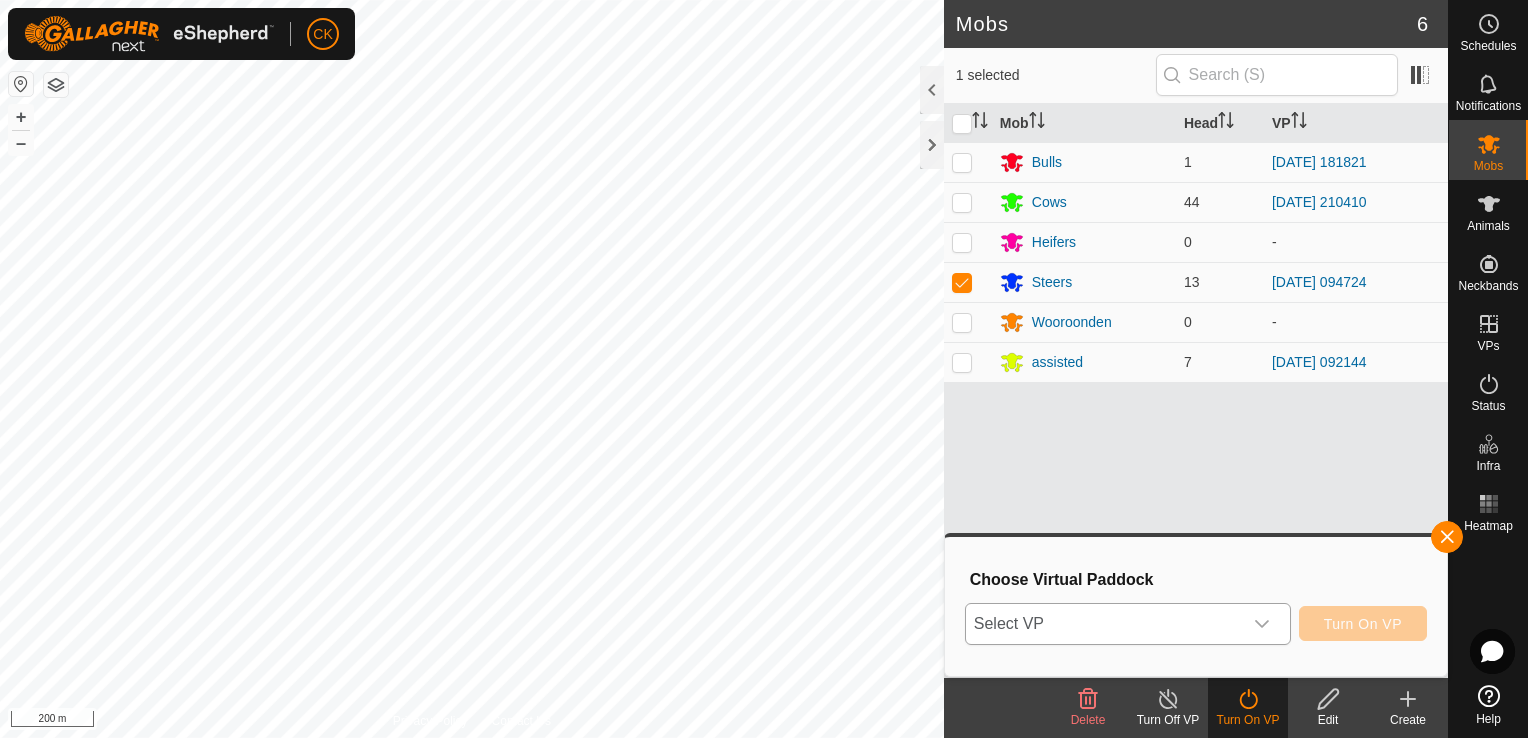 click 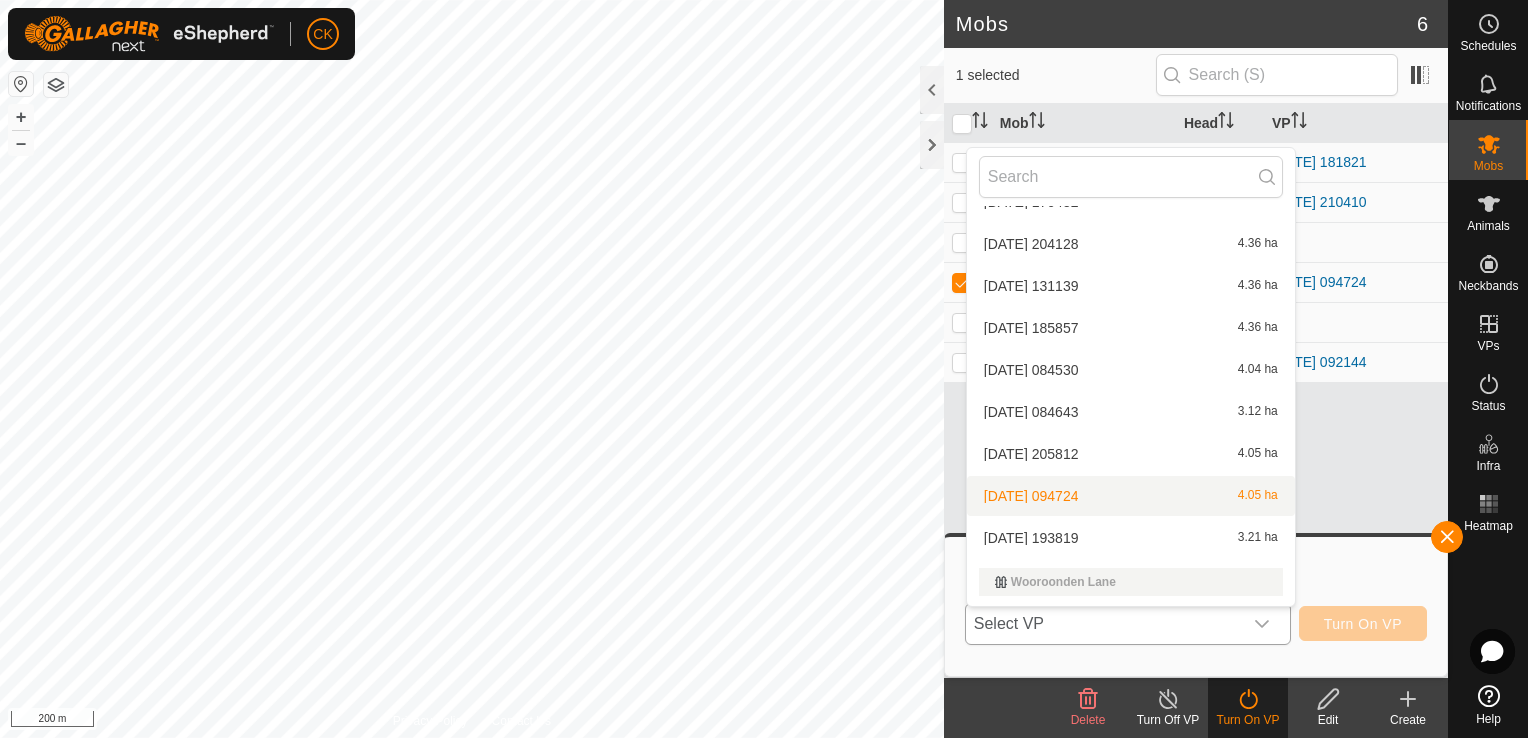 scroll, scrollTop: 434, scrollLeft: 0, axis: vertical 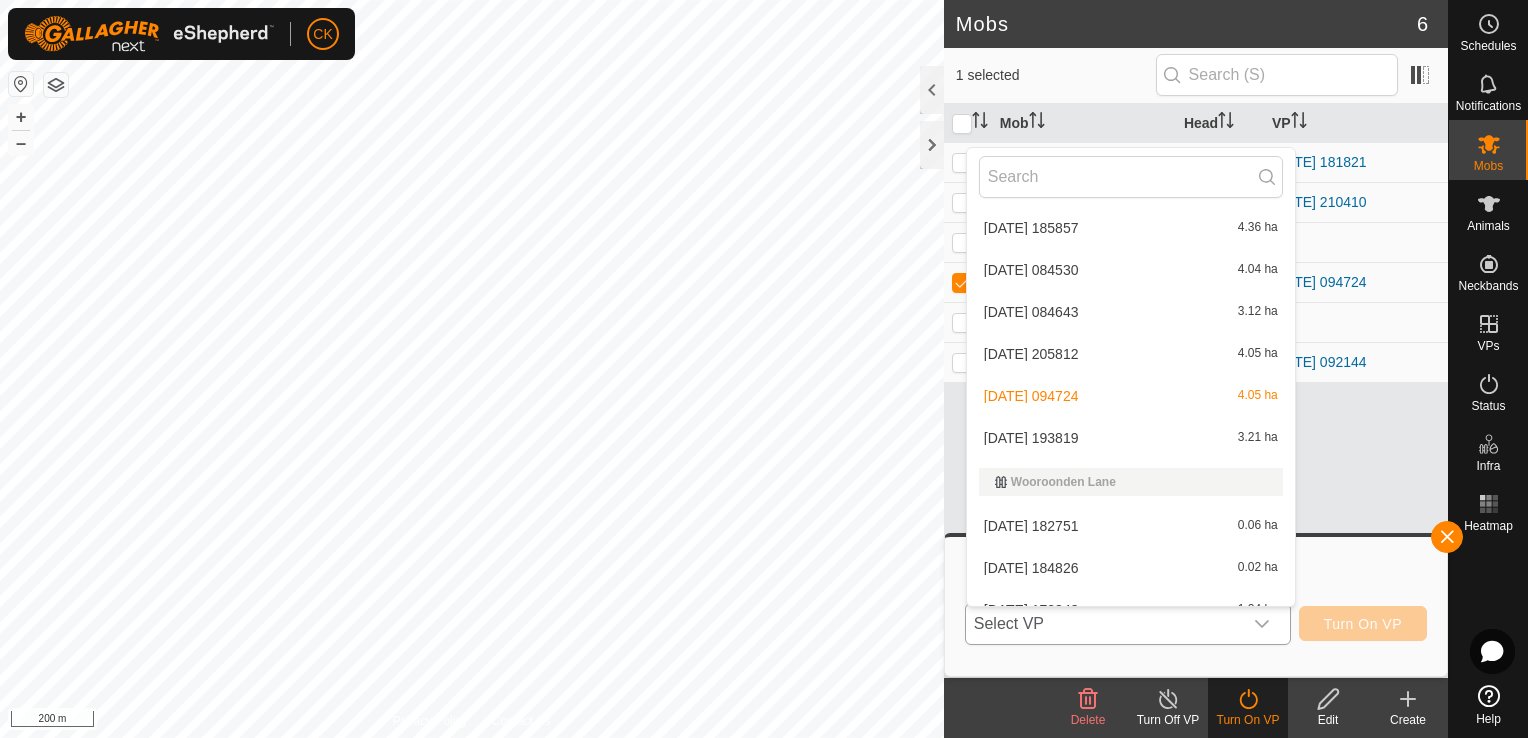 click on "[DATE] 193819  3.21 ha" at bounding box center (1131, 438) 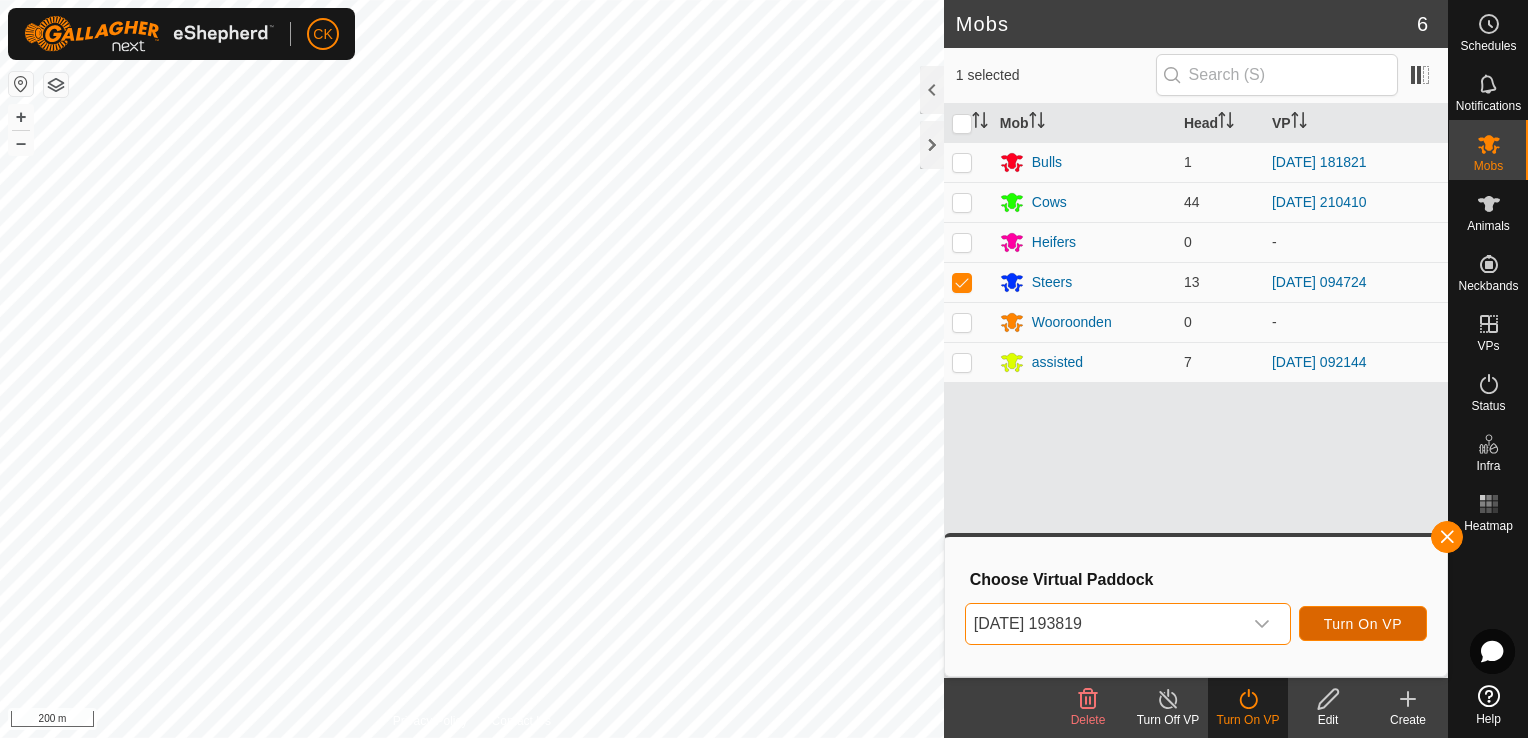 click on "Turn On VP" at bounding box center (1363, 624) 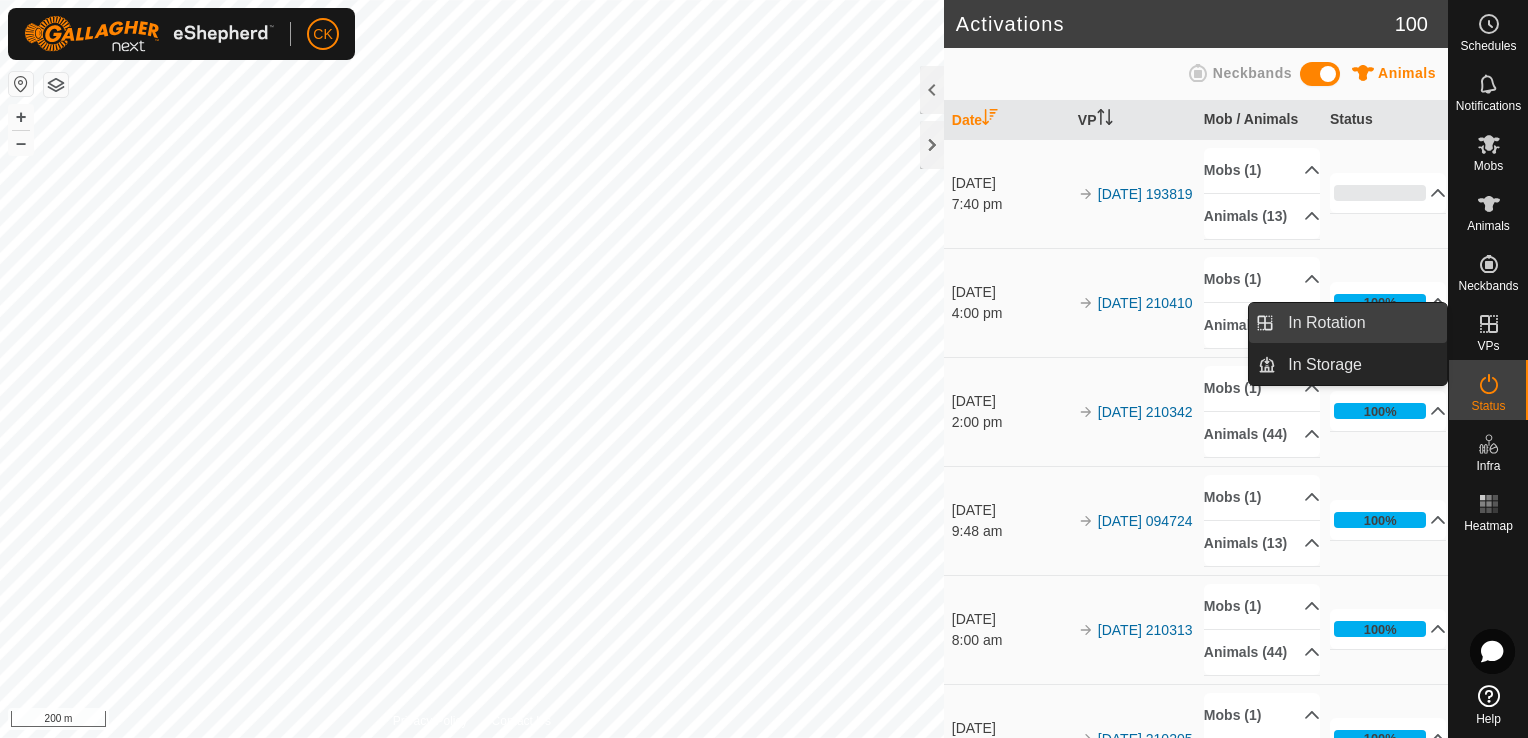 click on "In Rotation" at bounding box center [1361, 323] 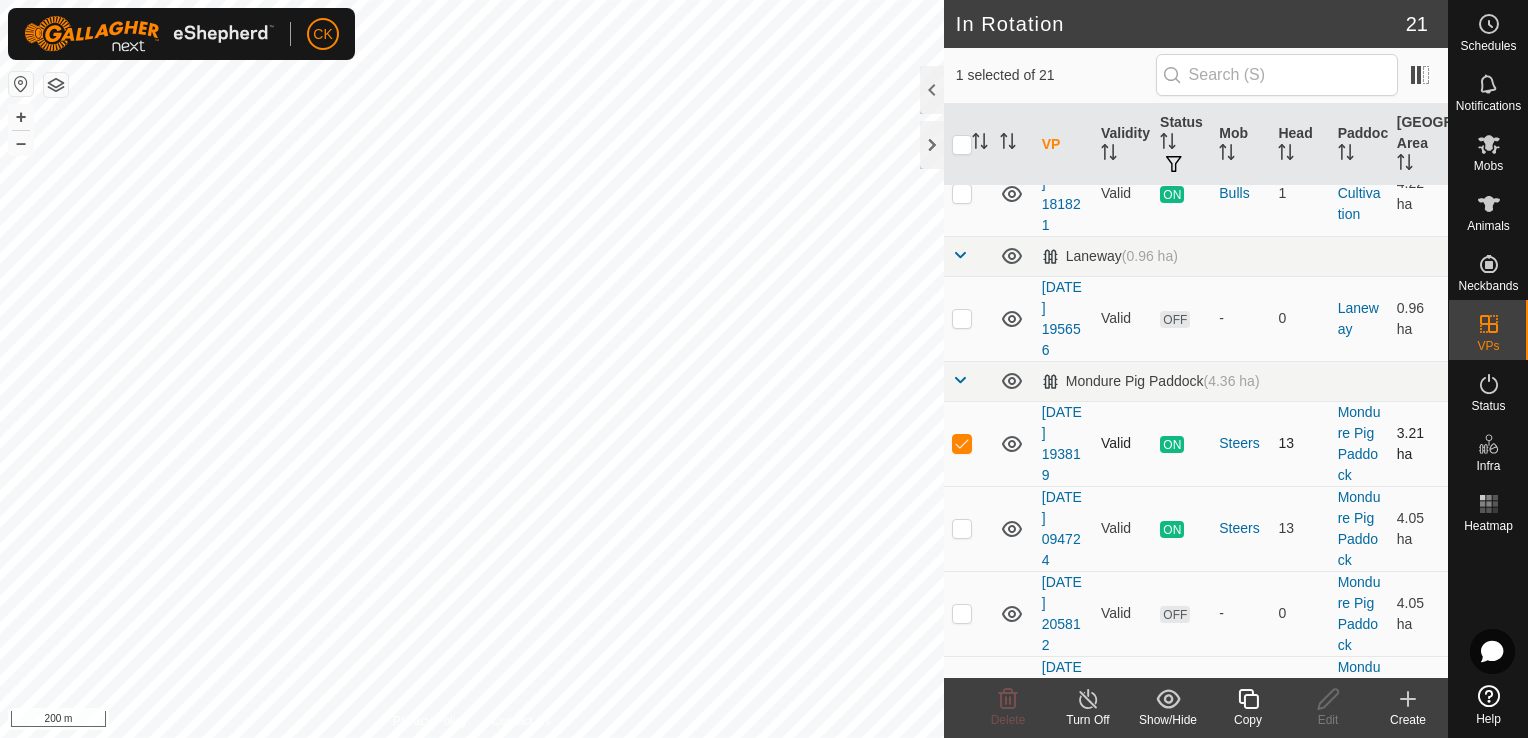scroll, scrollTop: 200, scrollLeft: 0, axis: vertical 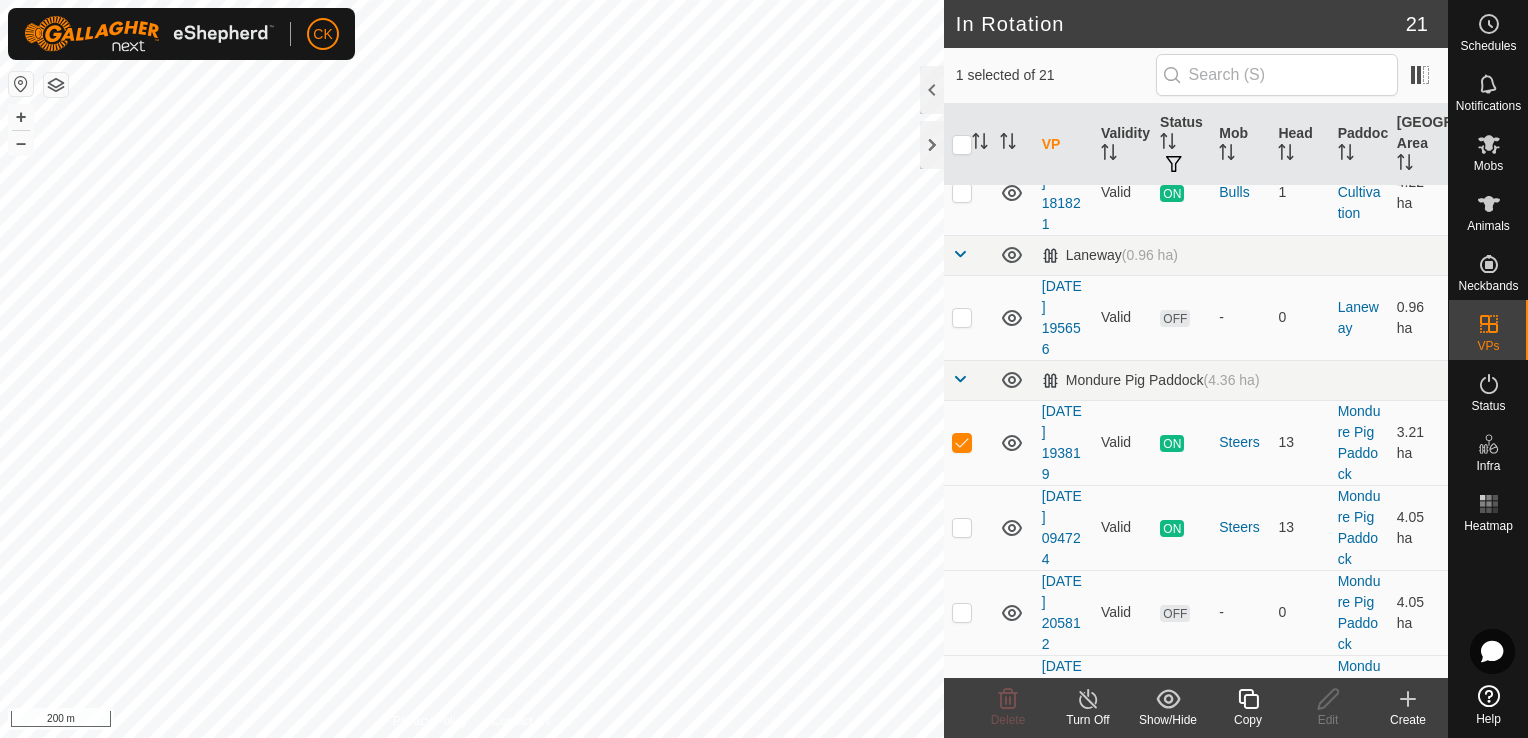 click 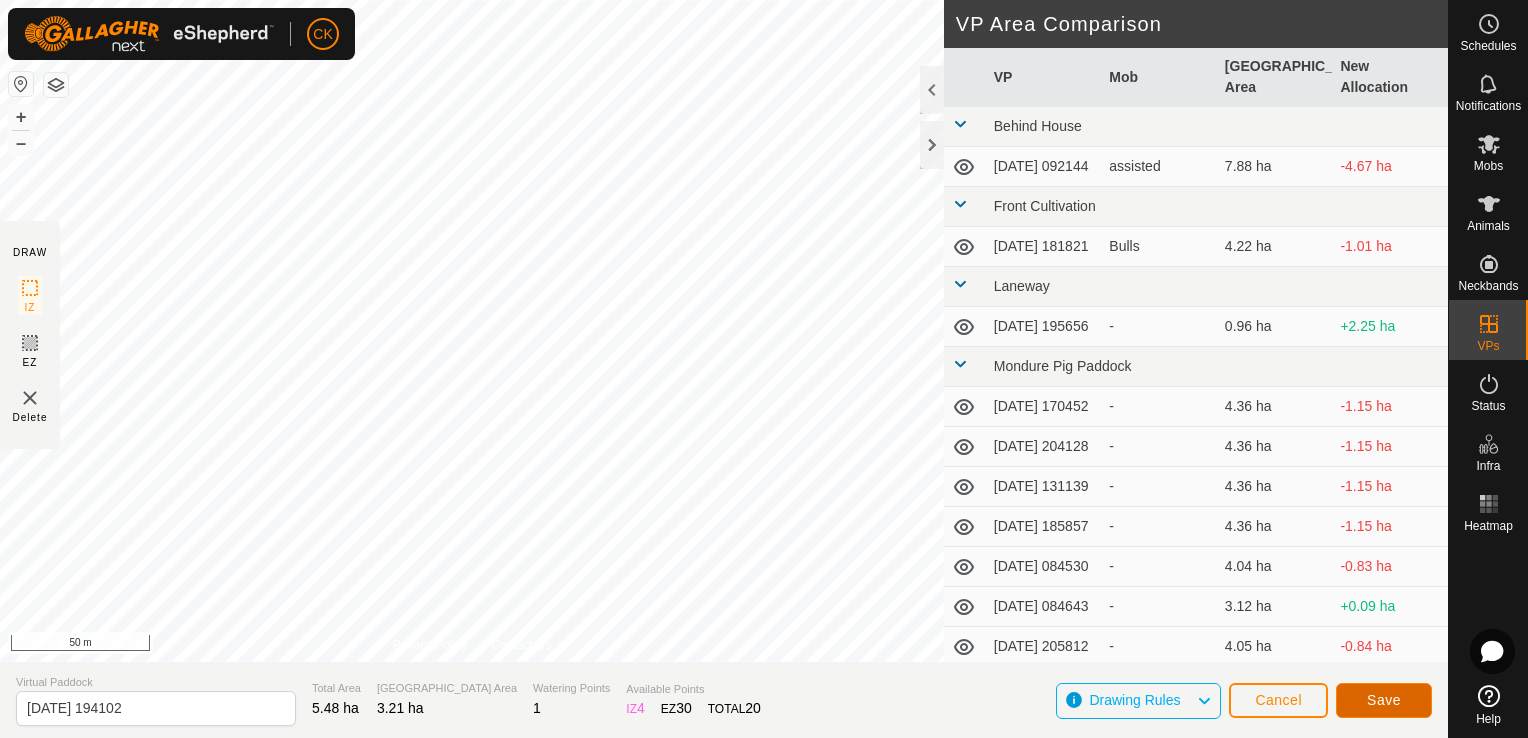 click on "Save" 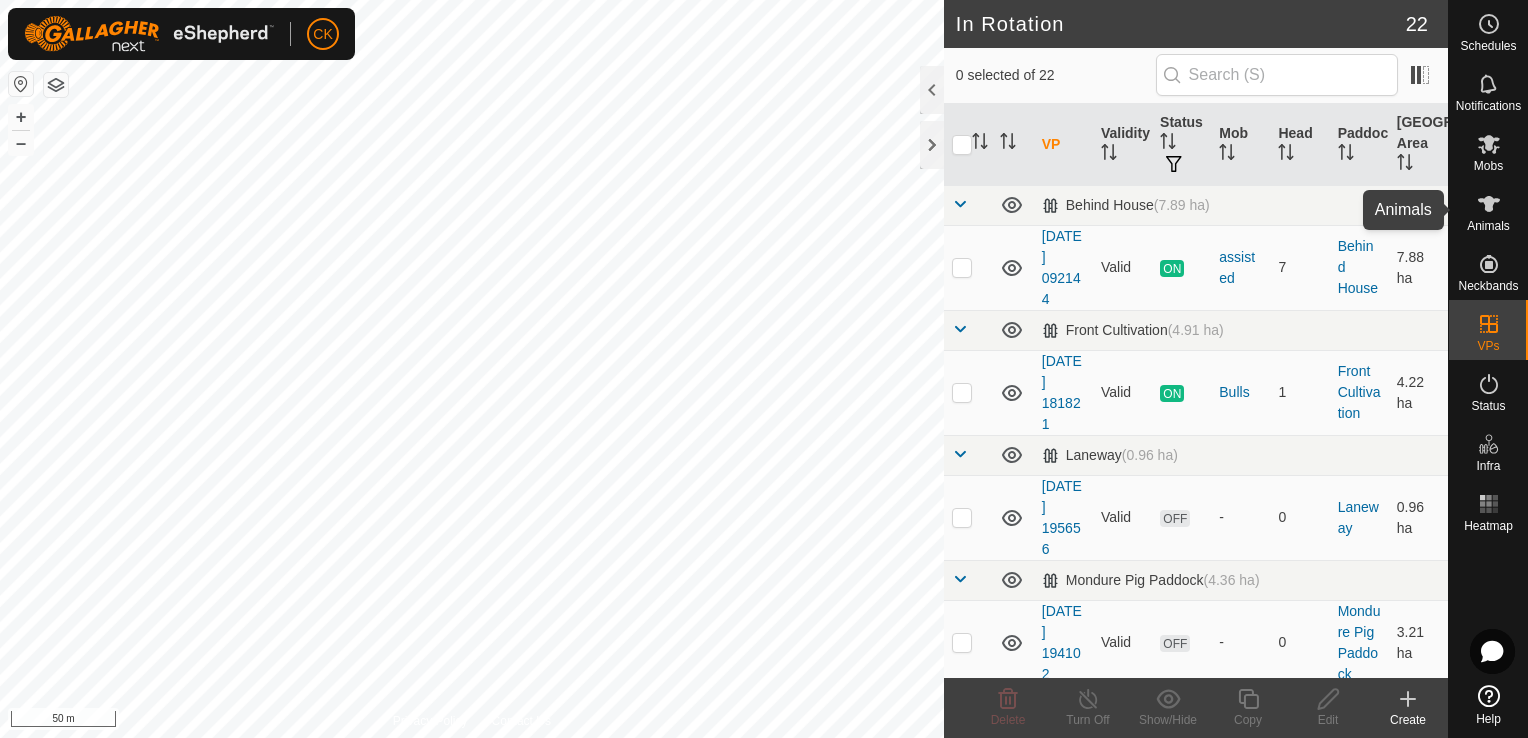 click 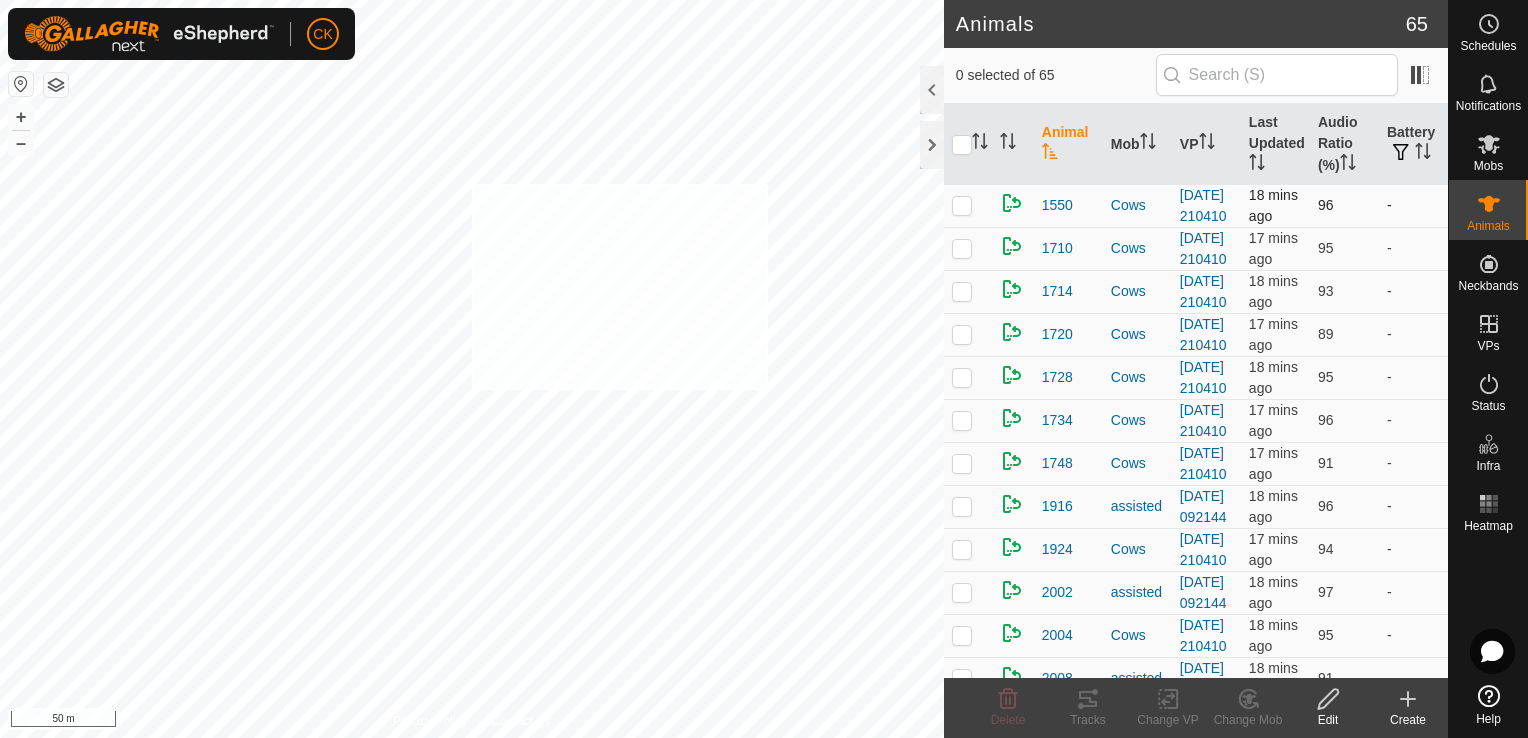 checkbox on "true" 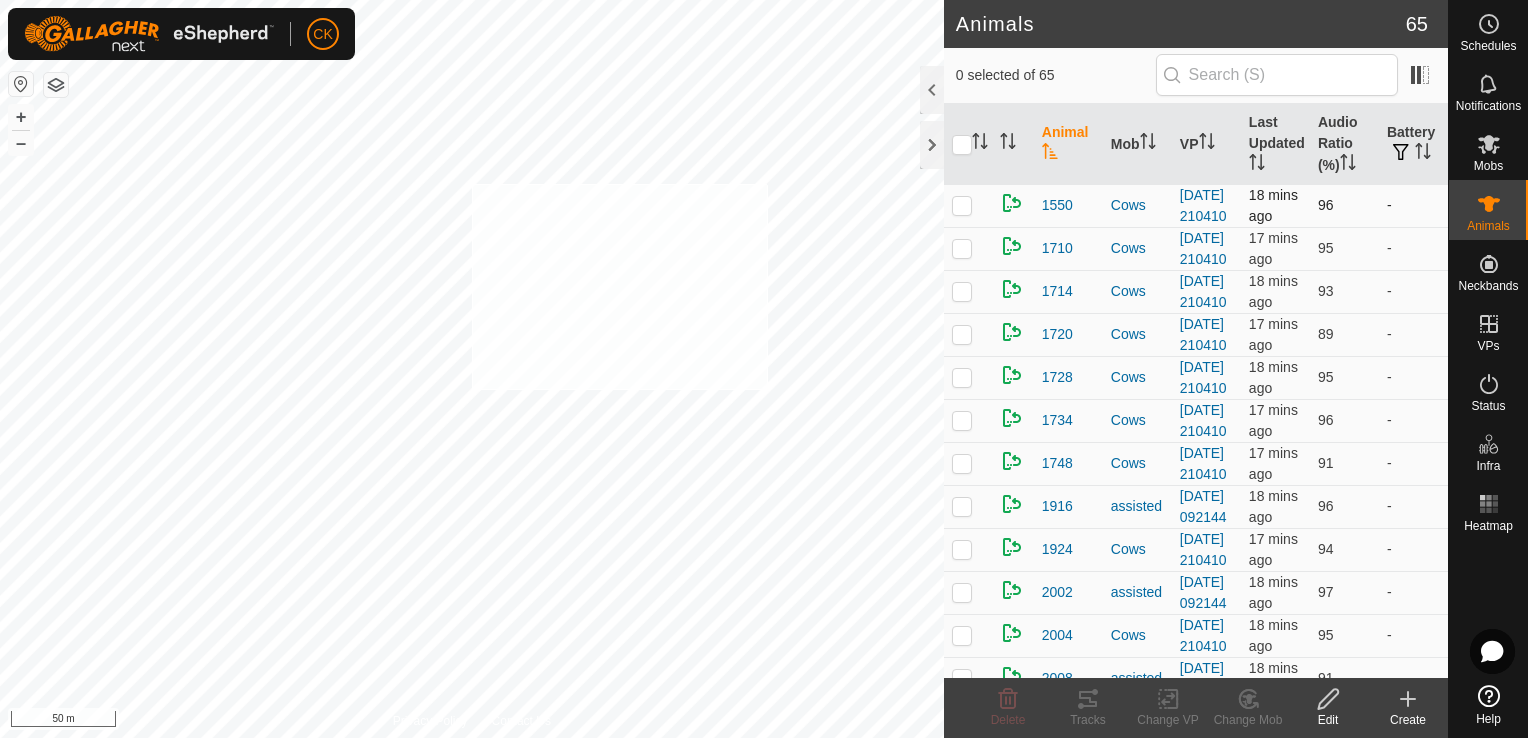 checkbox on "true" 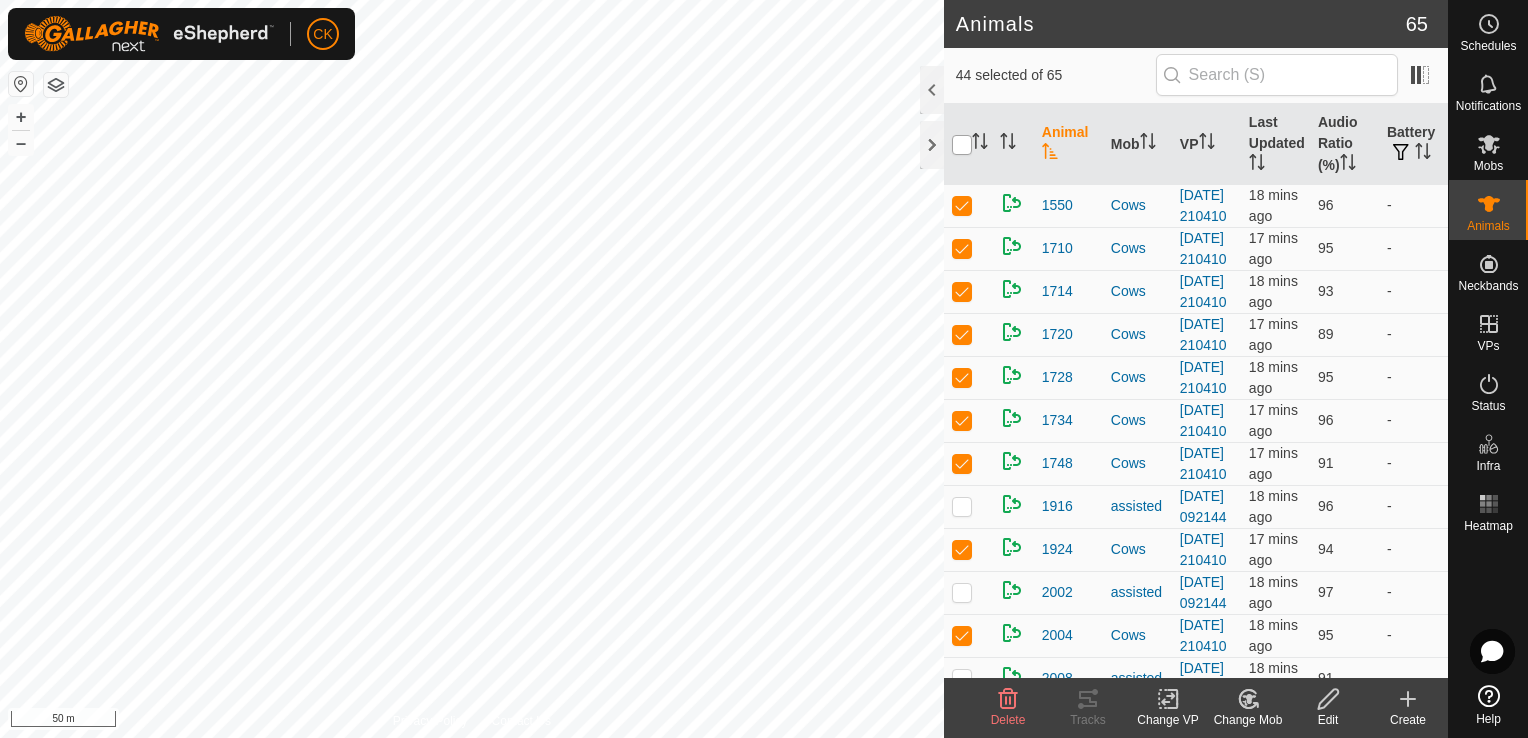 click at bounding box center [962, 145] 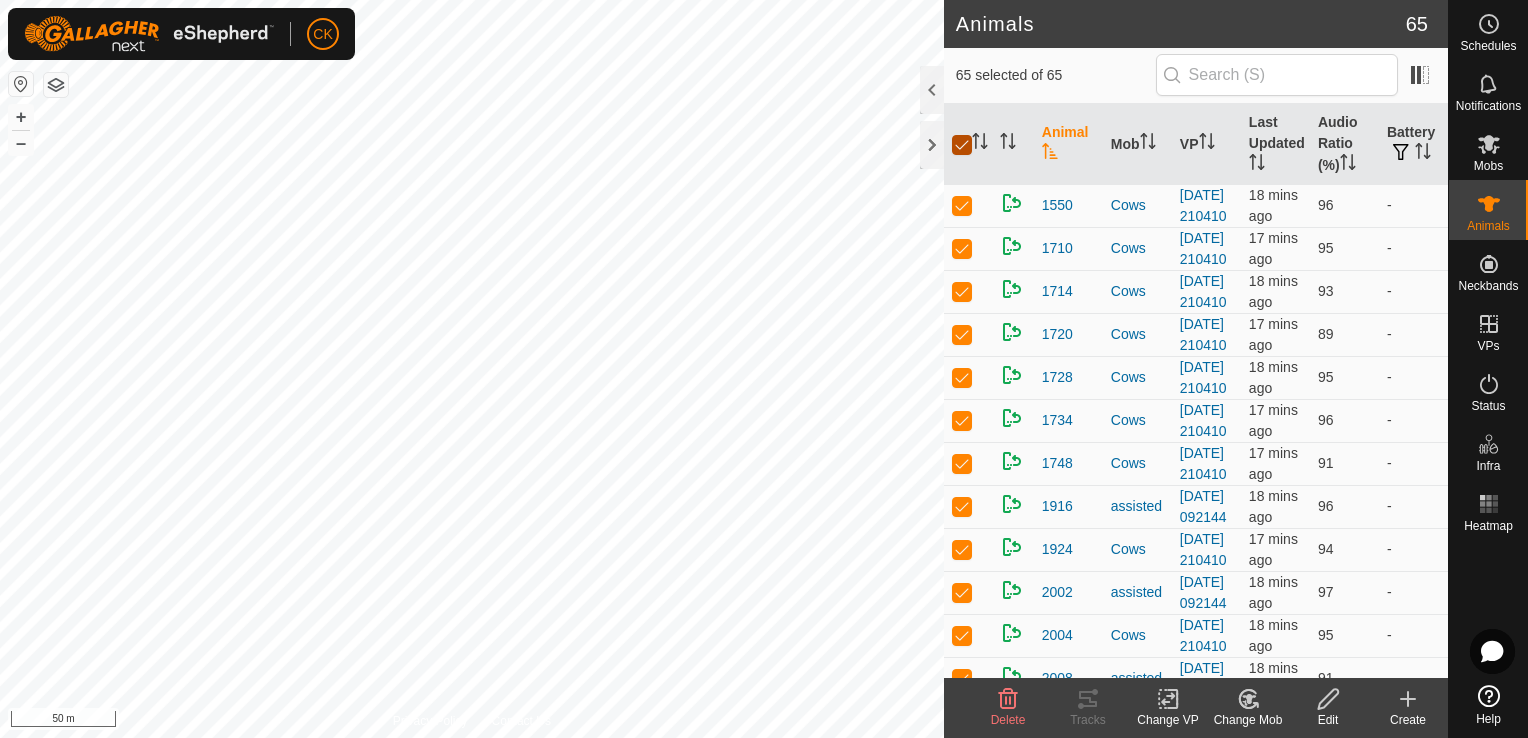 click at bounding box center [962, 145] 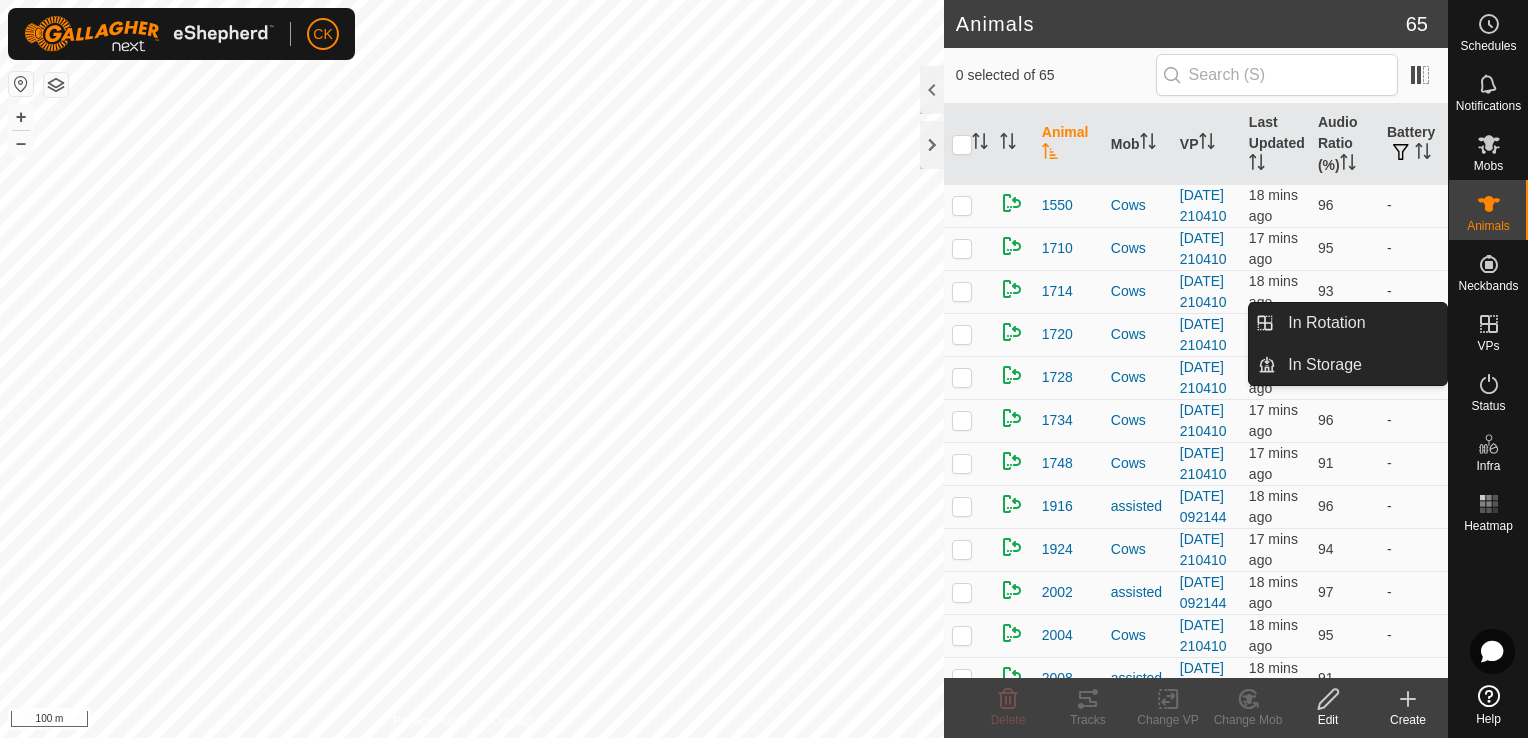 click 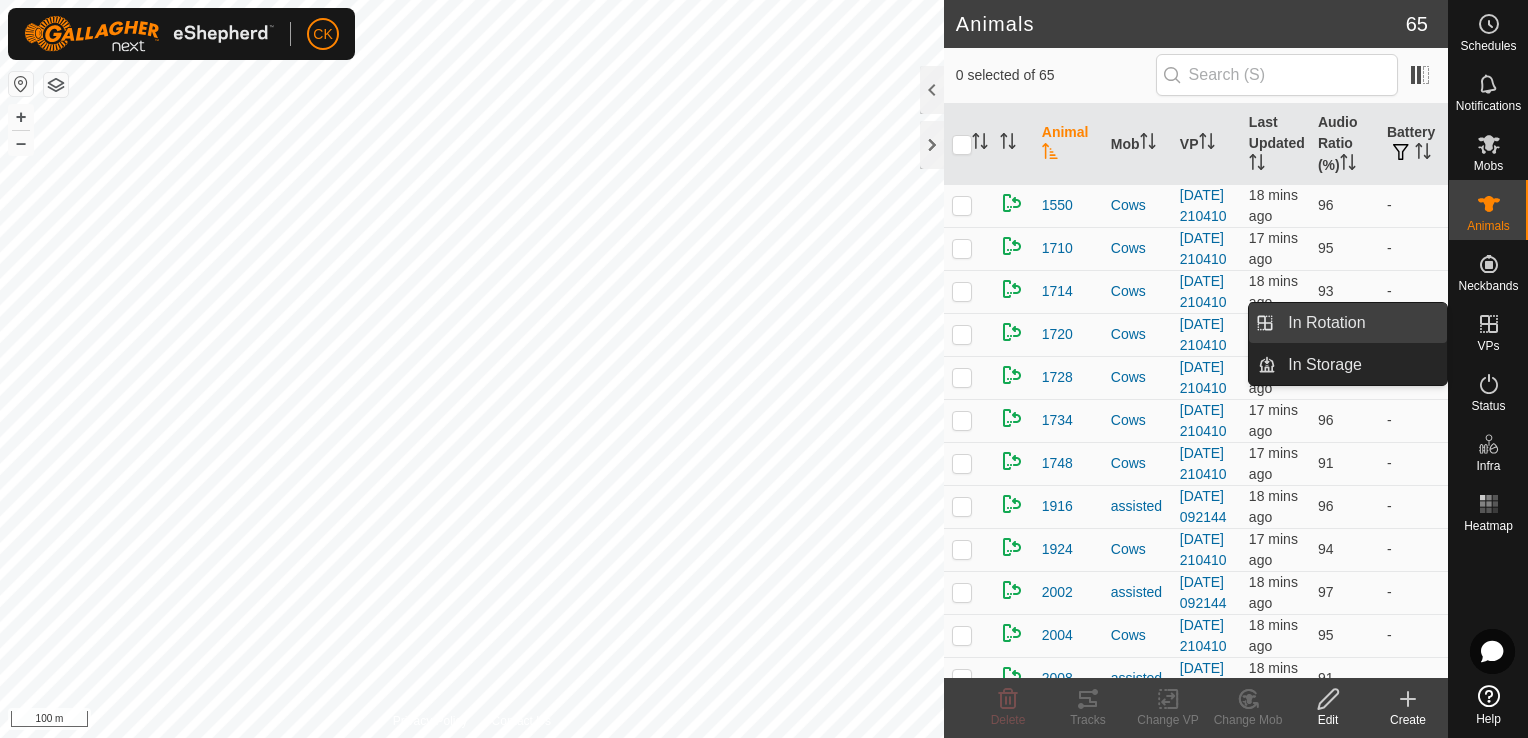 click on "In Rotation" at bounding box center [1361, 323] 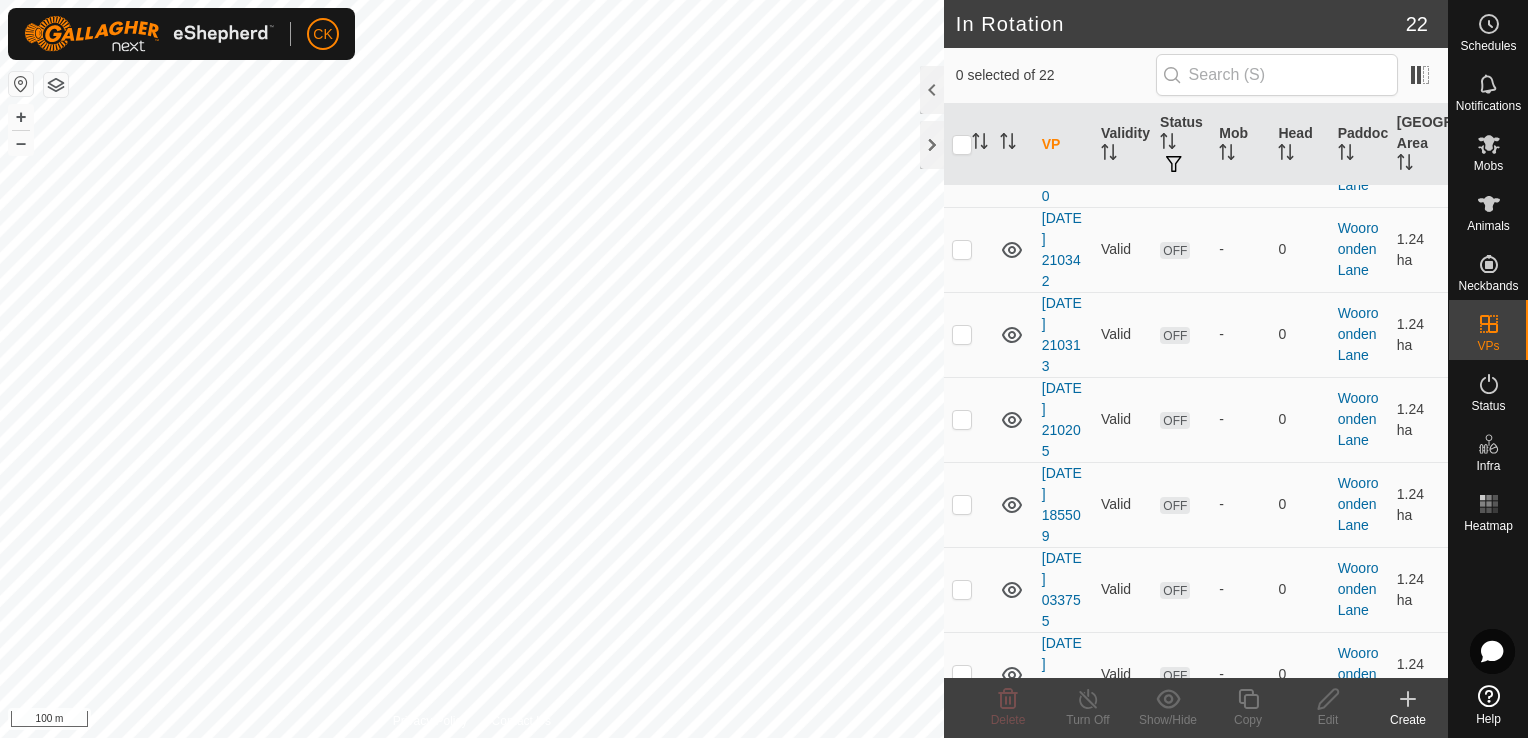 scroll, scrollTop: 1400, scrollLeft: 0, axis: vertical 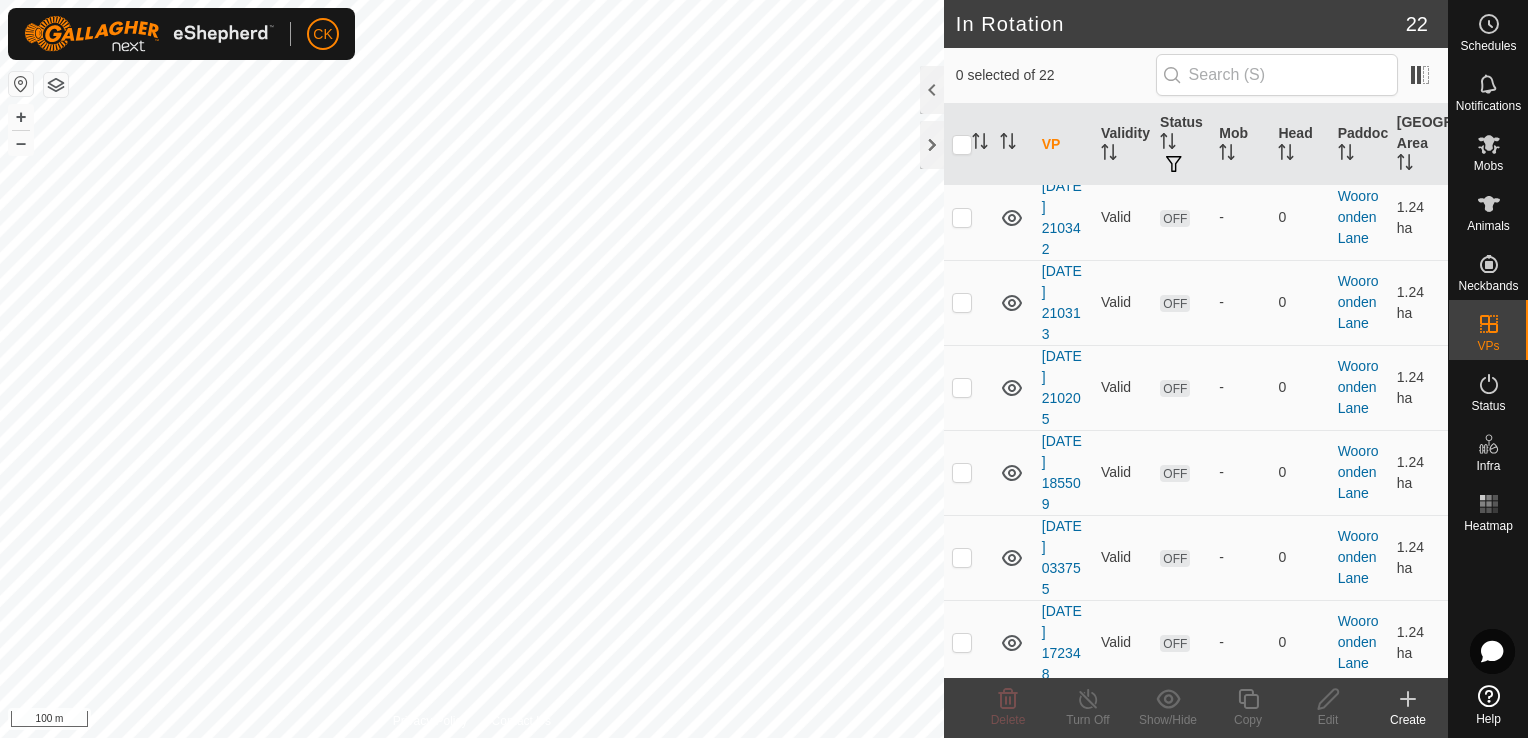 click at bounding box center [962, 132] 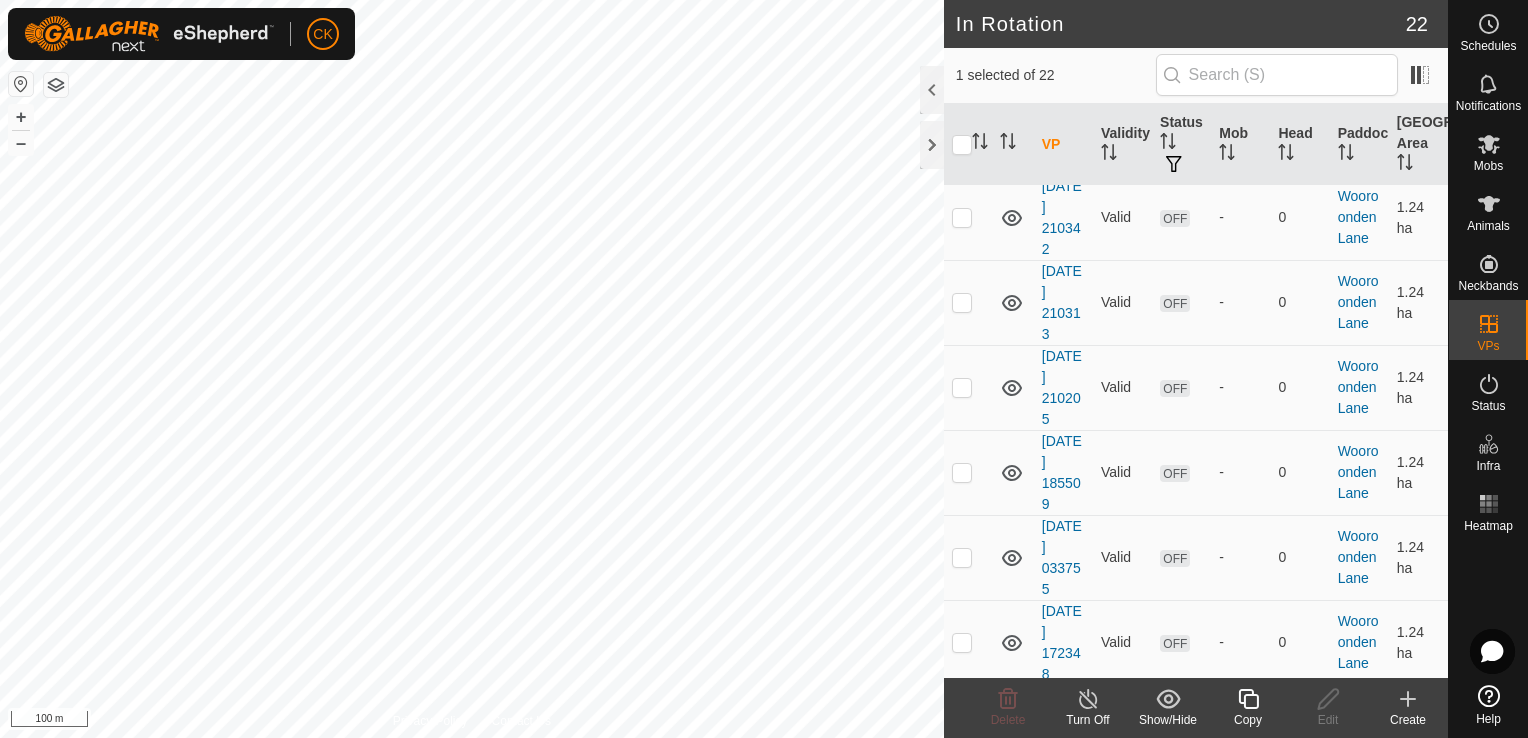 click 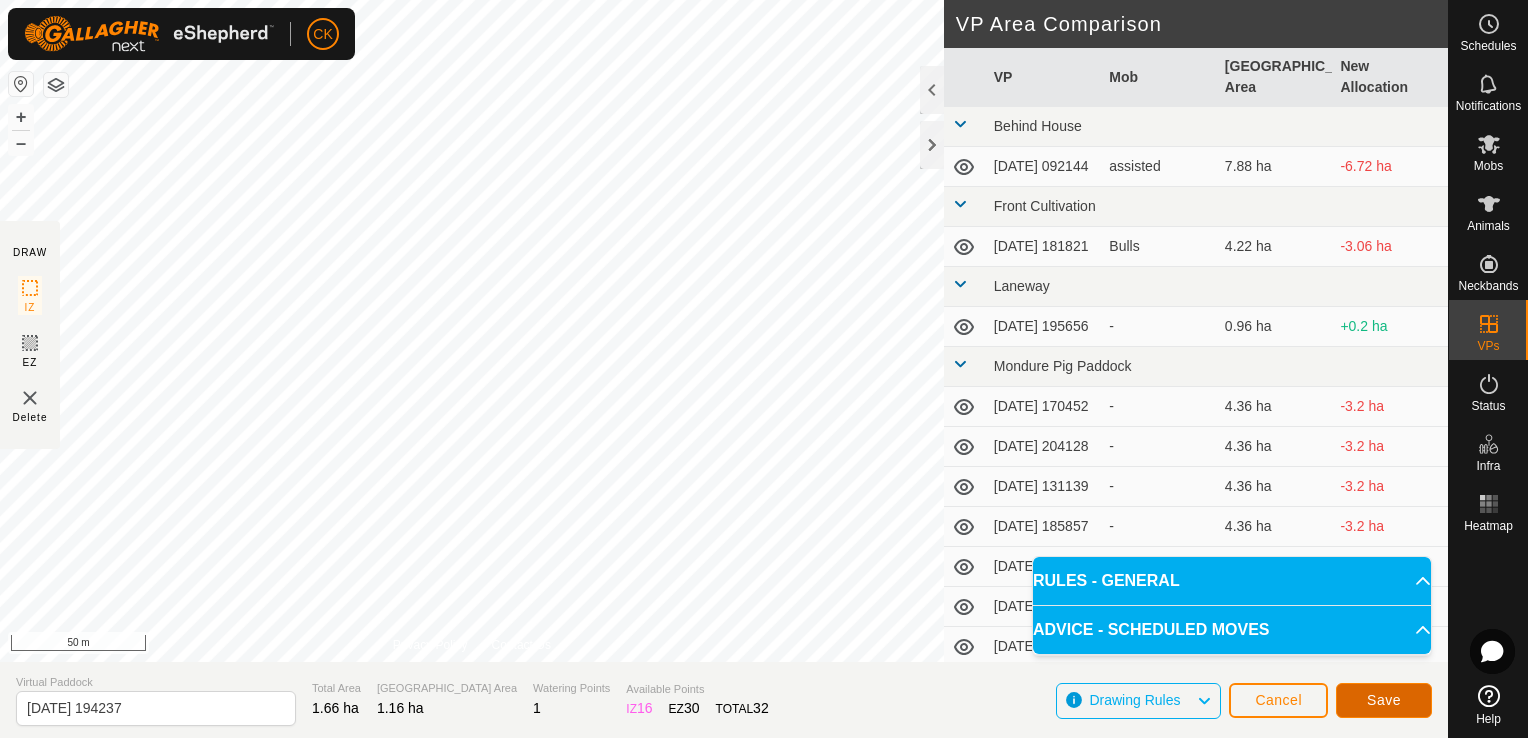 click on "Save" 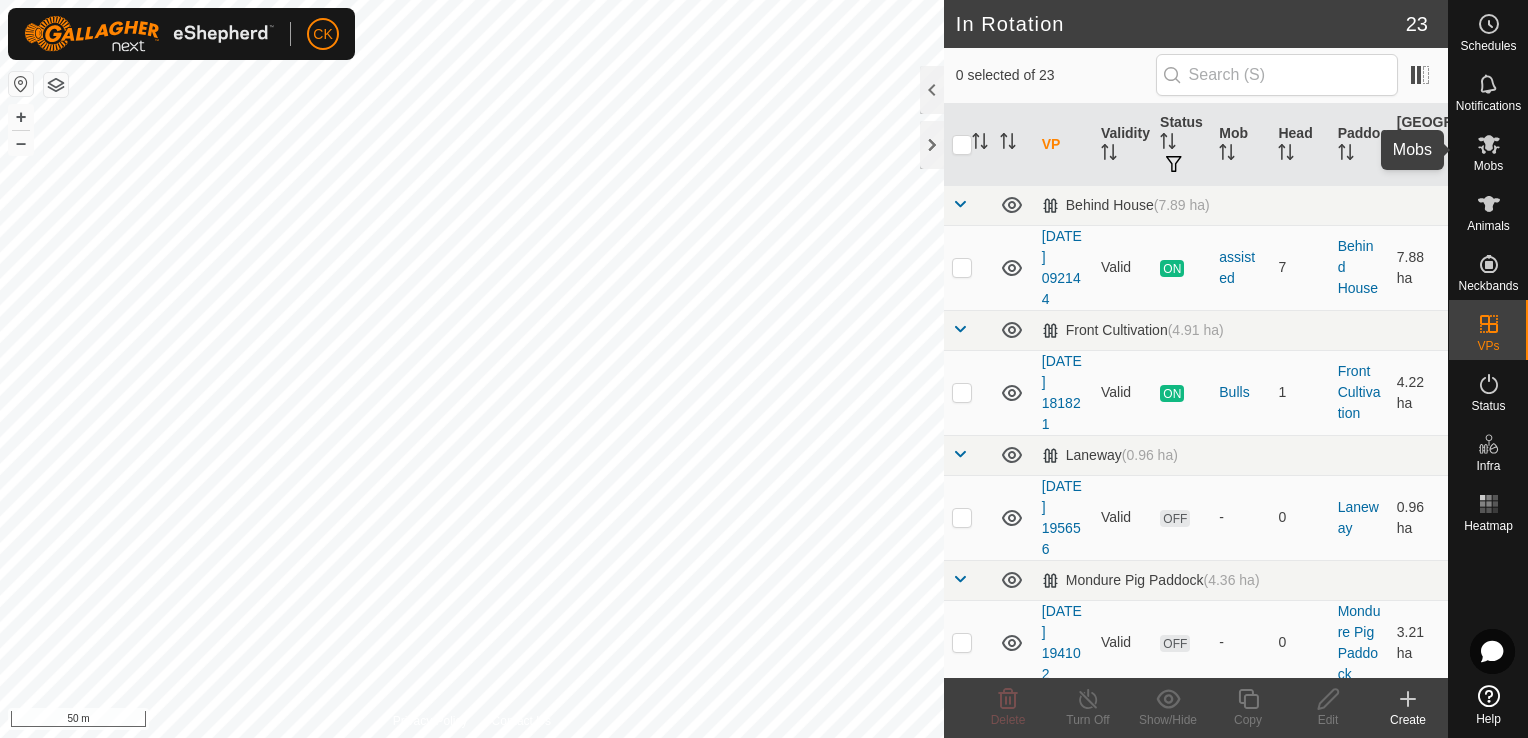click 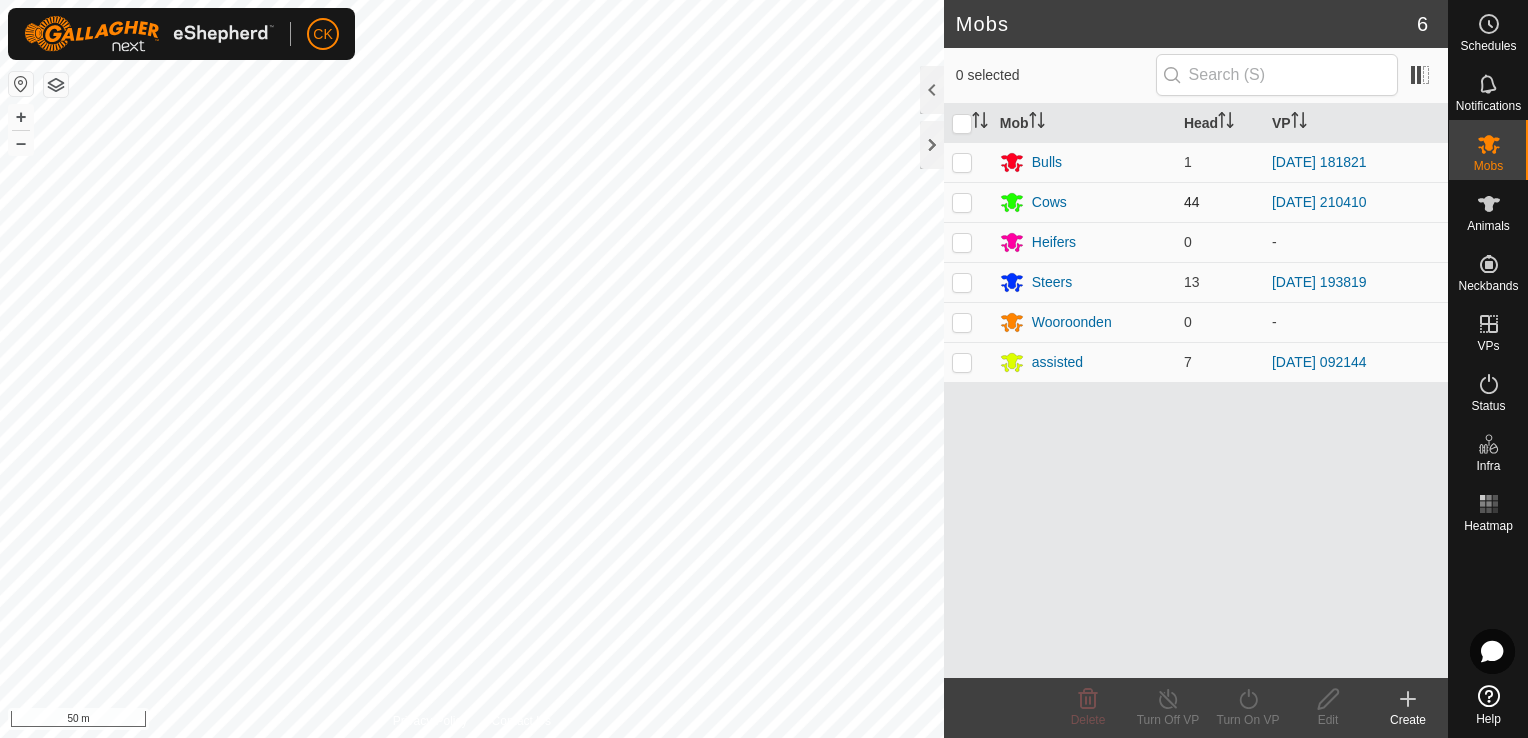click at bounding box center (962, 202) 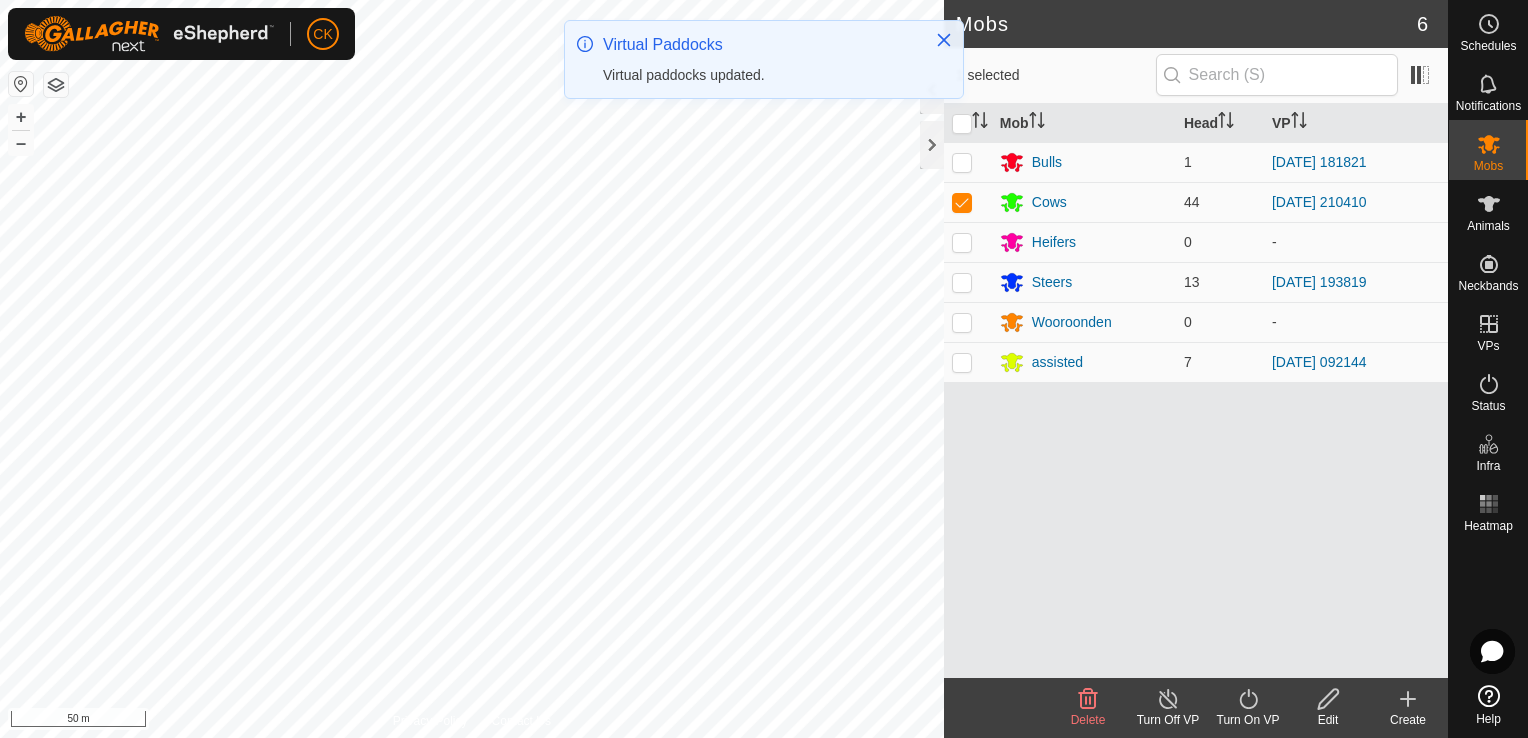 click 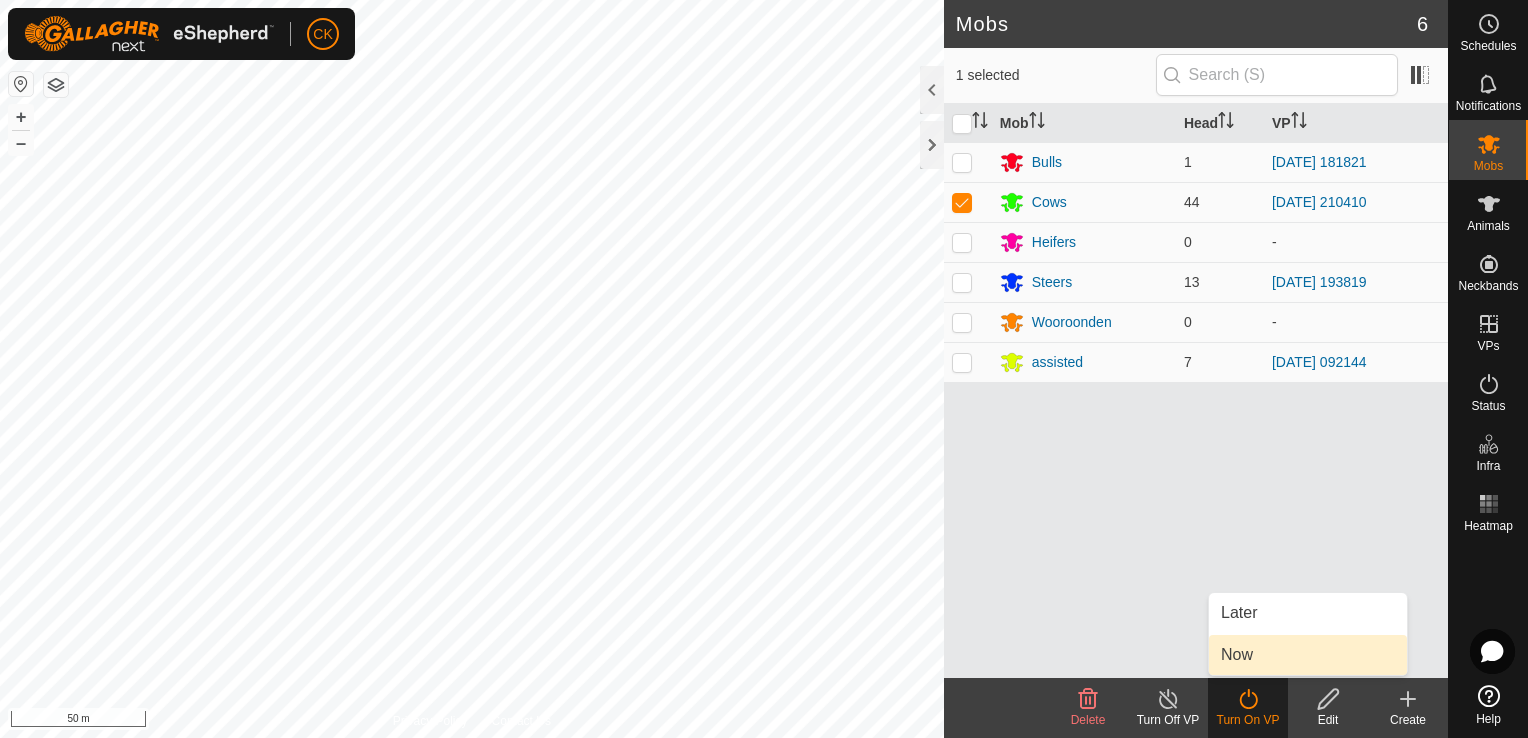 click on "Now" at bounding box center (1308, 655) 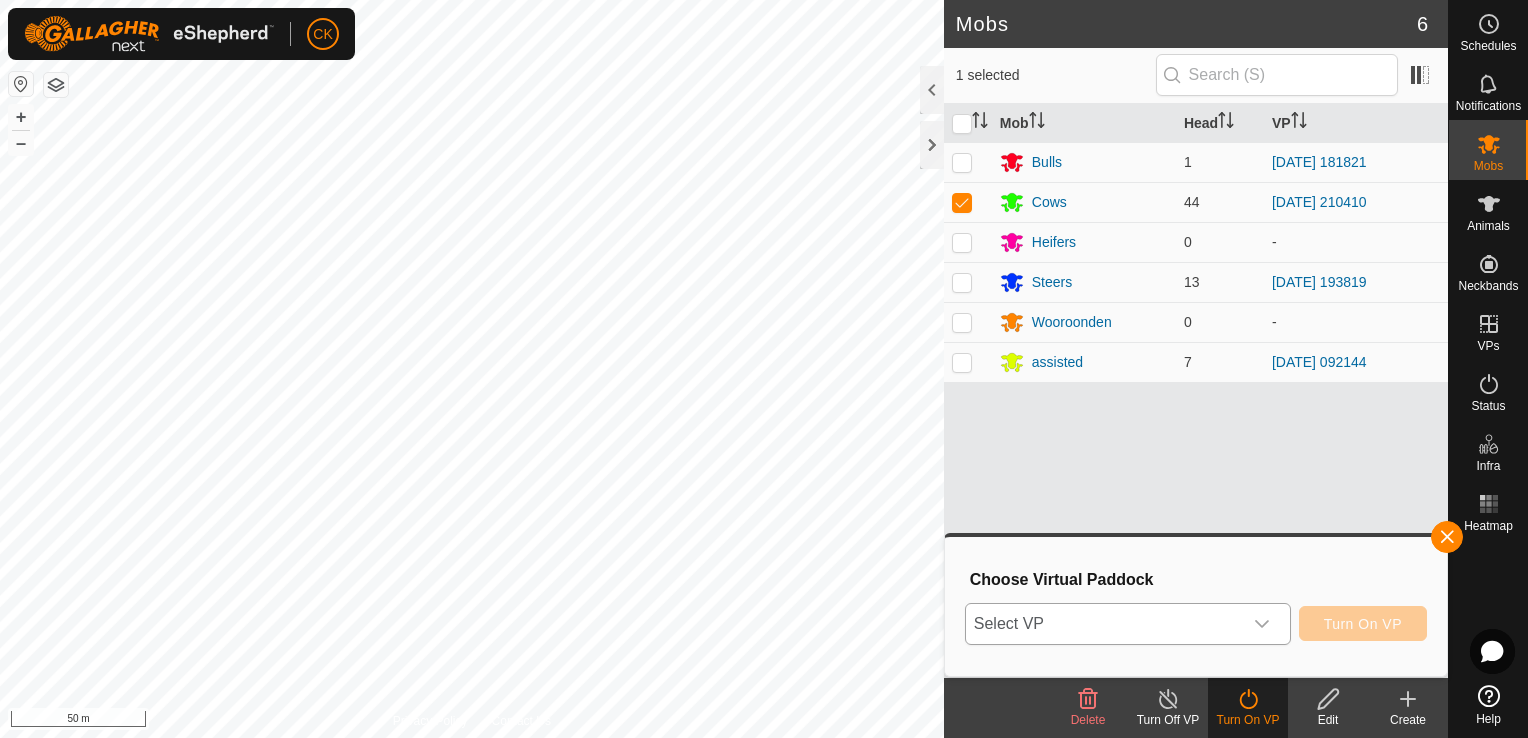 click 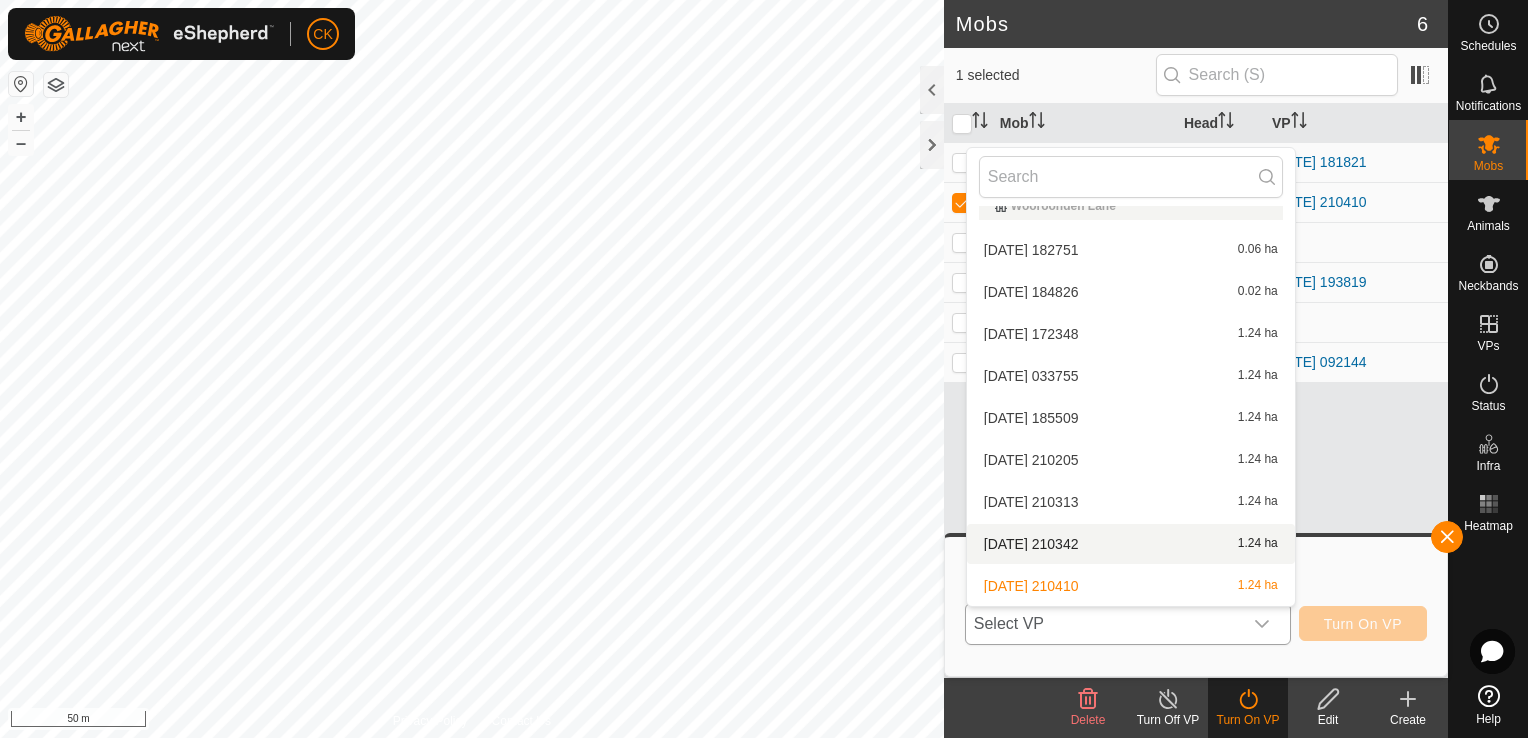 scroll, scrollTop: 740, scrollLeft: 0, axis: vertical 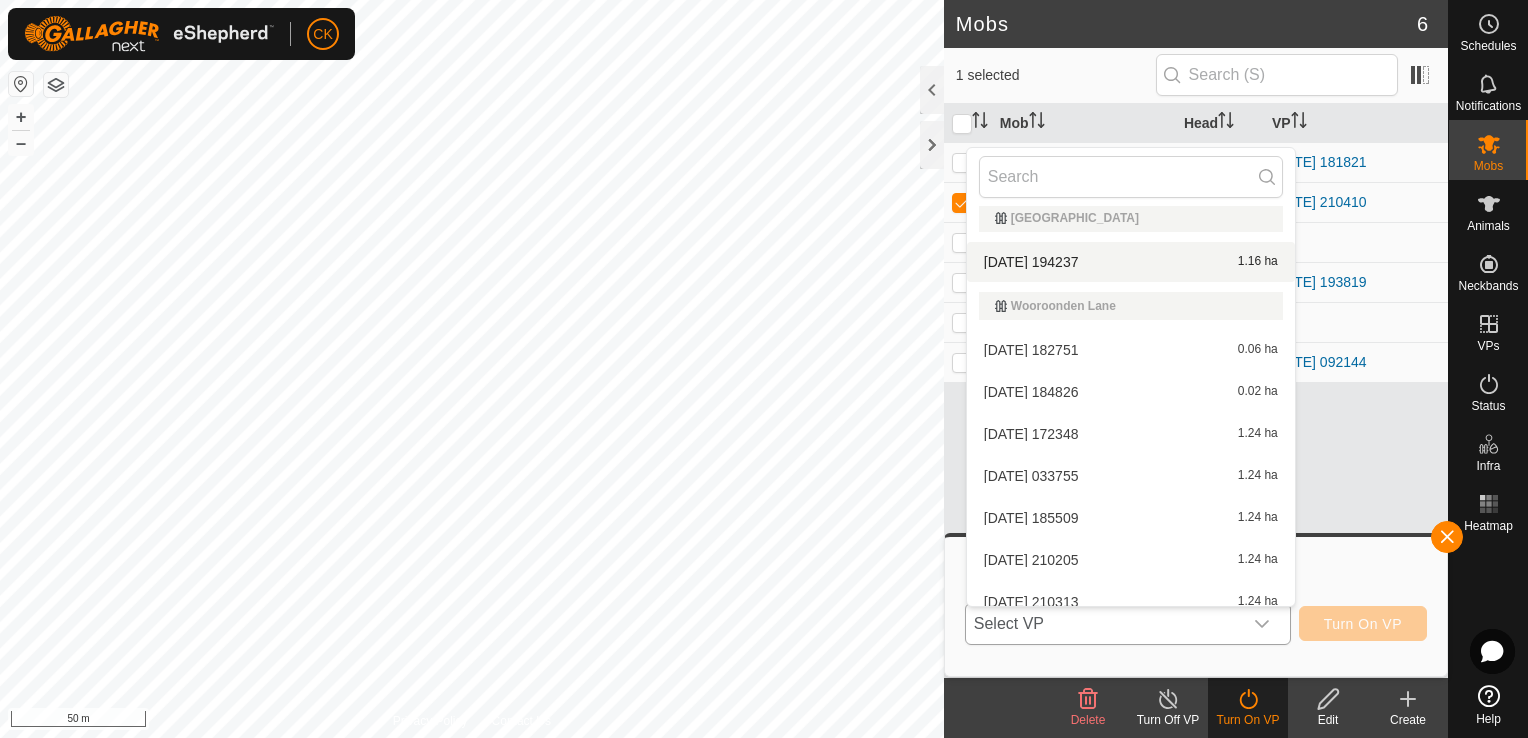 click on "[DATE] 194237  1.16 ha" at bounding box center (1131, 262) 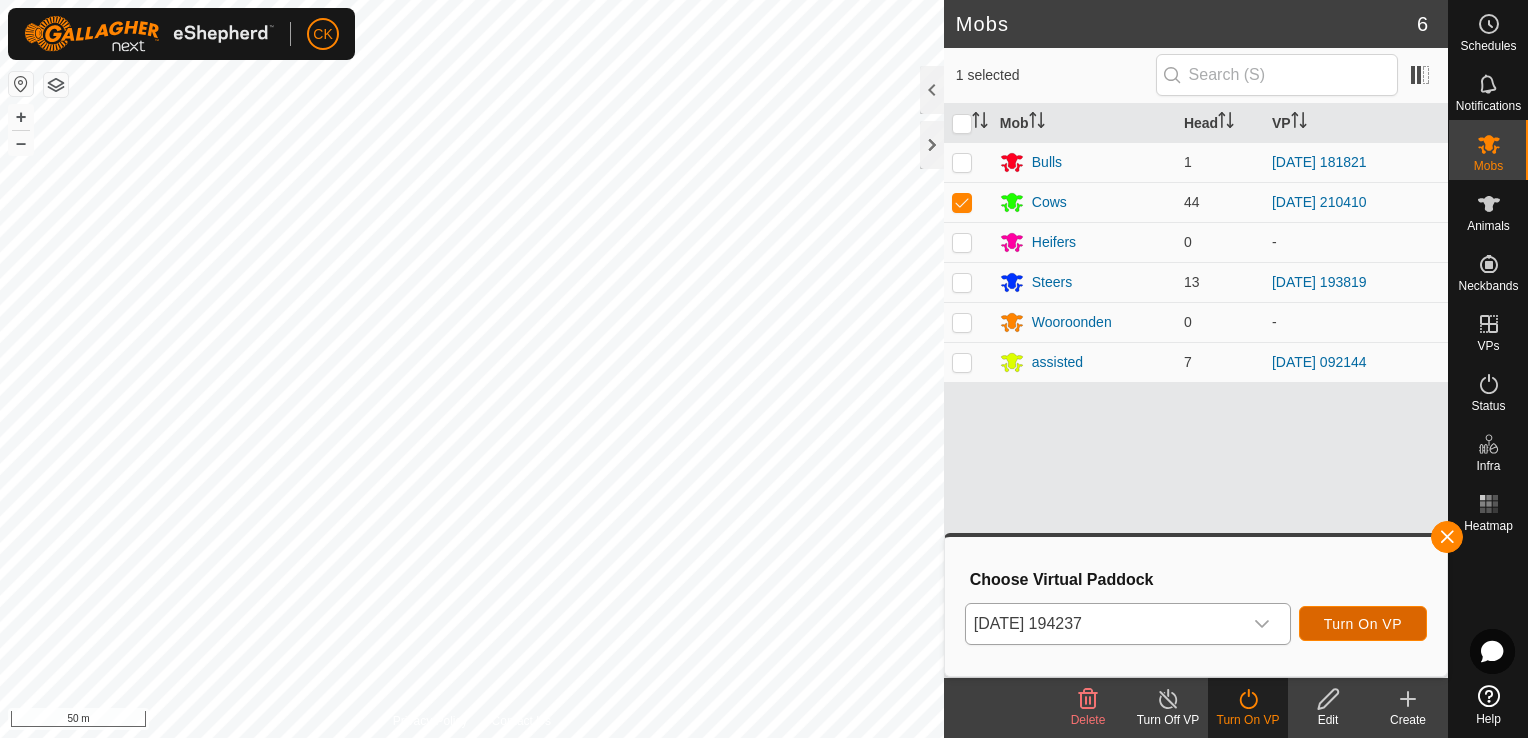 click on "Turn On VP" at bounding box center (1363, 624) 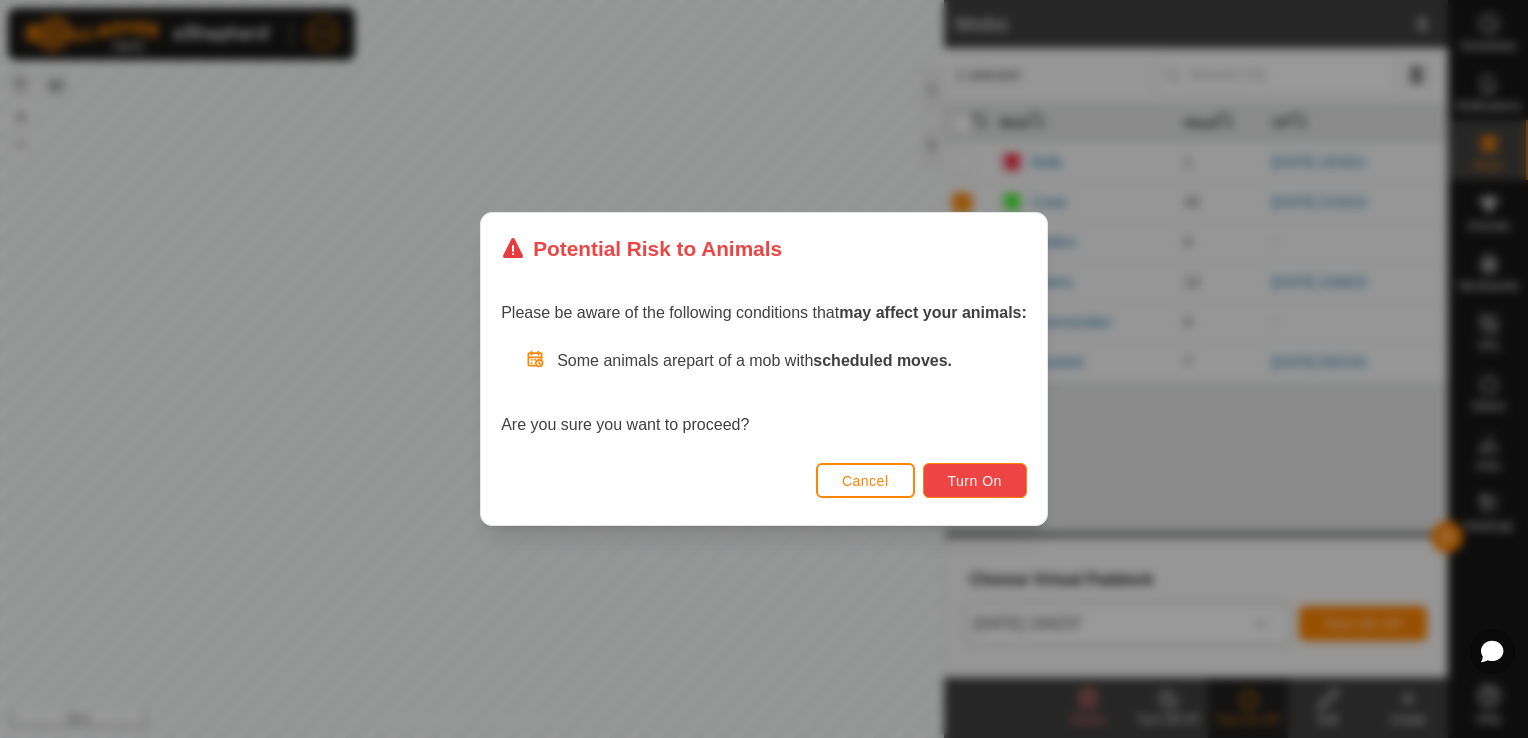 click on "Turn On" at bounding box center (975, 481) 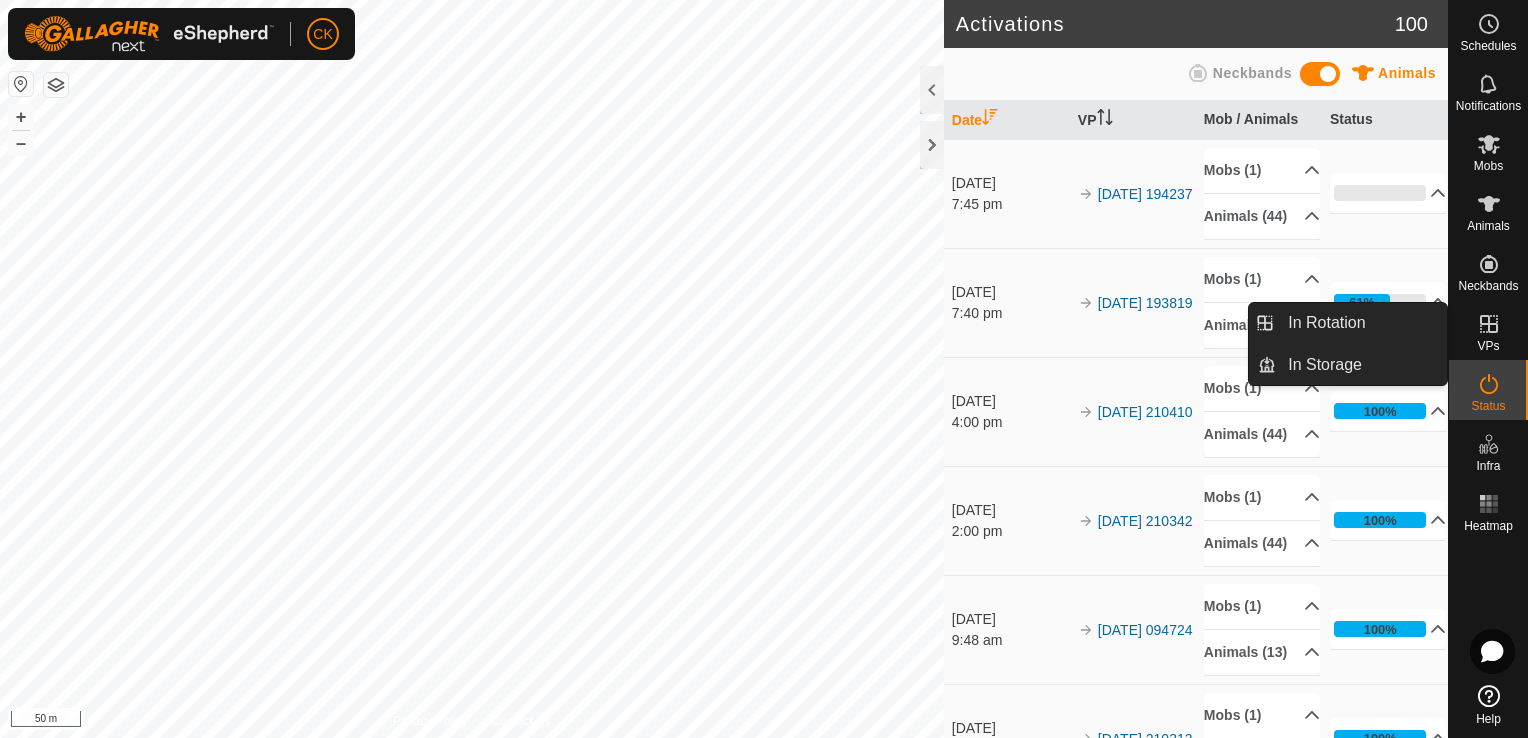 click 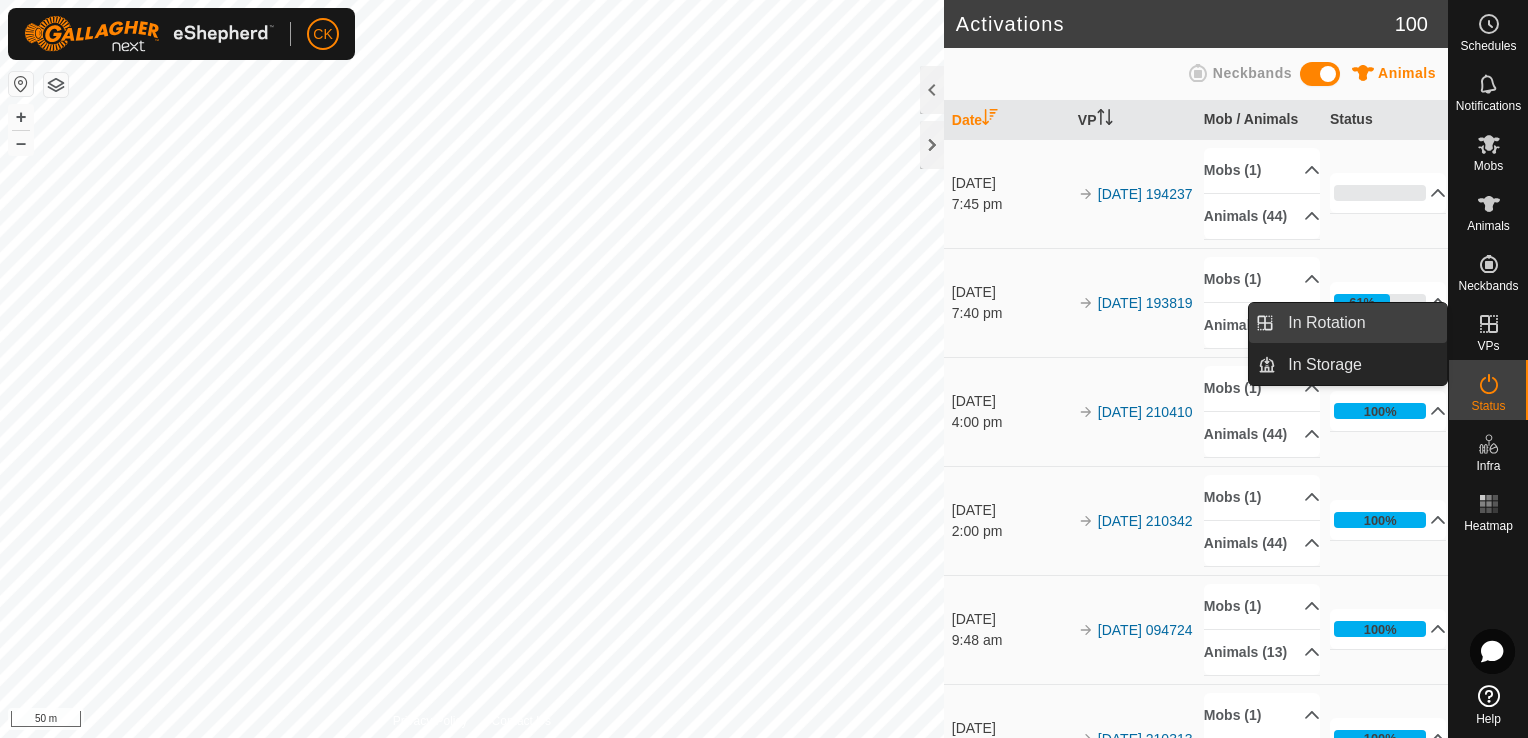 click on "In Rotation" at bounding box center [1361, 323] 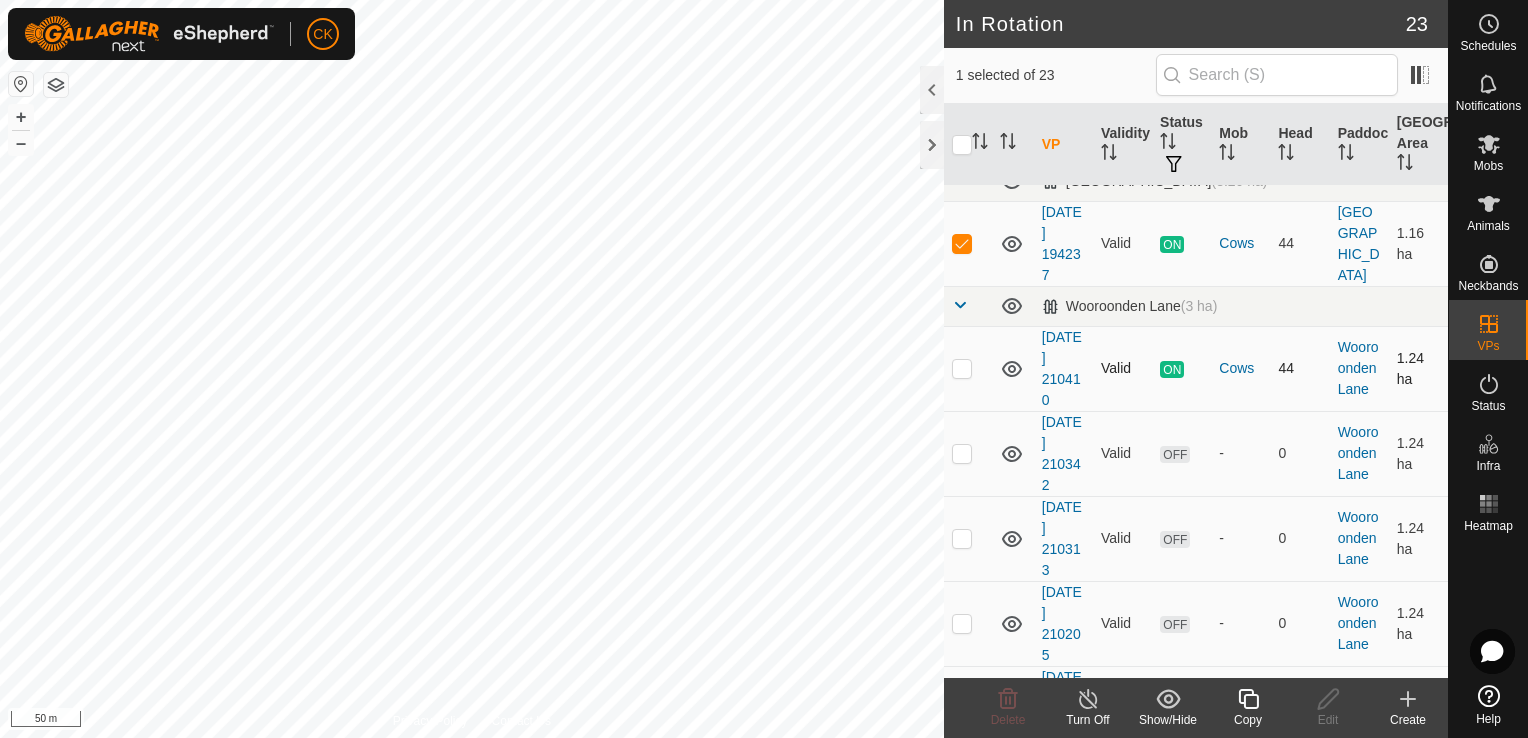 scroll, scrollTop: 1300, scrollLeft: 0, axis: vertical 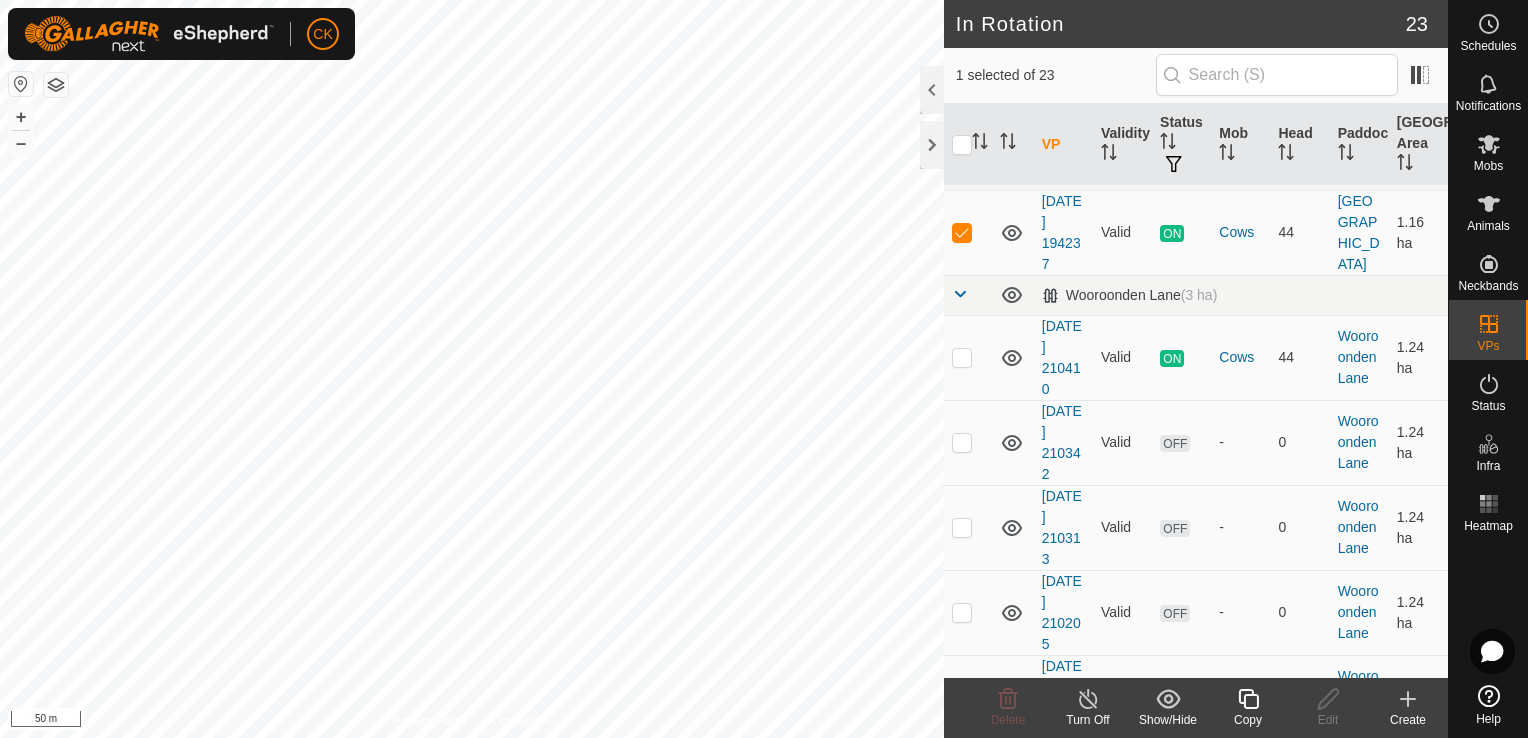click 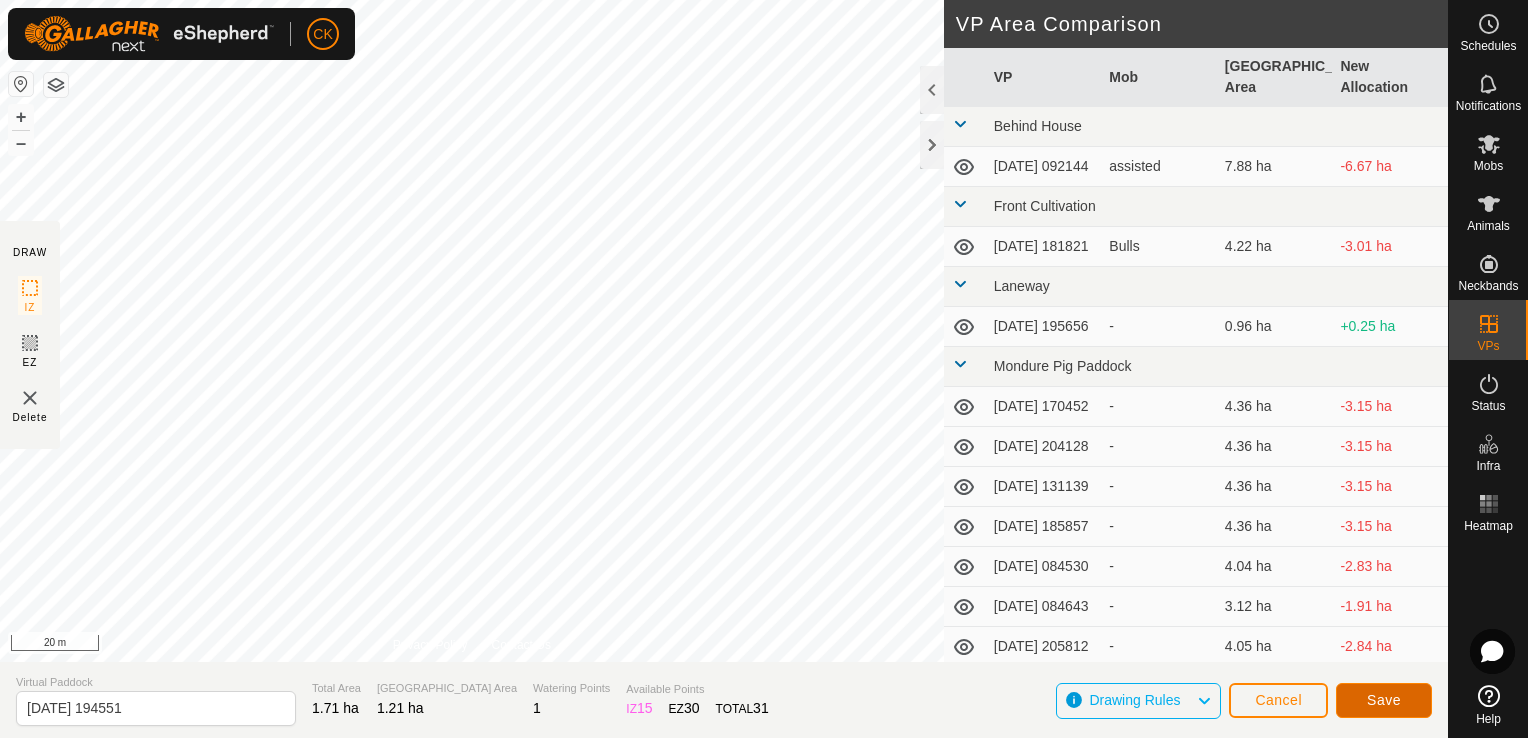 click on "Save" 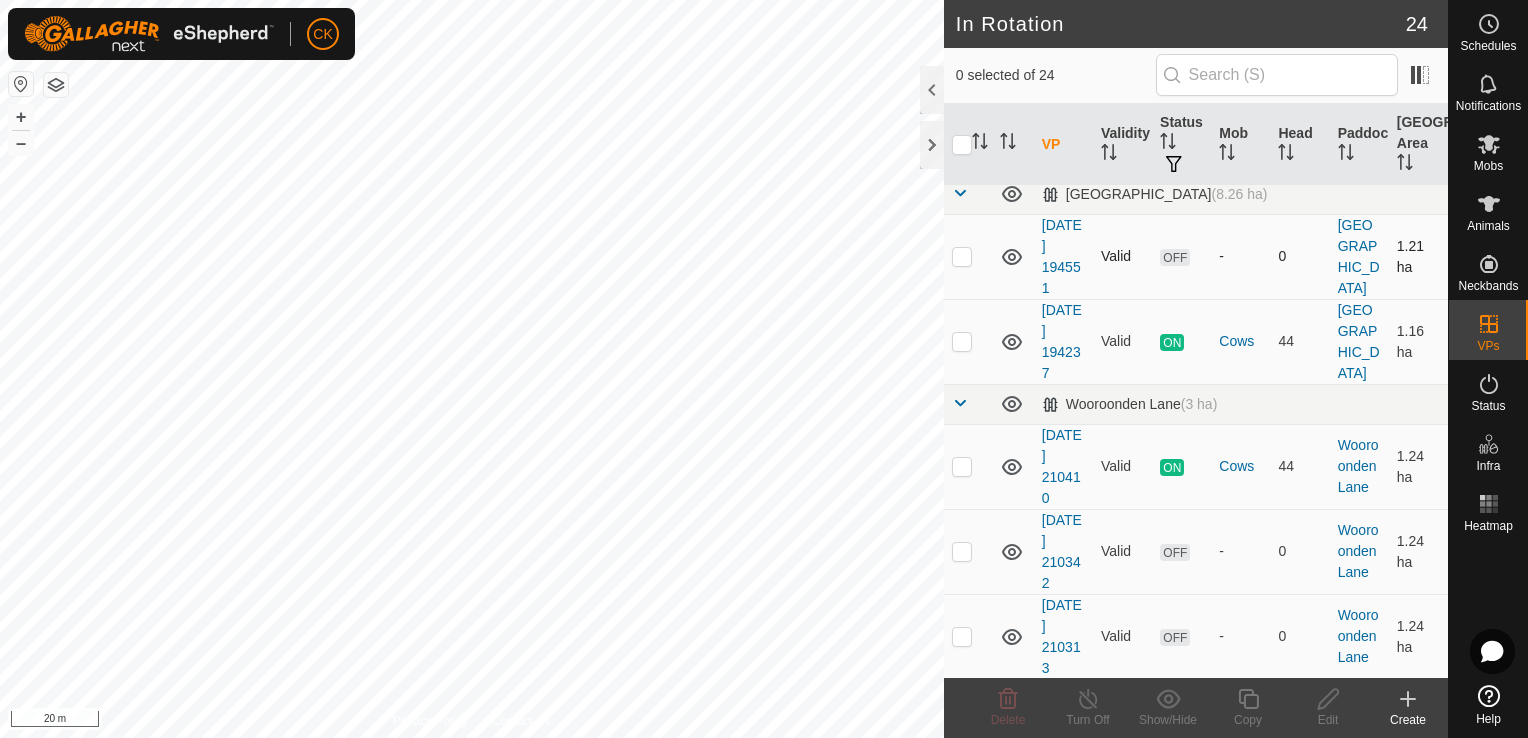 scroll, scrollTop: 1300, scrollLeft: 0, axis: vertical 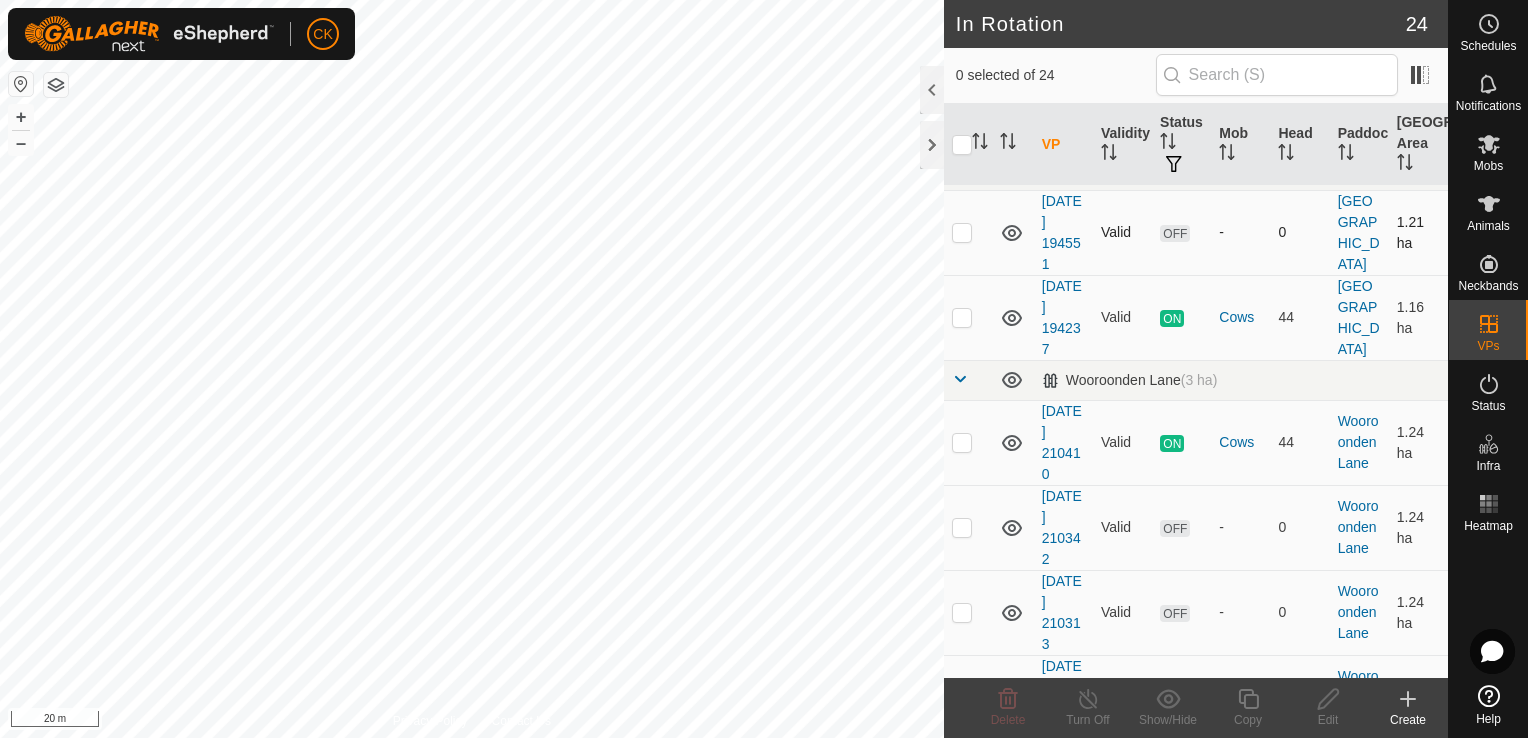 click at bounding box center (962, 232) 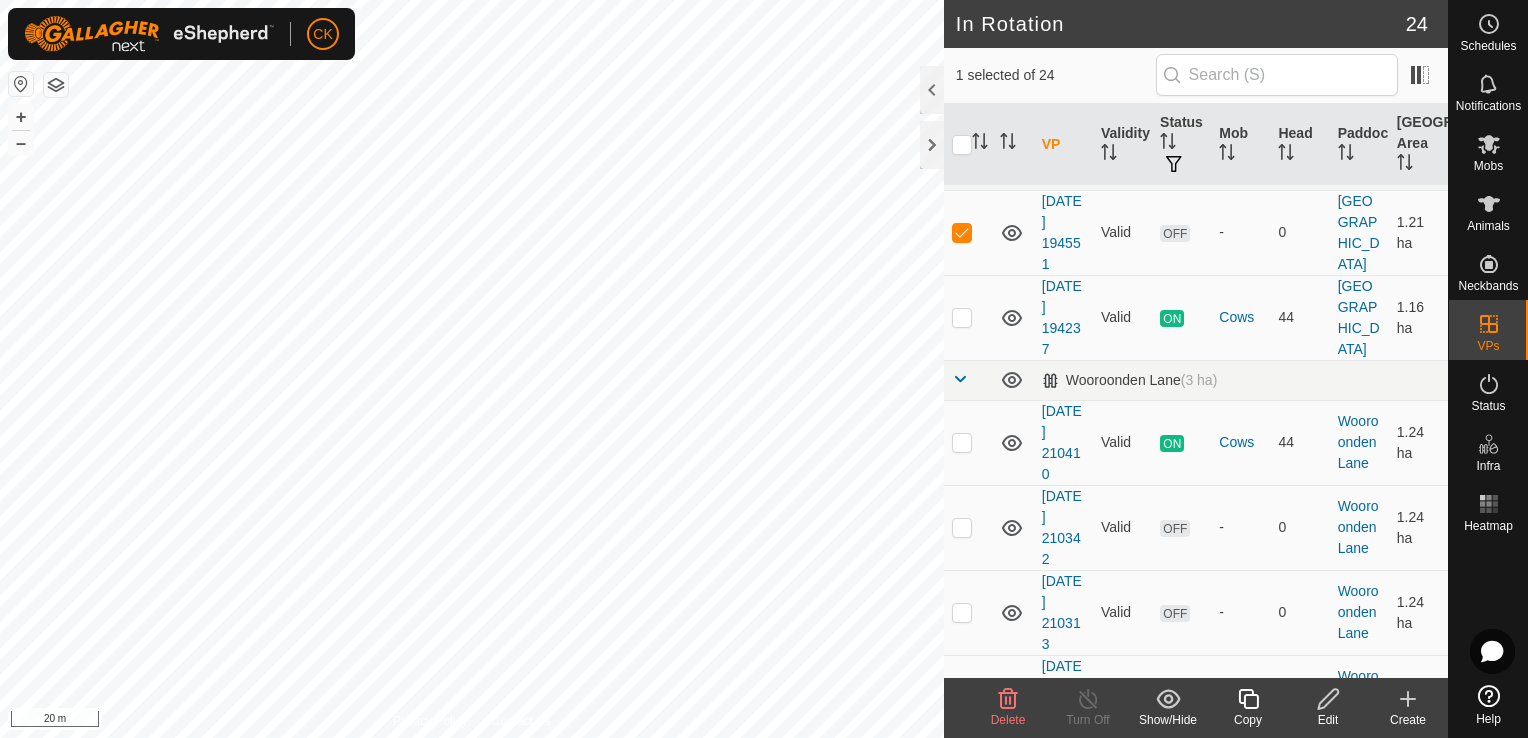 click 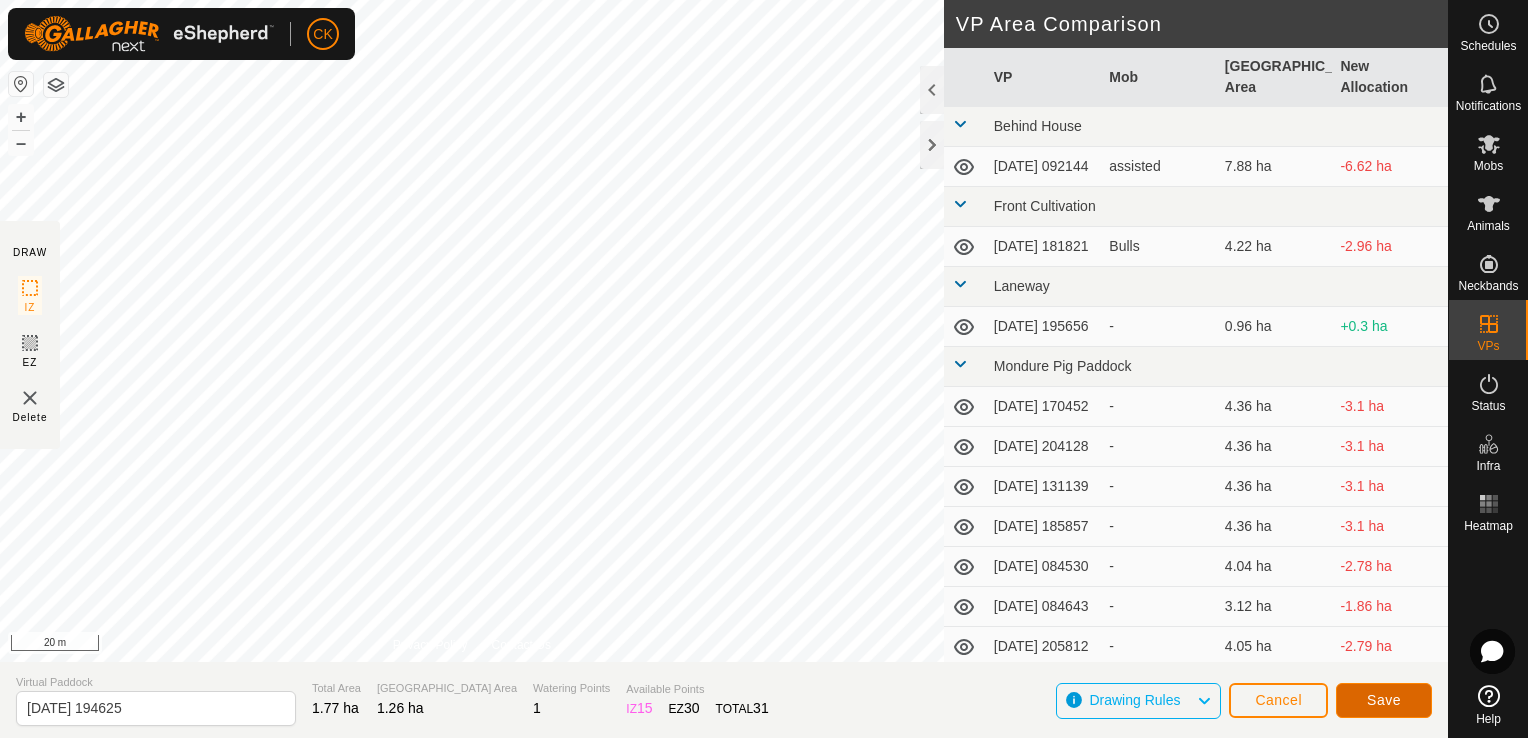 click on "Save" 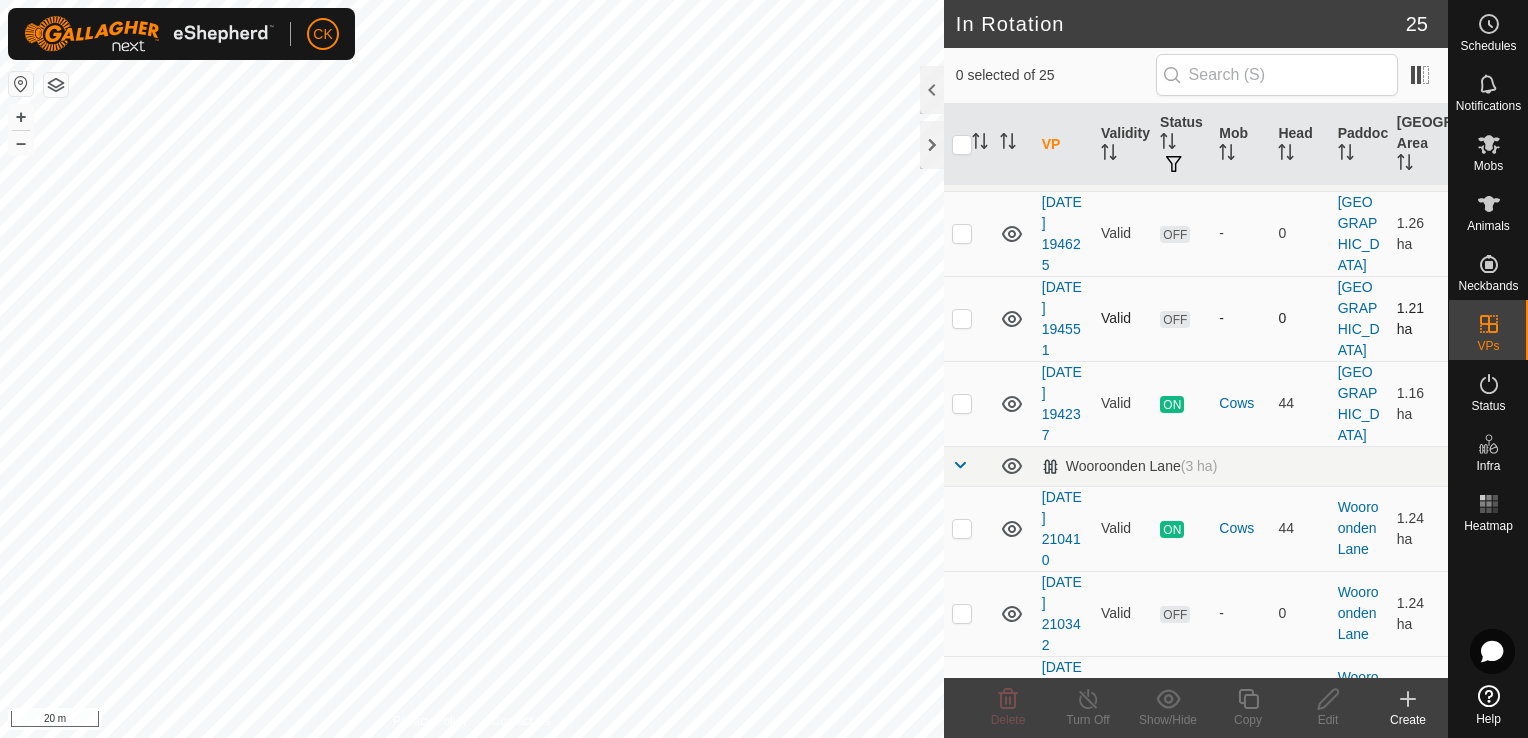scroll, scrollTop: 1300, scrollLeft: 0, axis: vertical 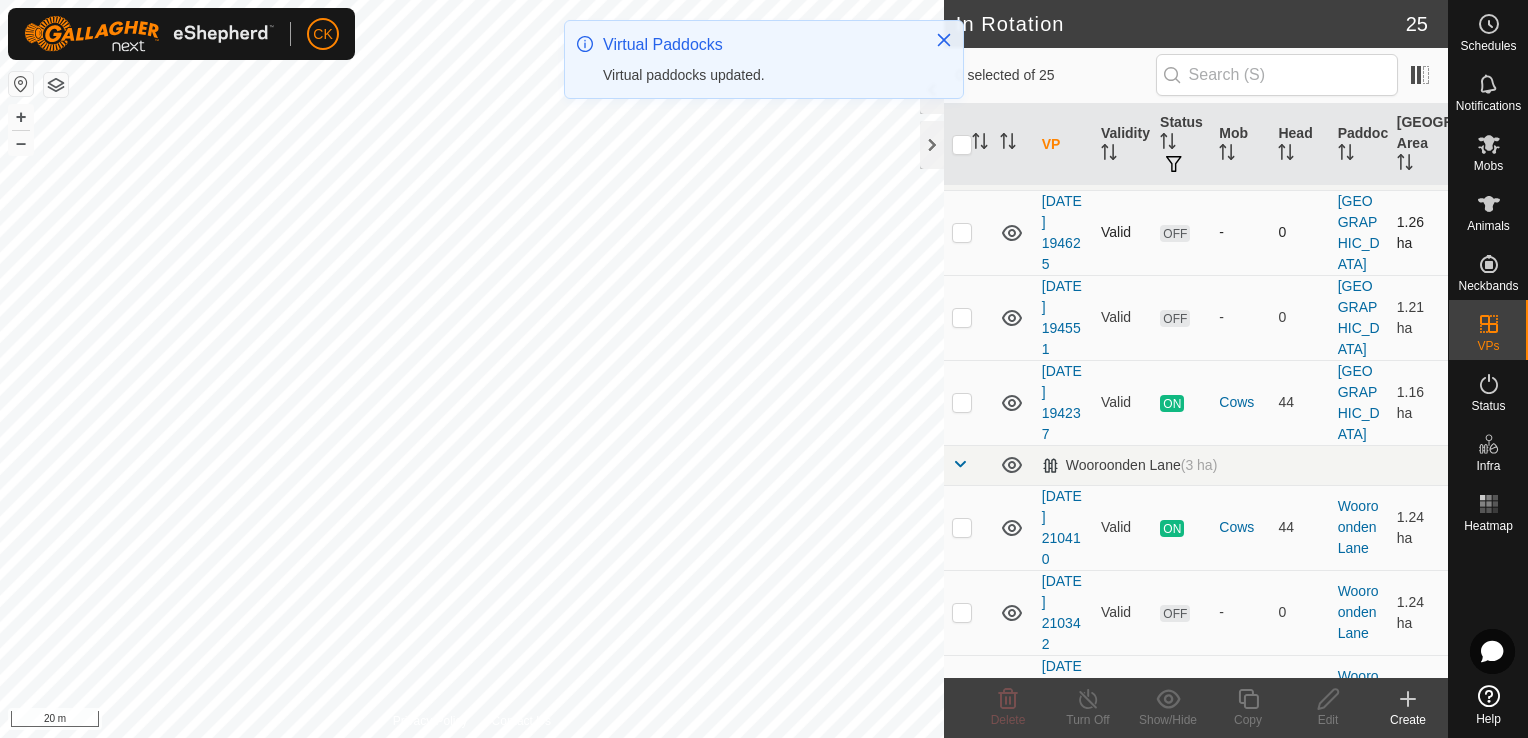 click at bounding box center [962, 232] 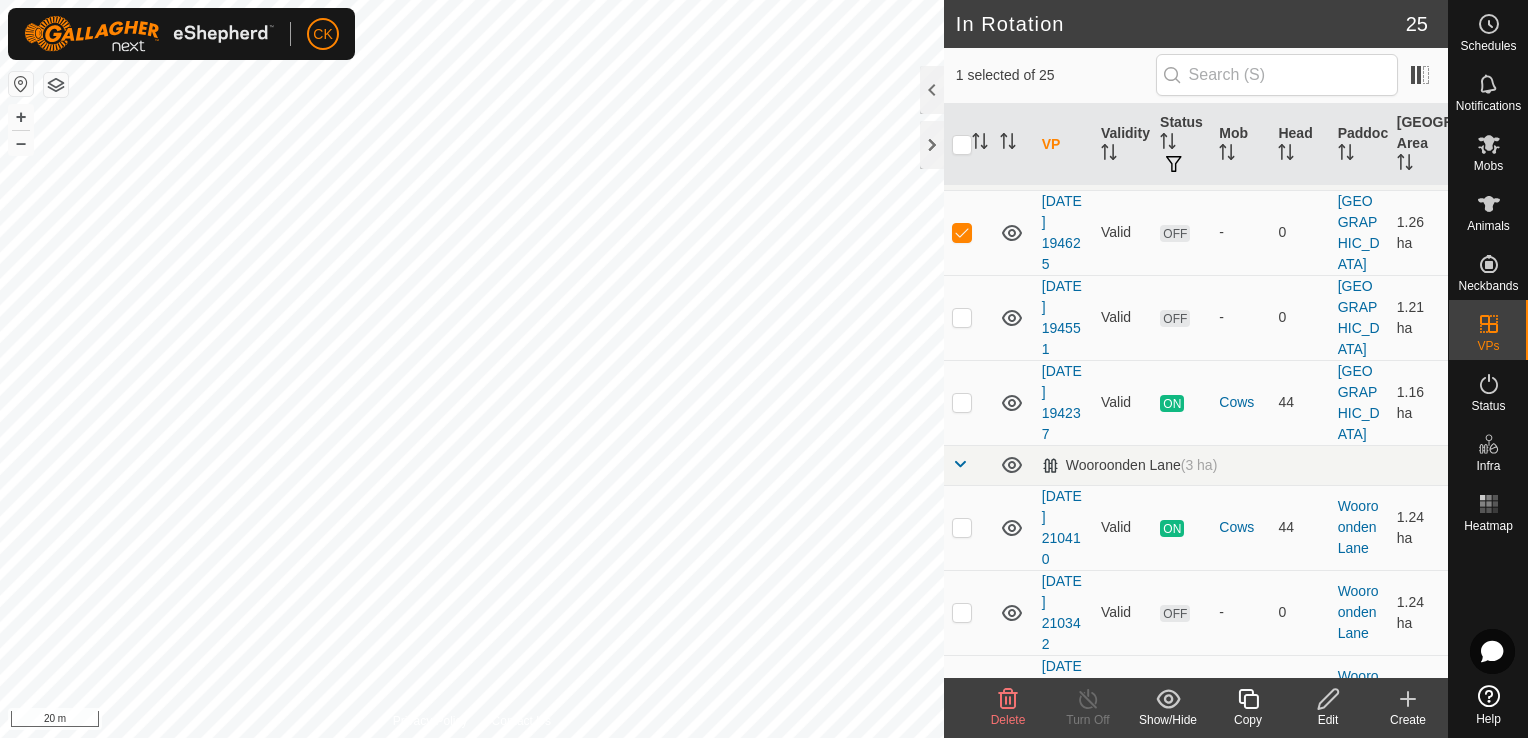 click 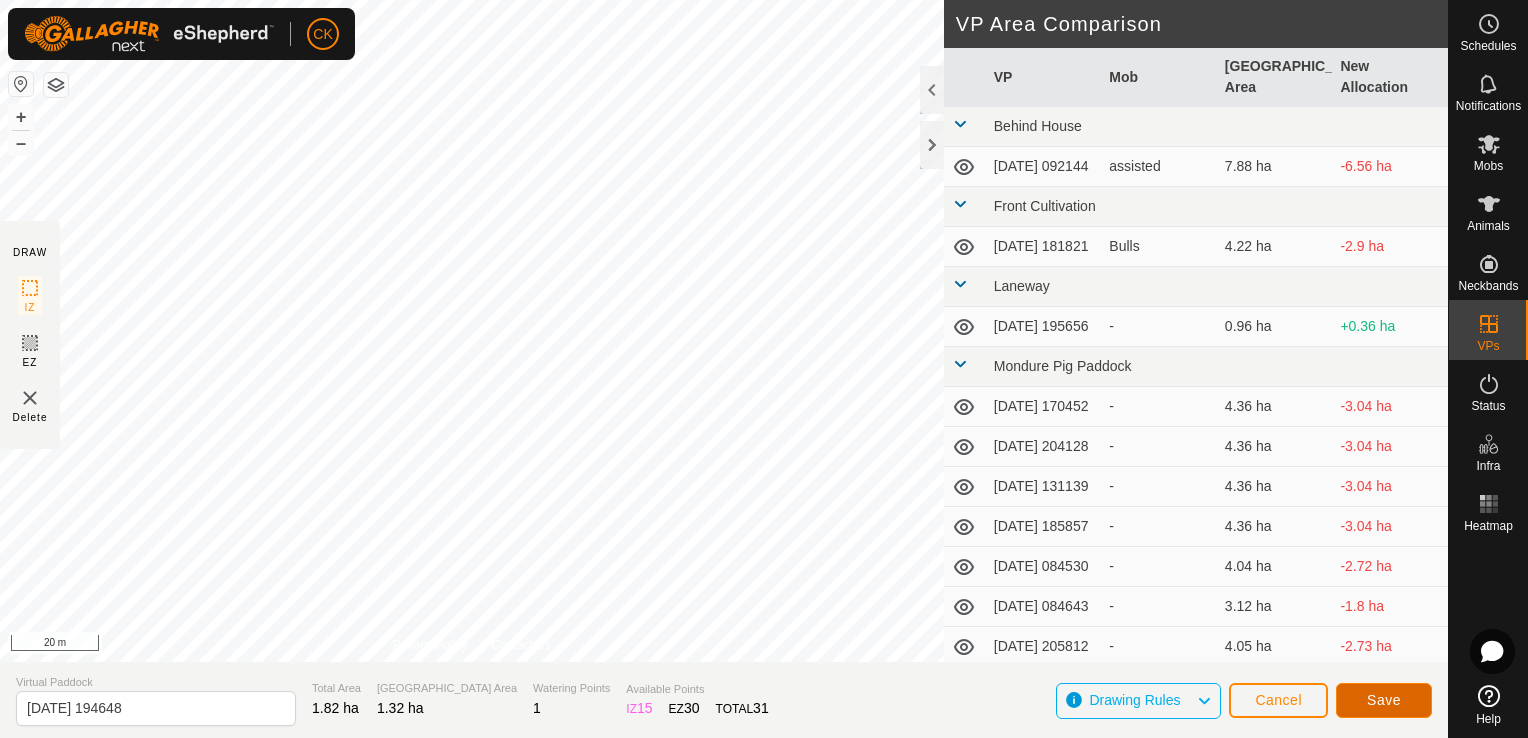 click on "Save" 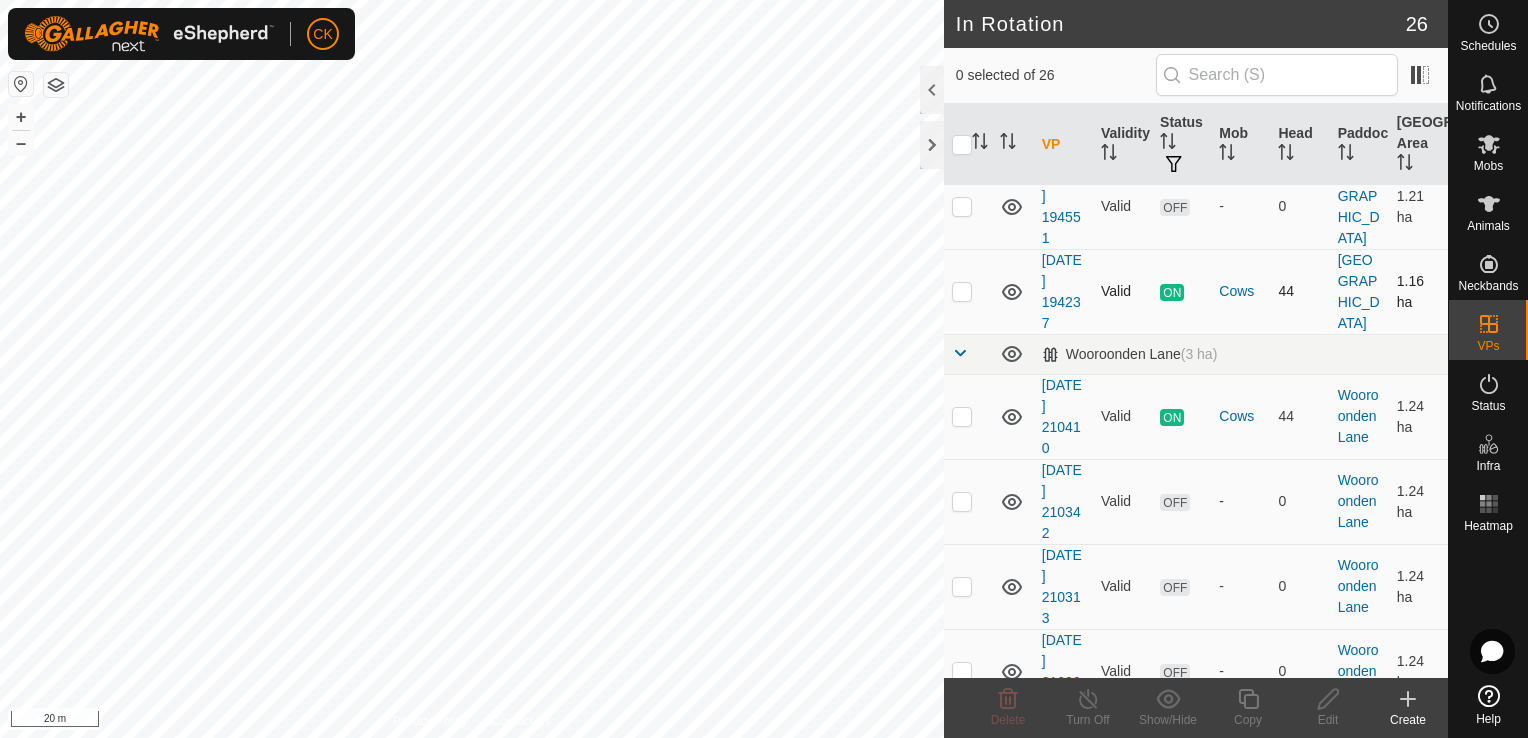 scroll, scrollTop: 1500, scrollLeft: 0, axis: vertical 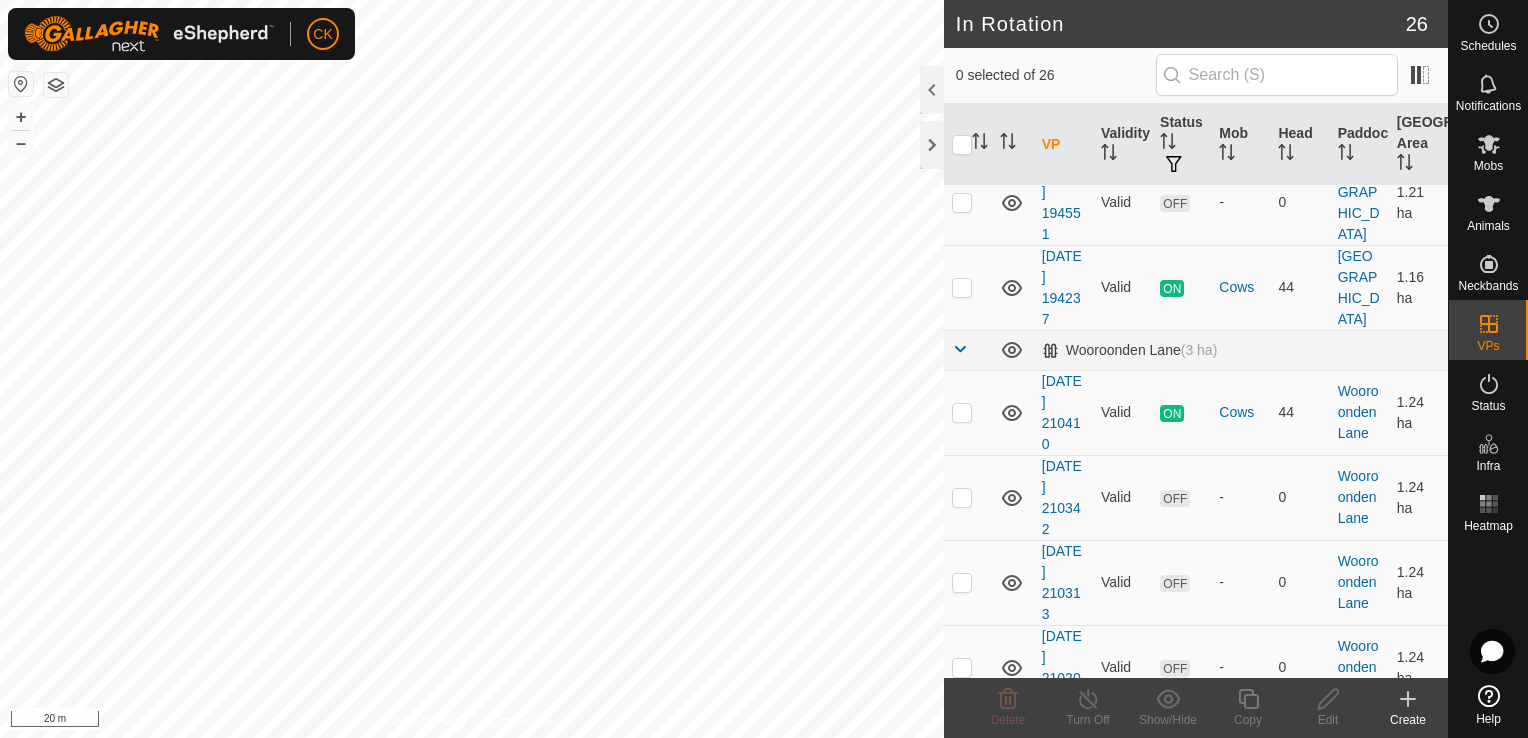 click at bounding box center [962, 32] 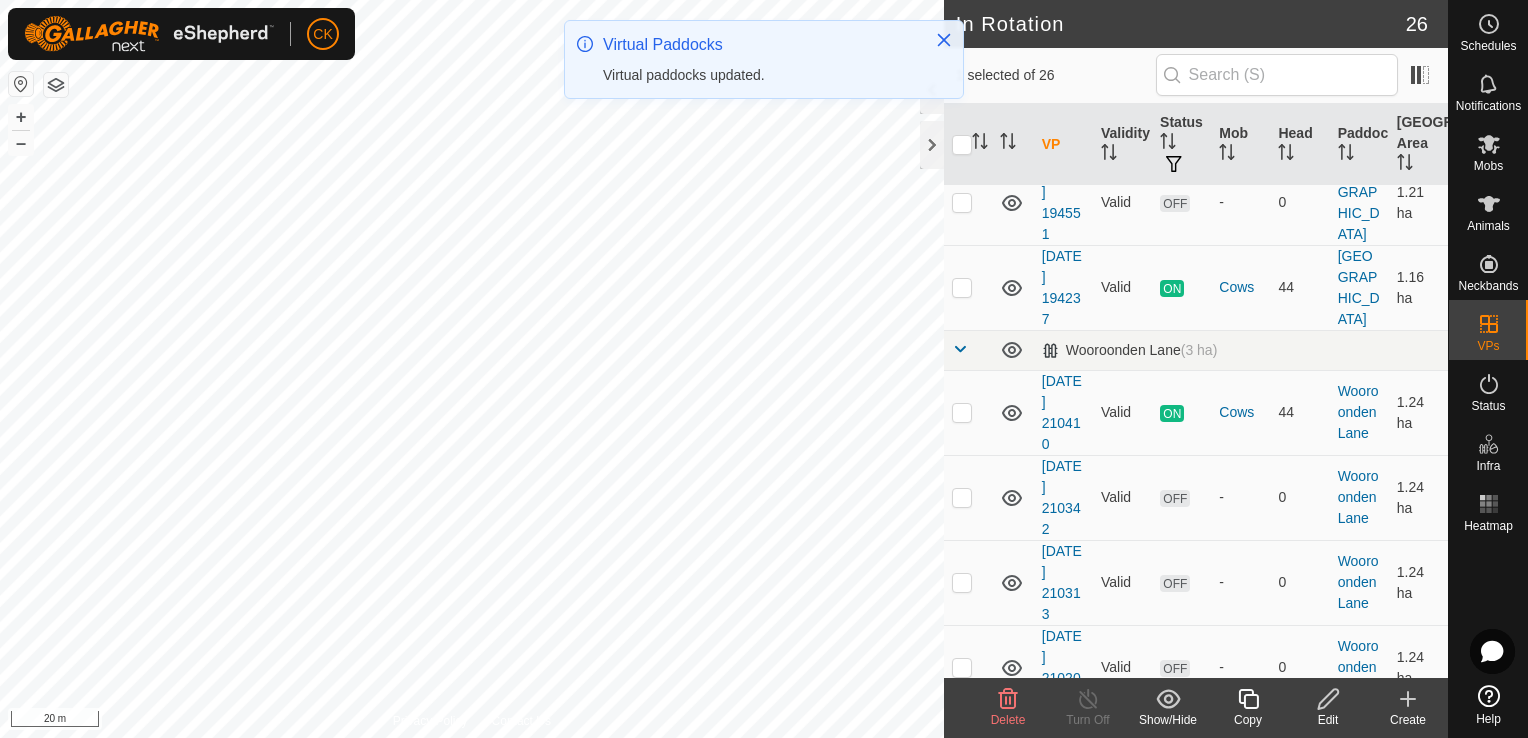 click 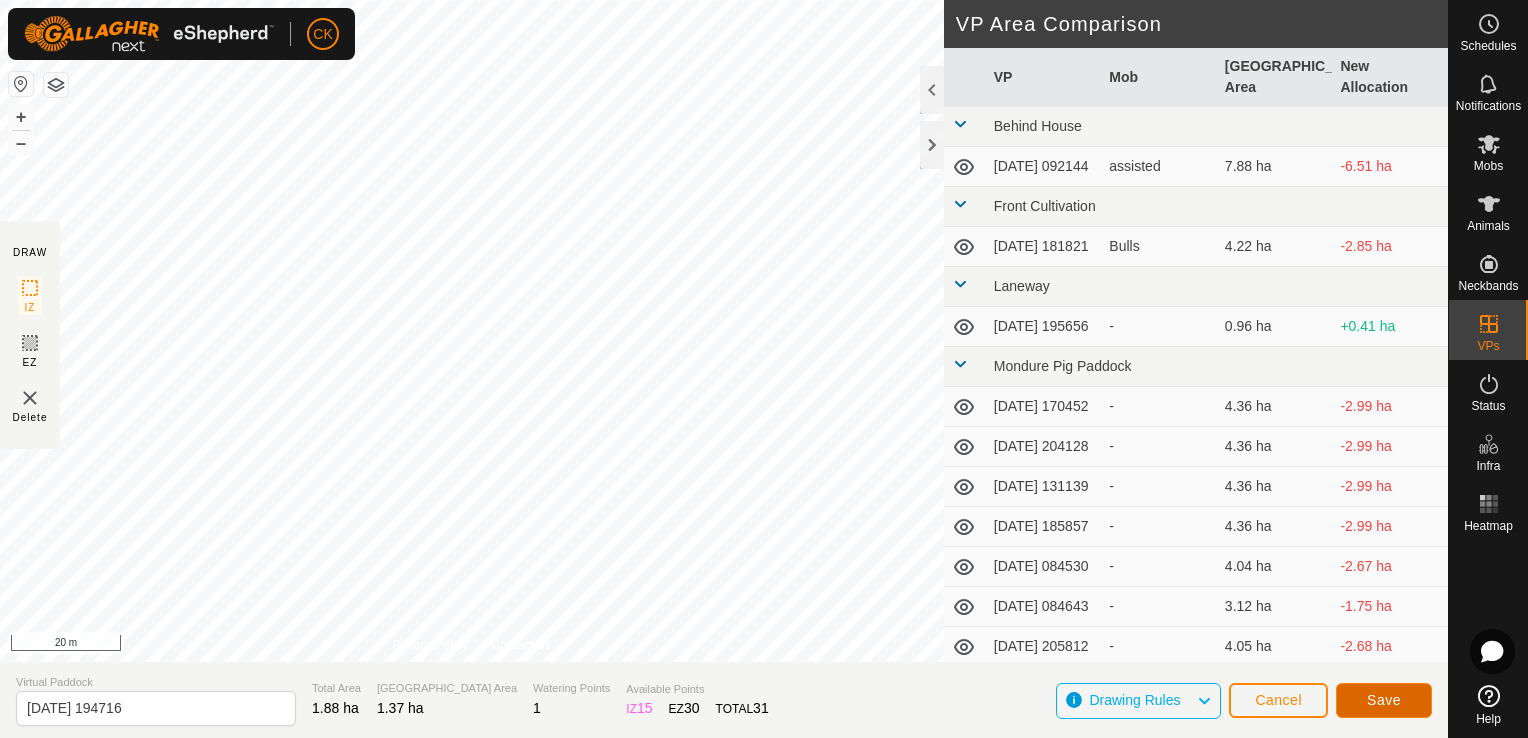 click on "Save" 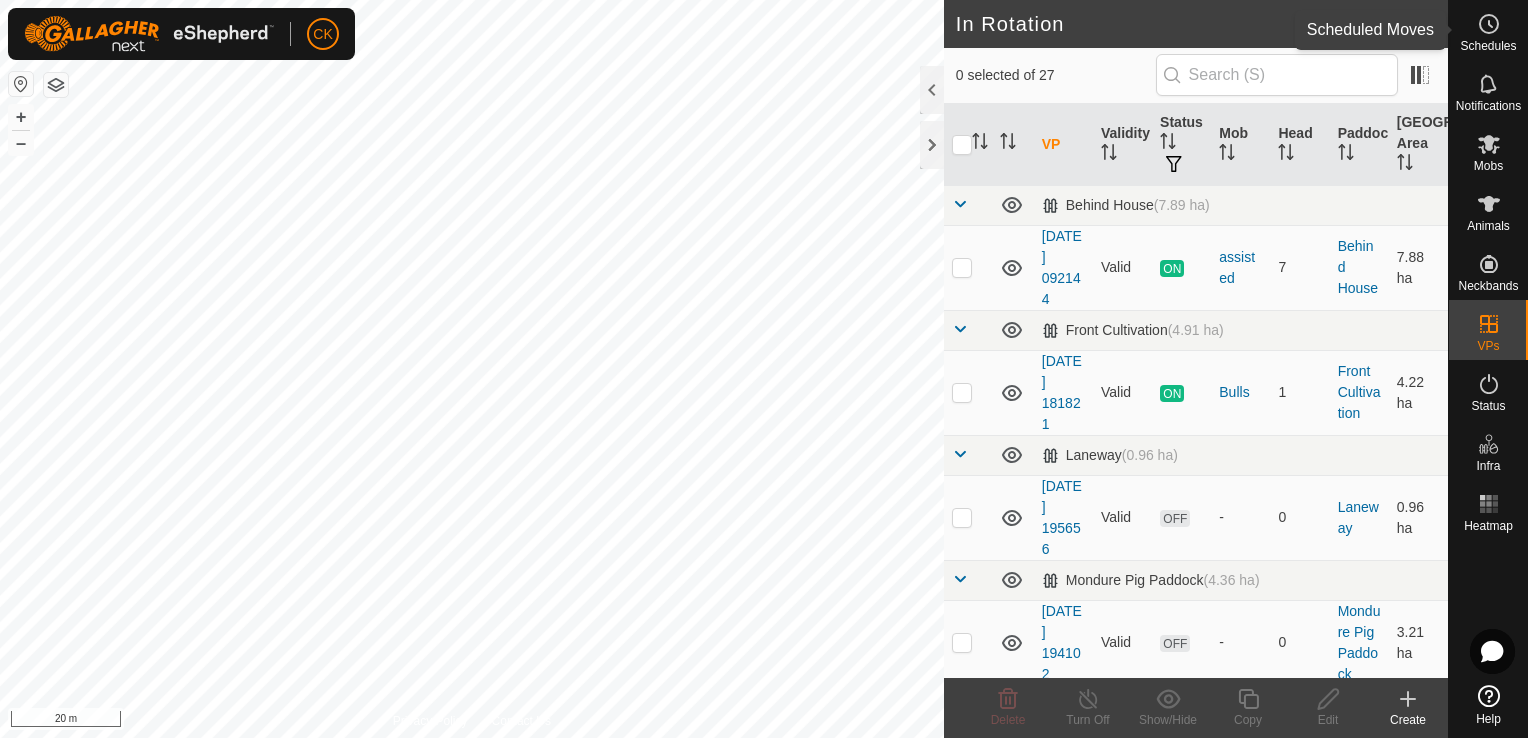 click 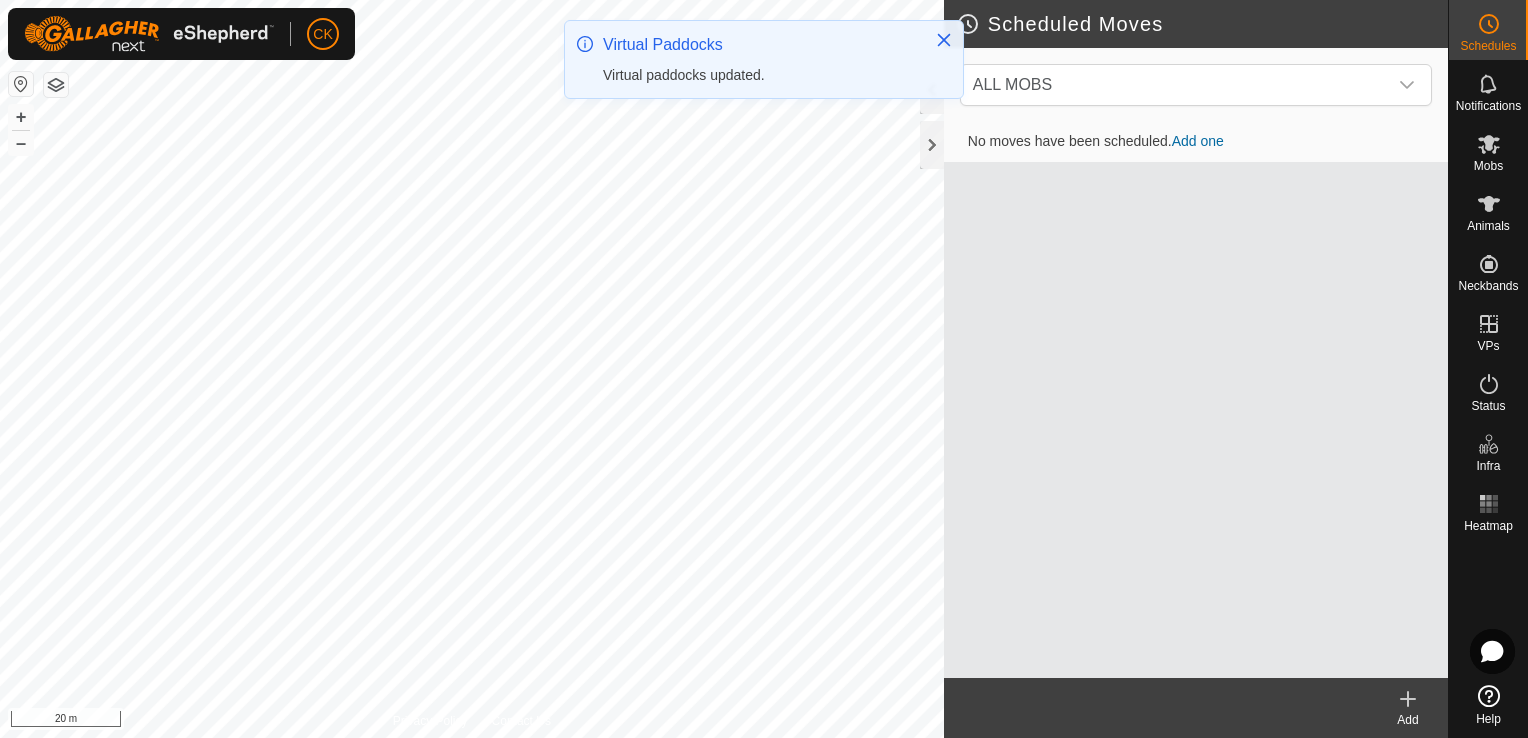 click 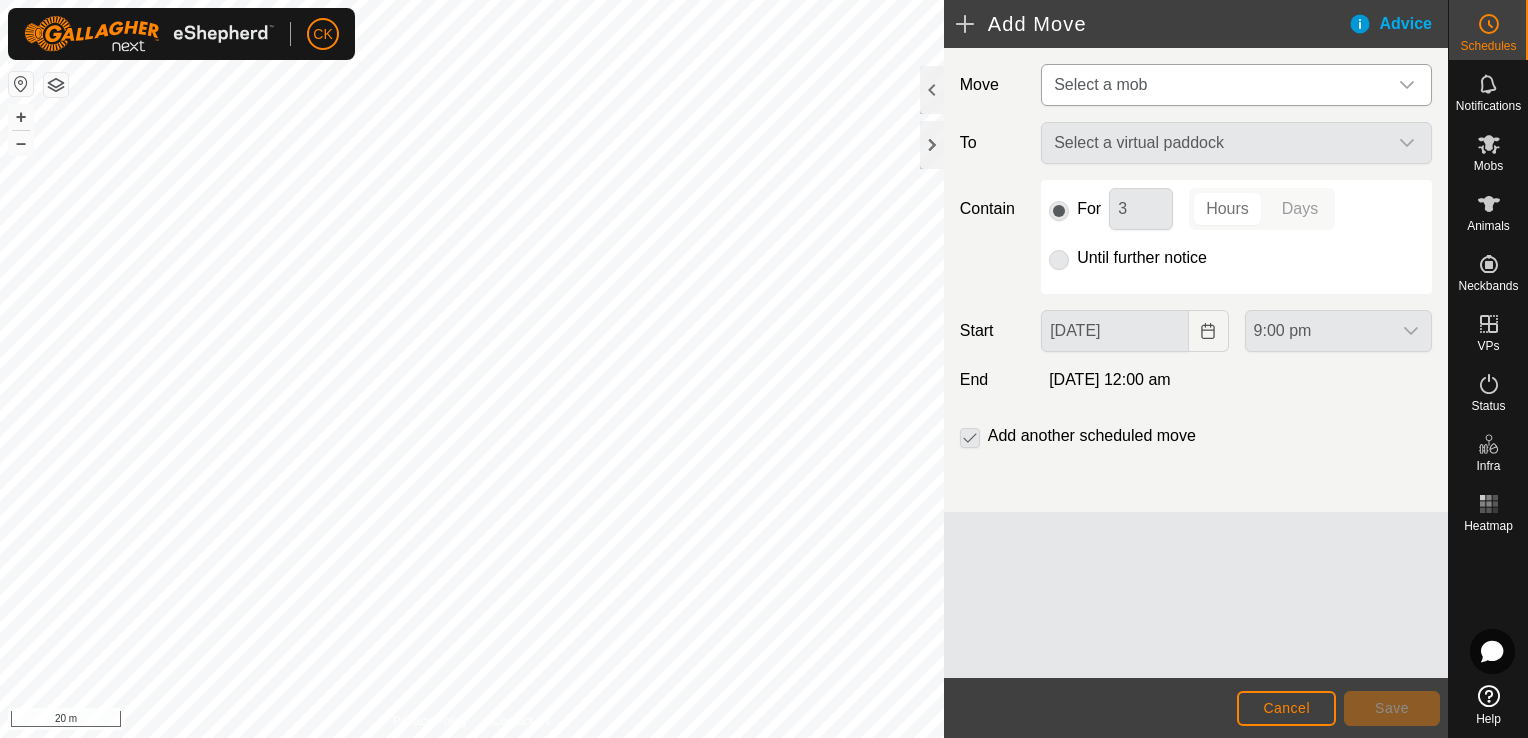 click at bounding box center (1407, 85) 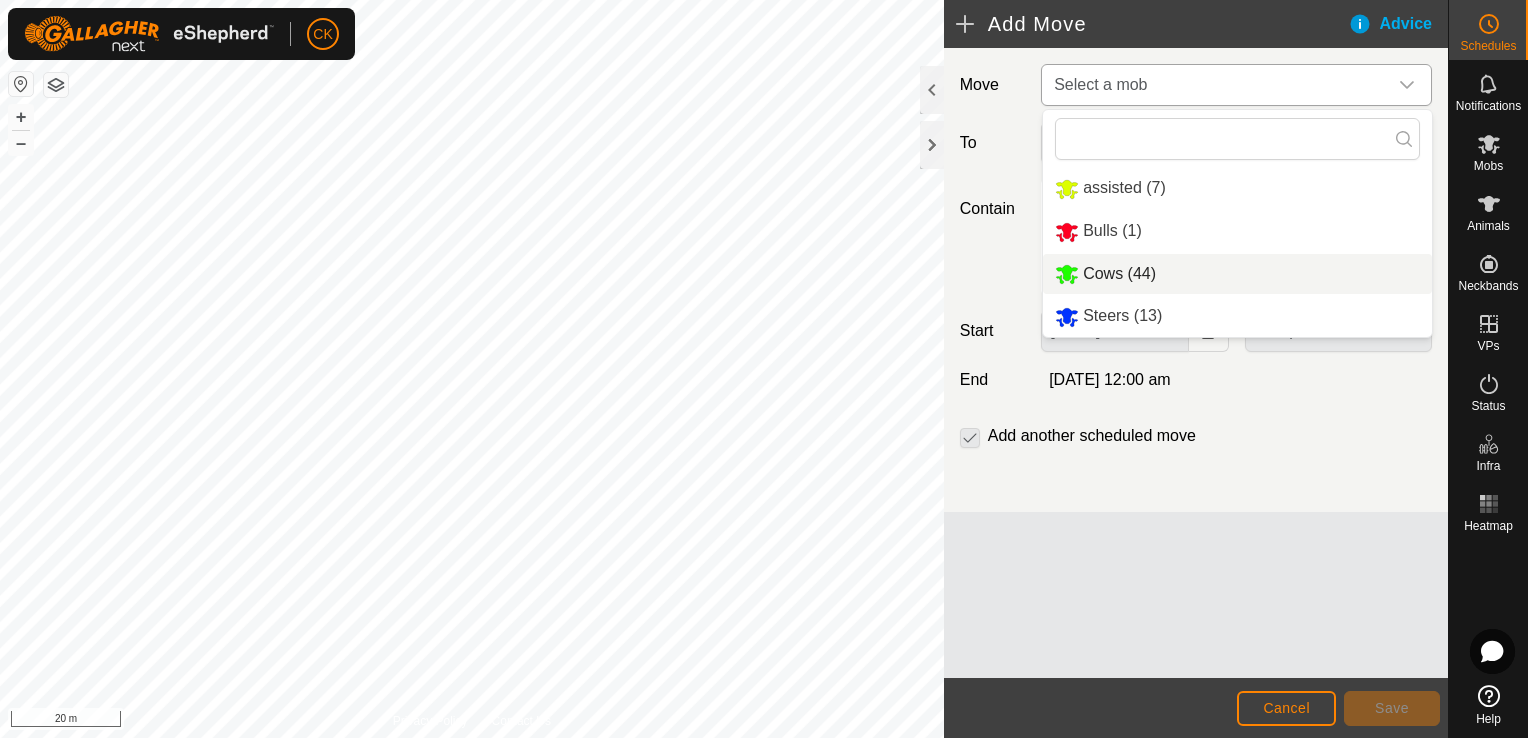 click on "Cows (44)" at bounding box center (1237, 274) 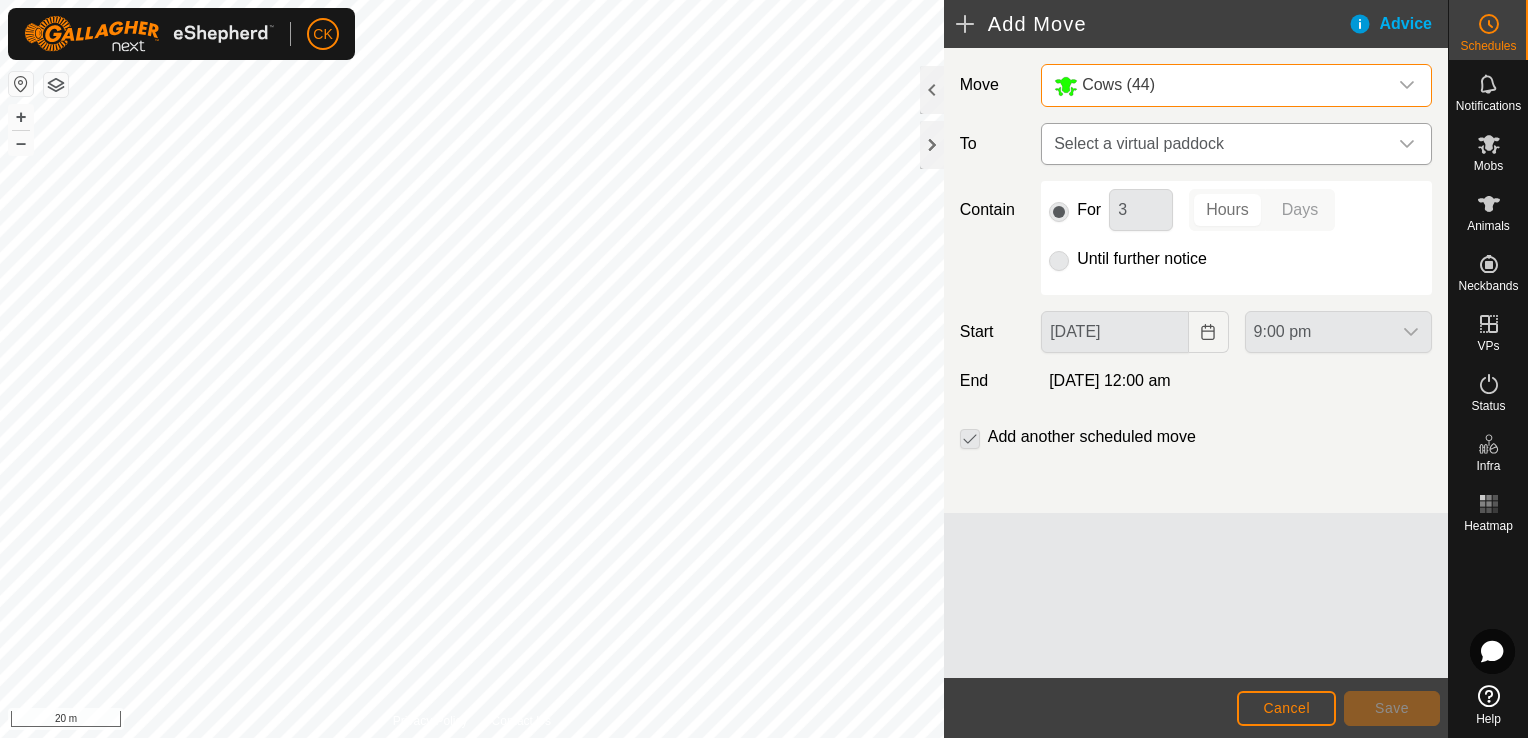 click 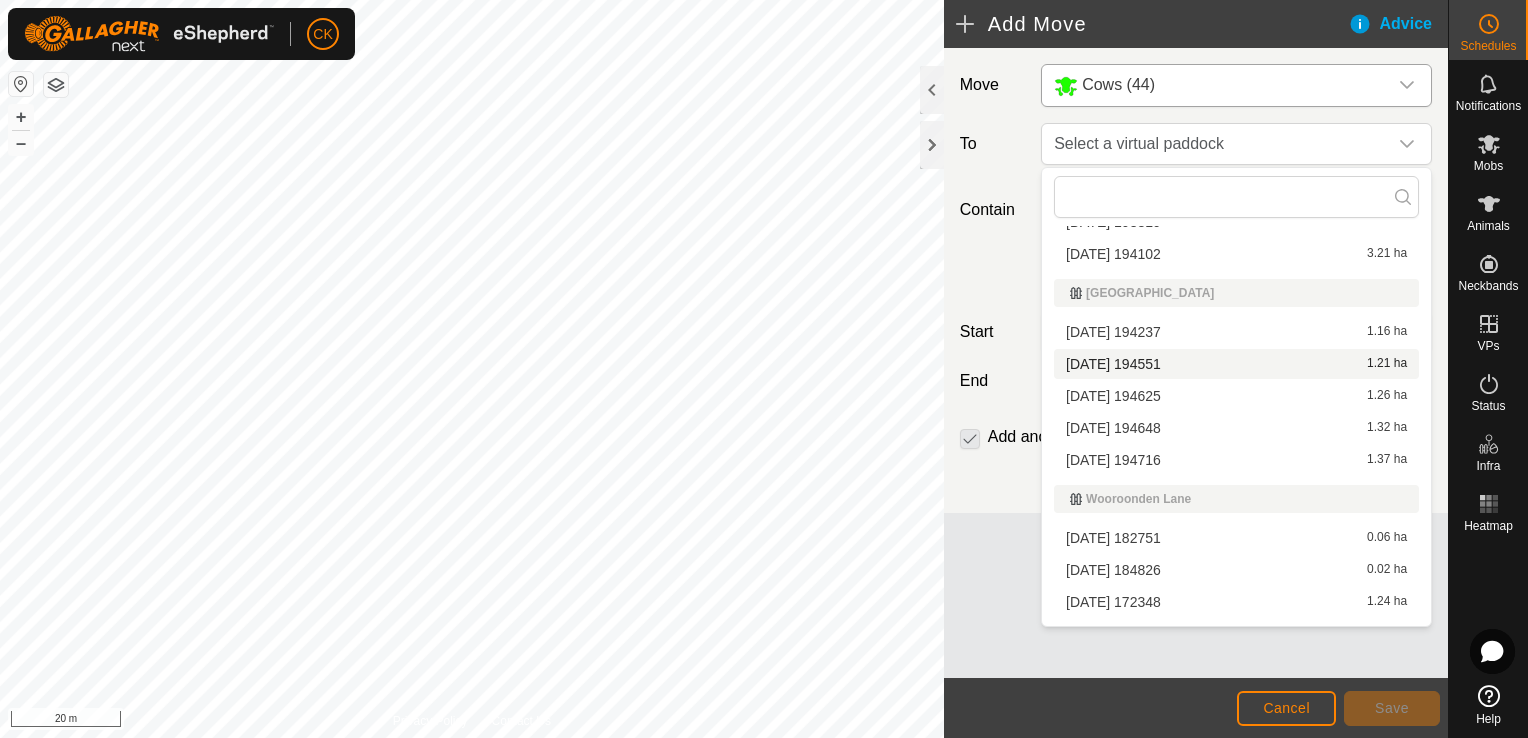 scroll, scrollTop: 600, scrollLeft: 0, axis: vertical 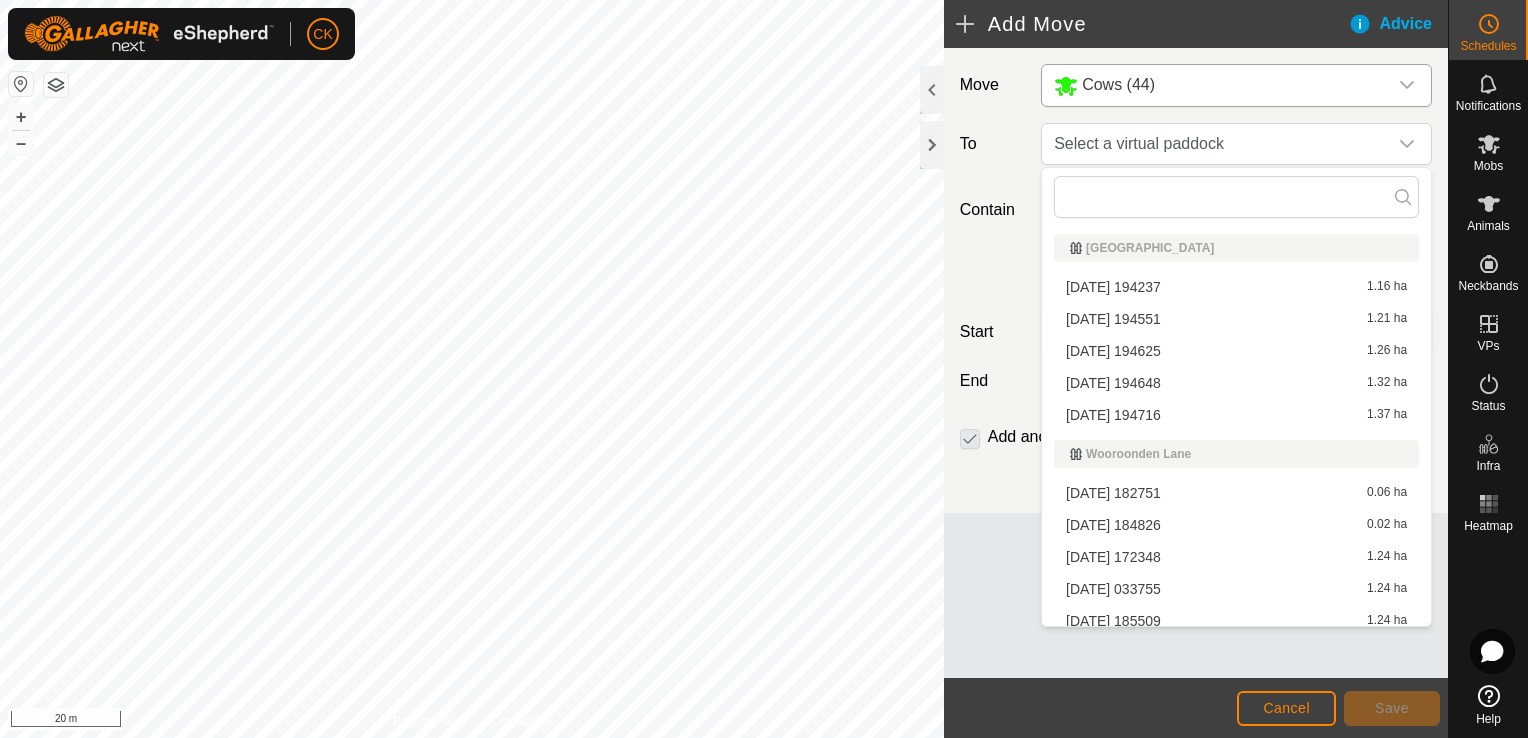 click on "[DATE] 194551  1.21 ha" at bounding box center [1236, 319] 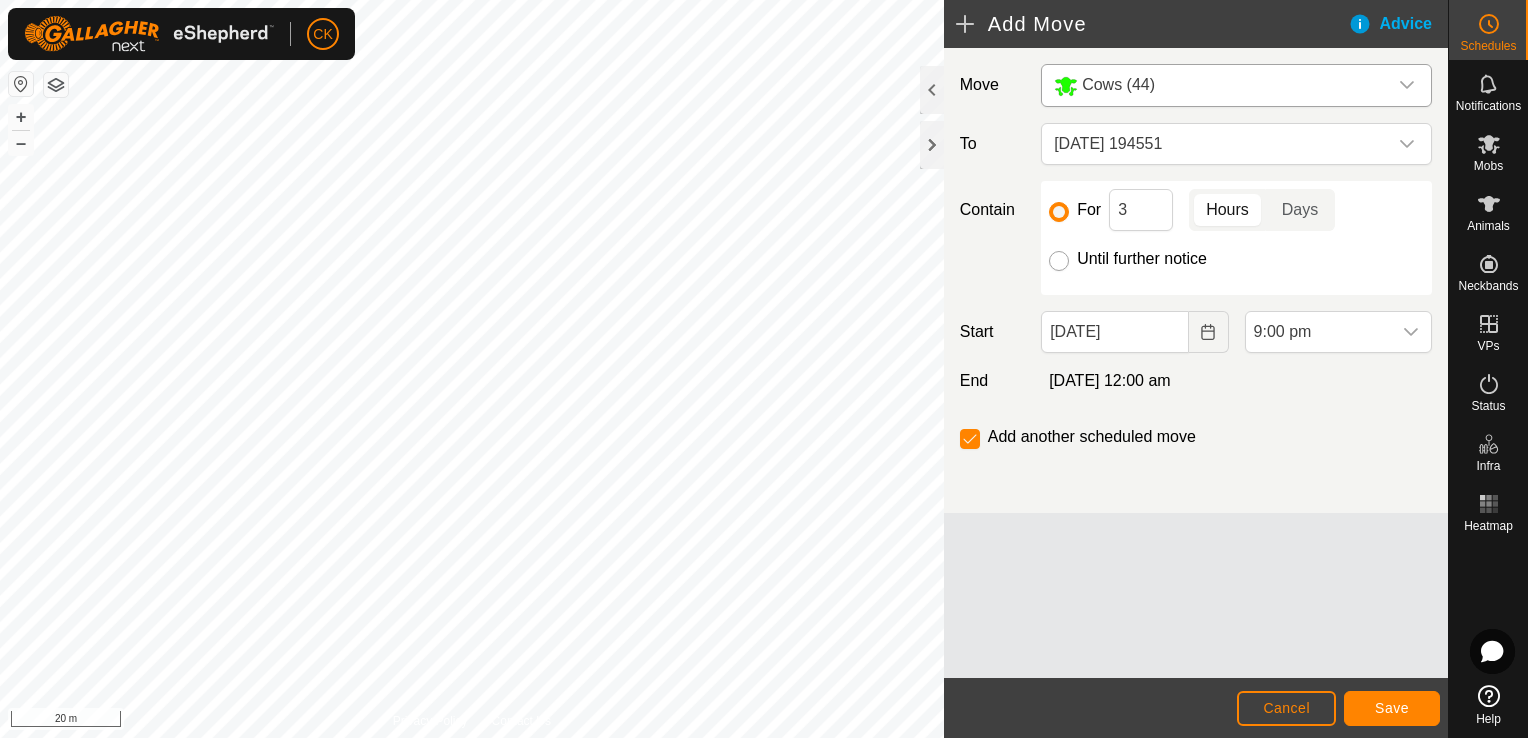 click on "Until further notice" at bounding box center (1059, 261) 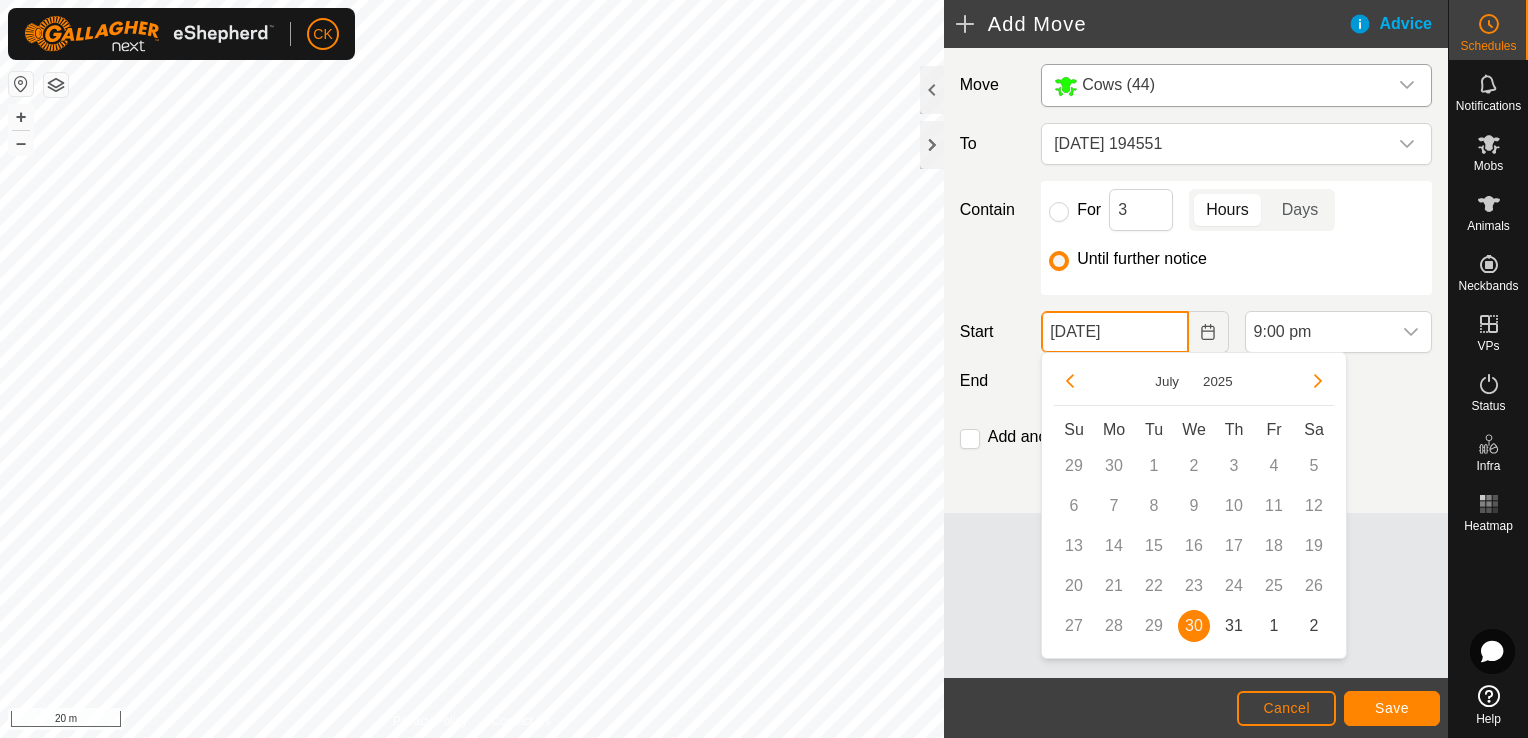click on "[DATE]" 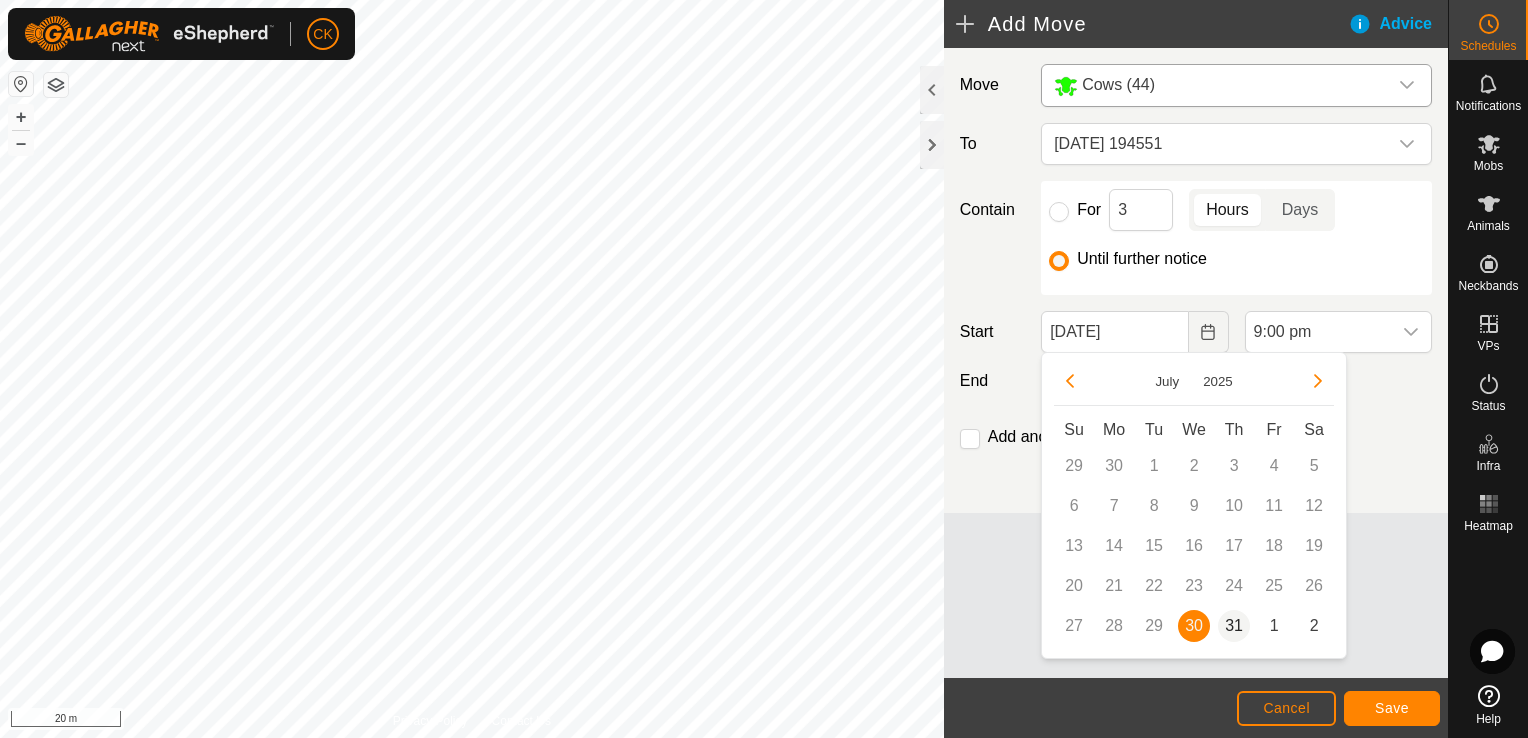 click on "31" at bounding box center (1234, 626) 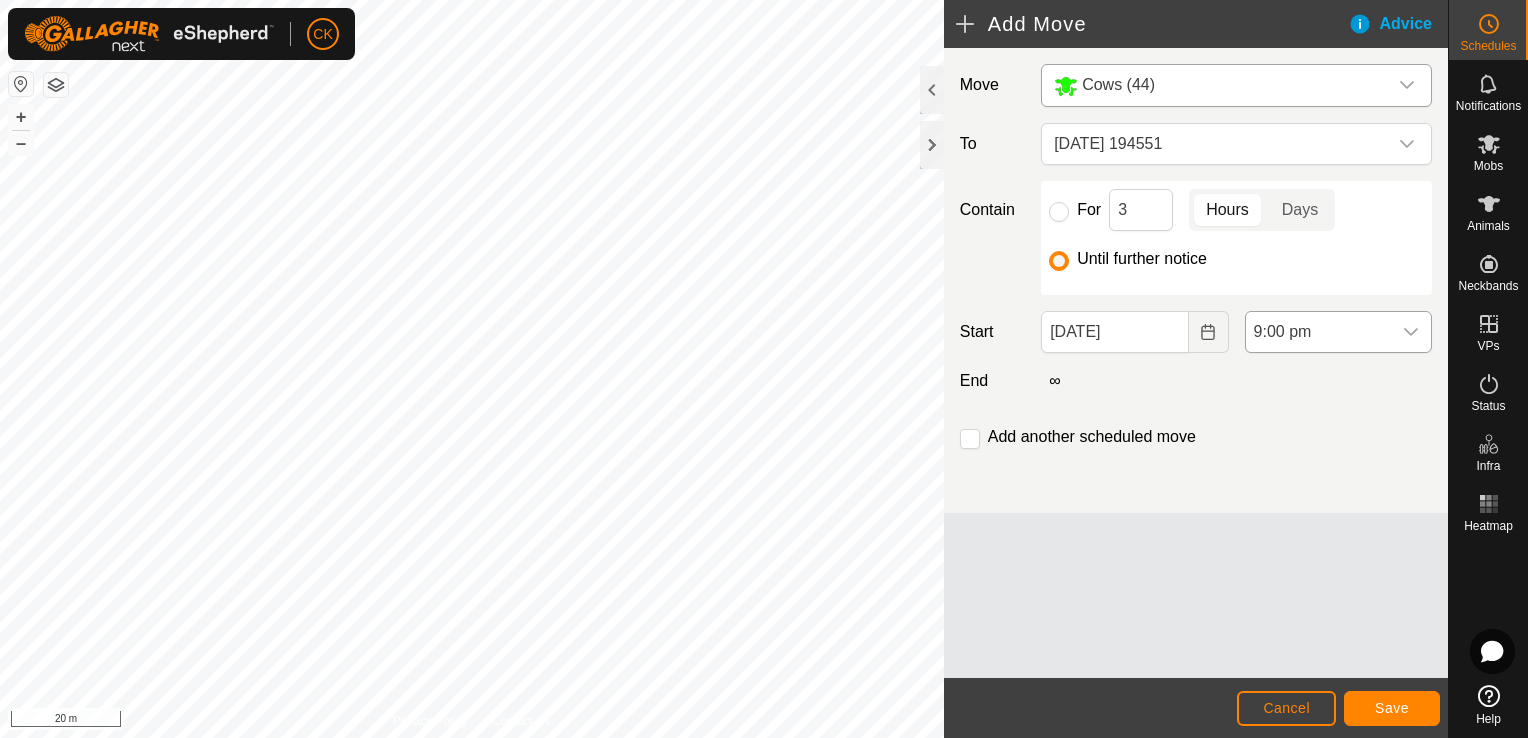 click 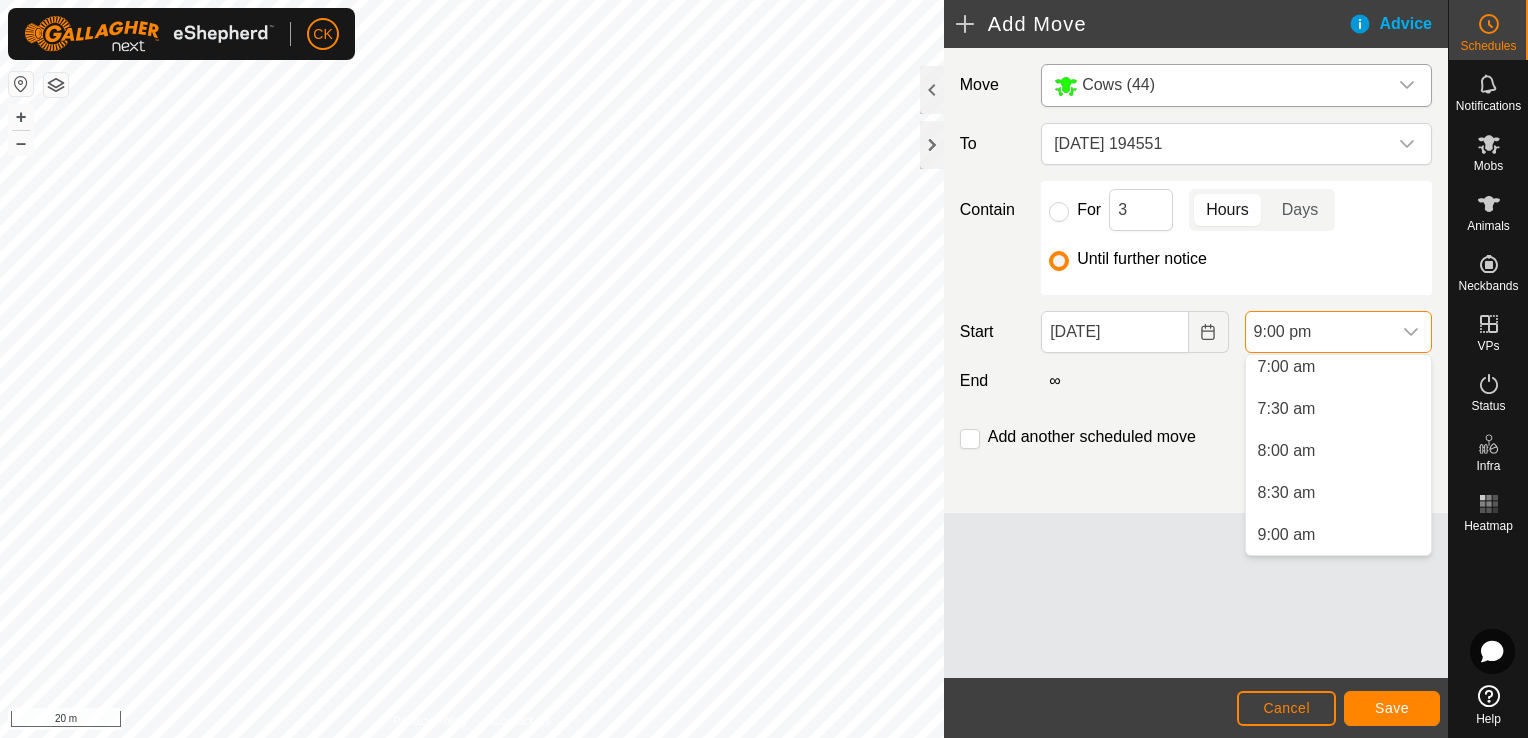 scroll, scrollTop: 496, scrollLeft: 0, axis: vertical 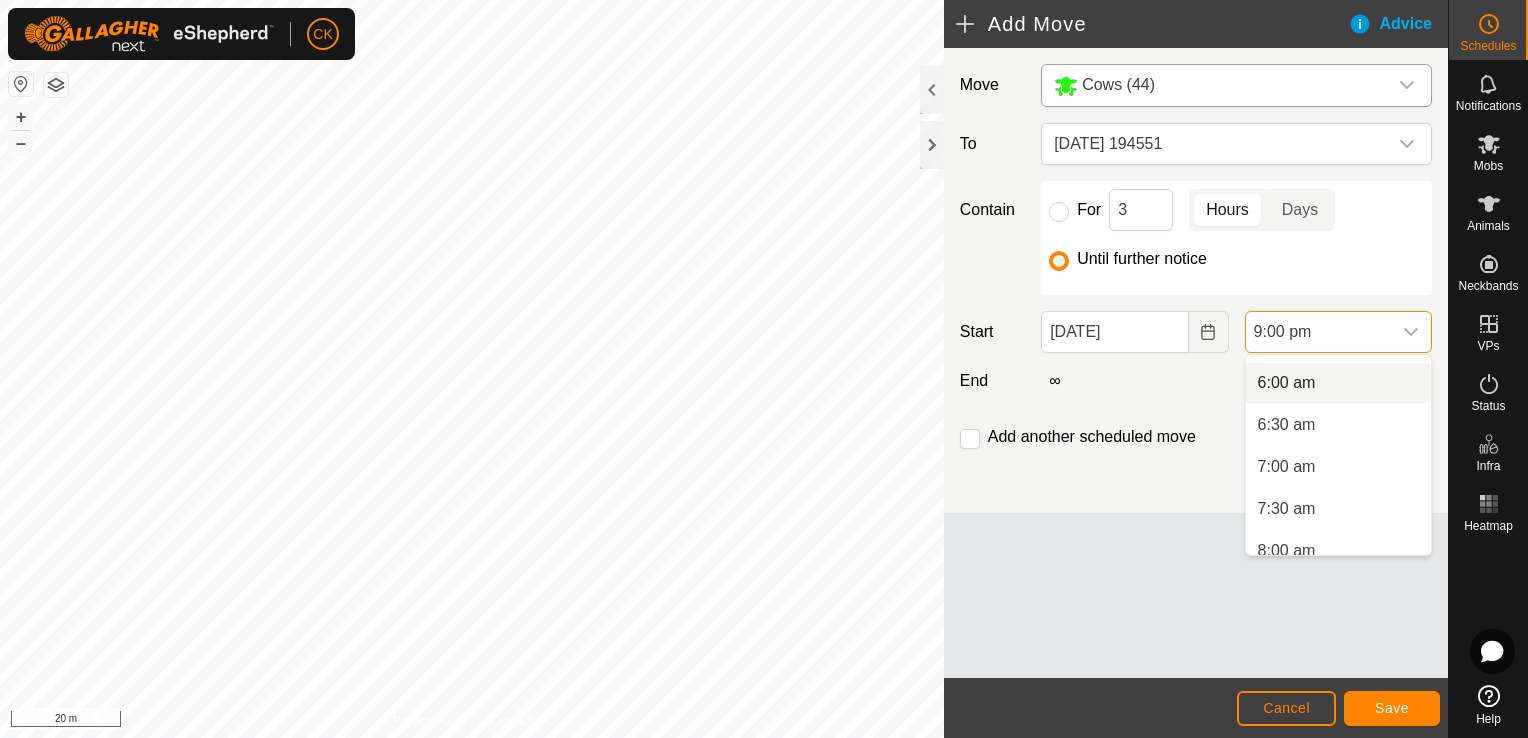 click on "6:00 am" at bounding box center (1338, 383) 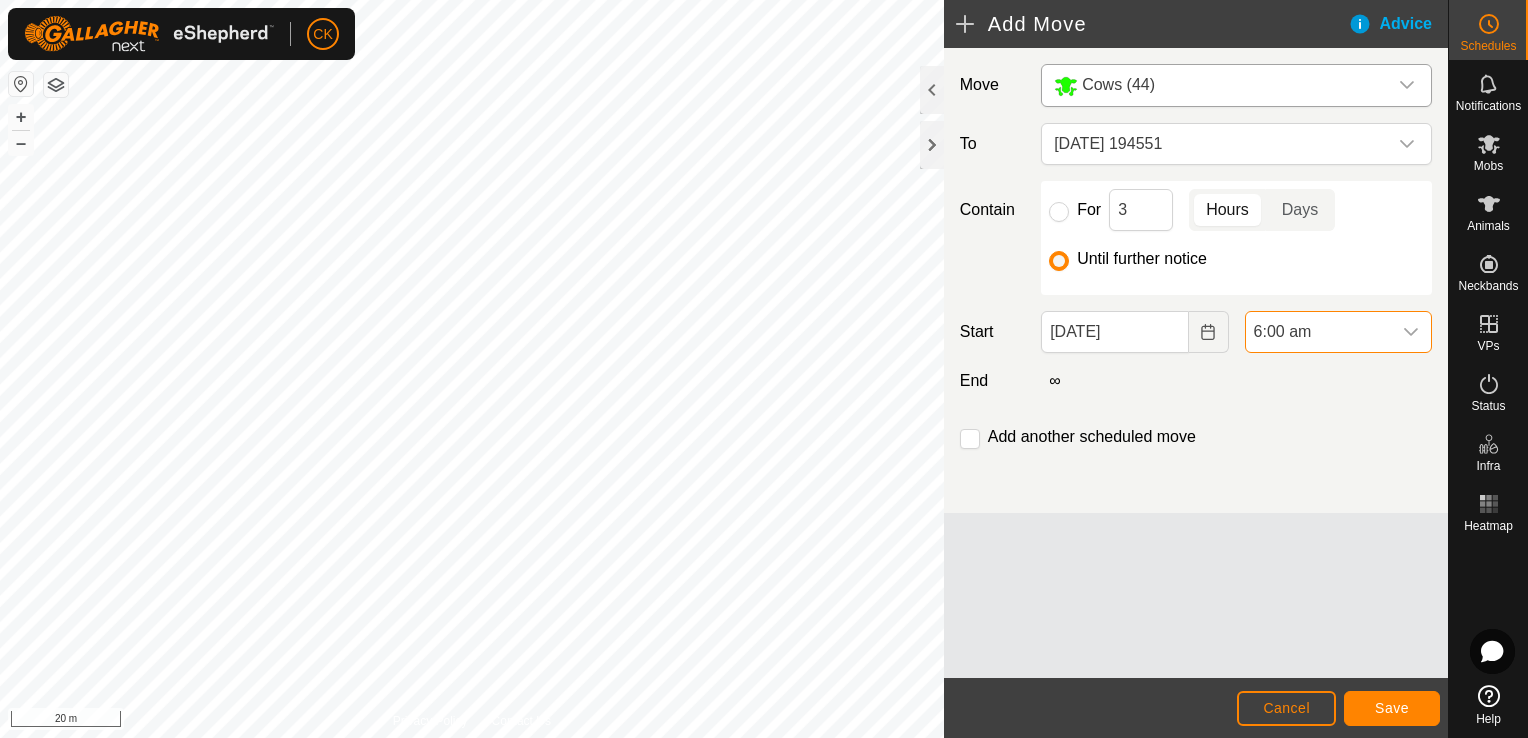 scroll, scrollTop: 1604, scrollLeft: 0, axis: vertical 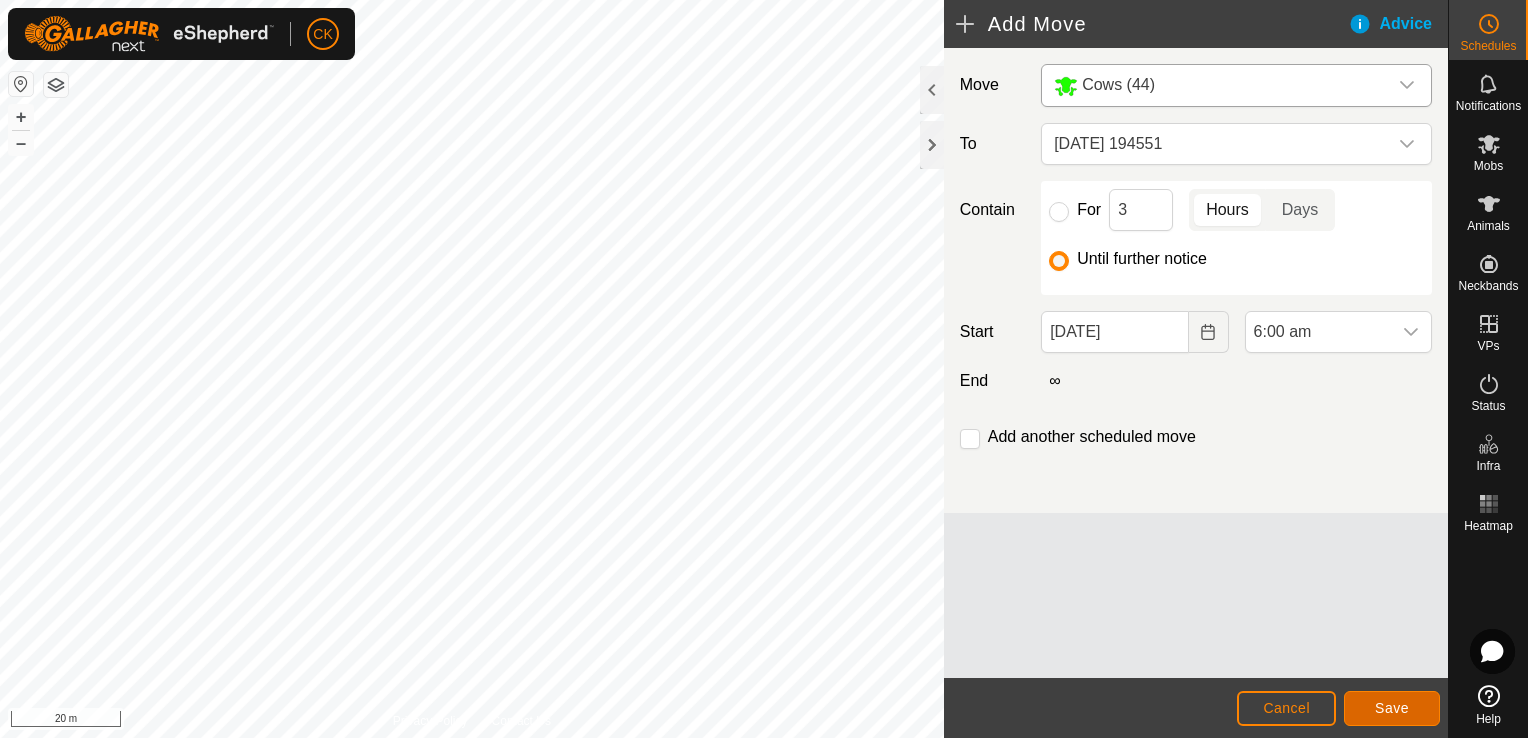 click on "Save" 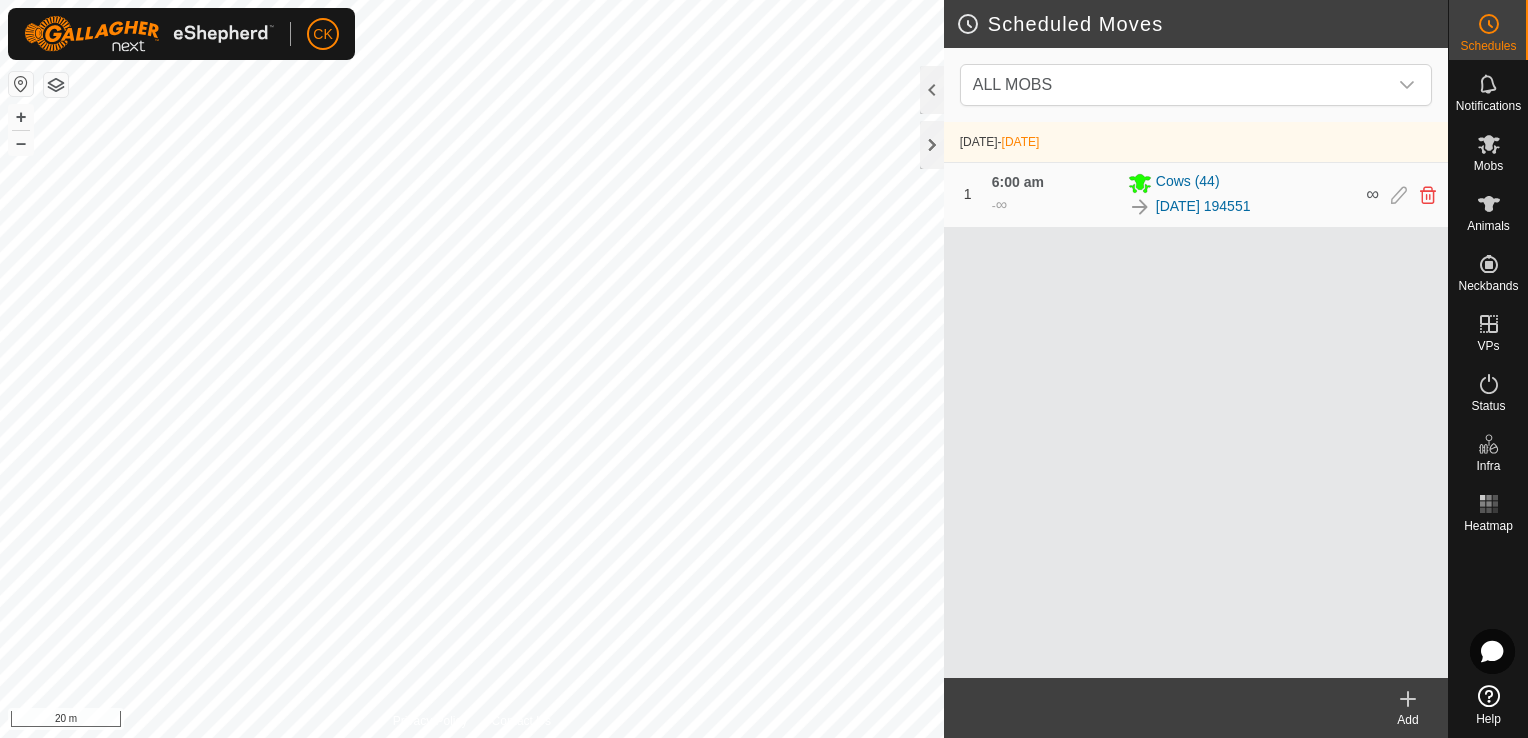 click 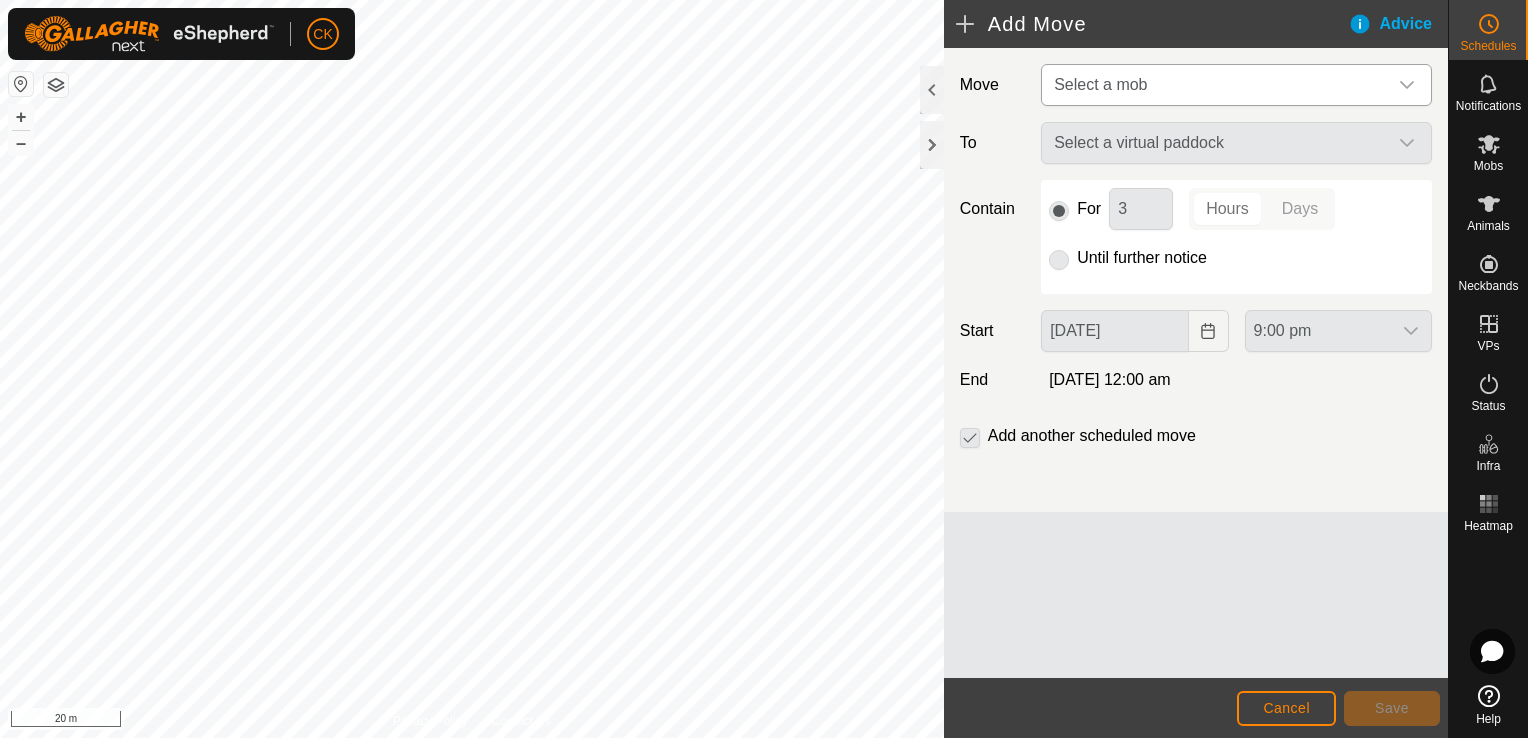 click 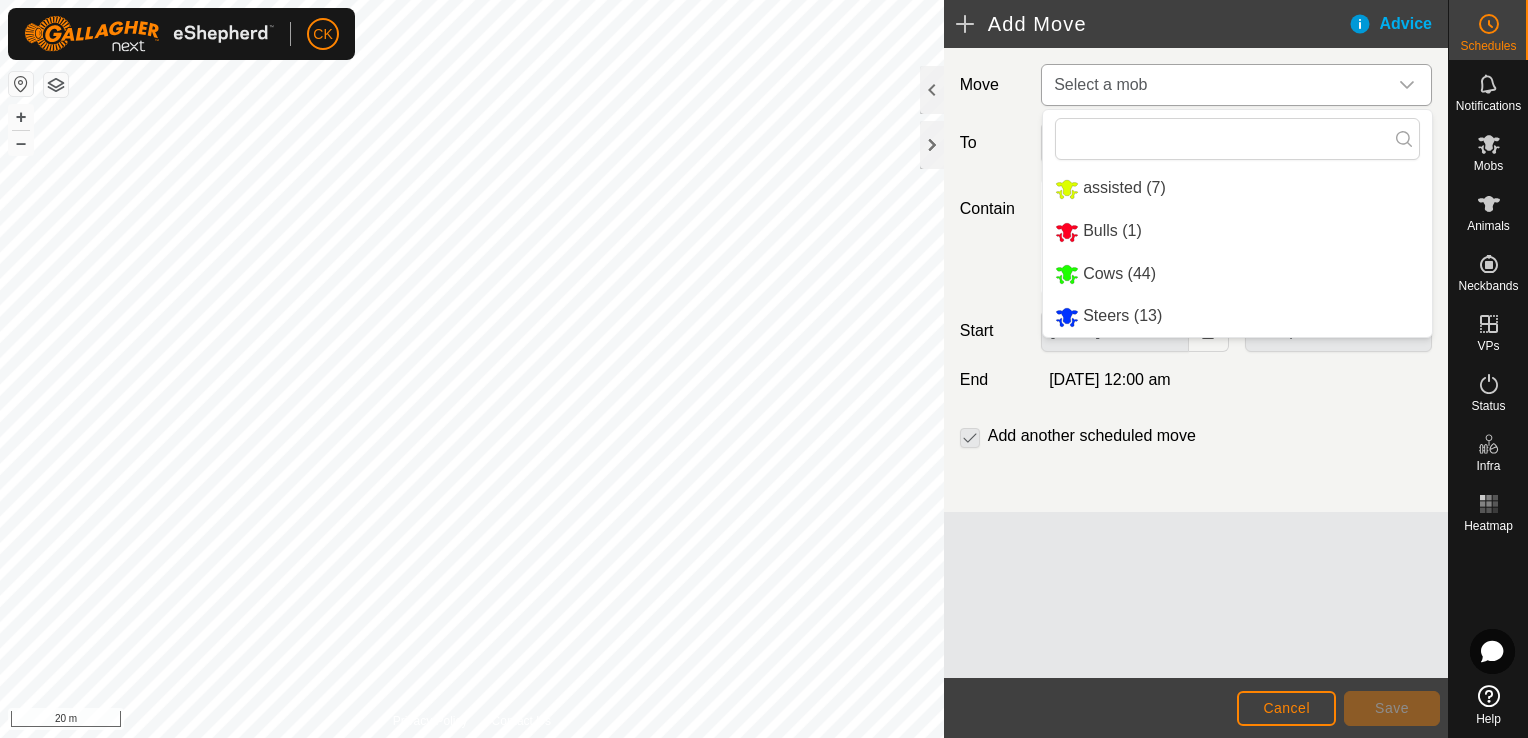 click on "Cows (44)" at bounding box center (1237, 274) 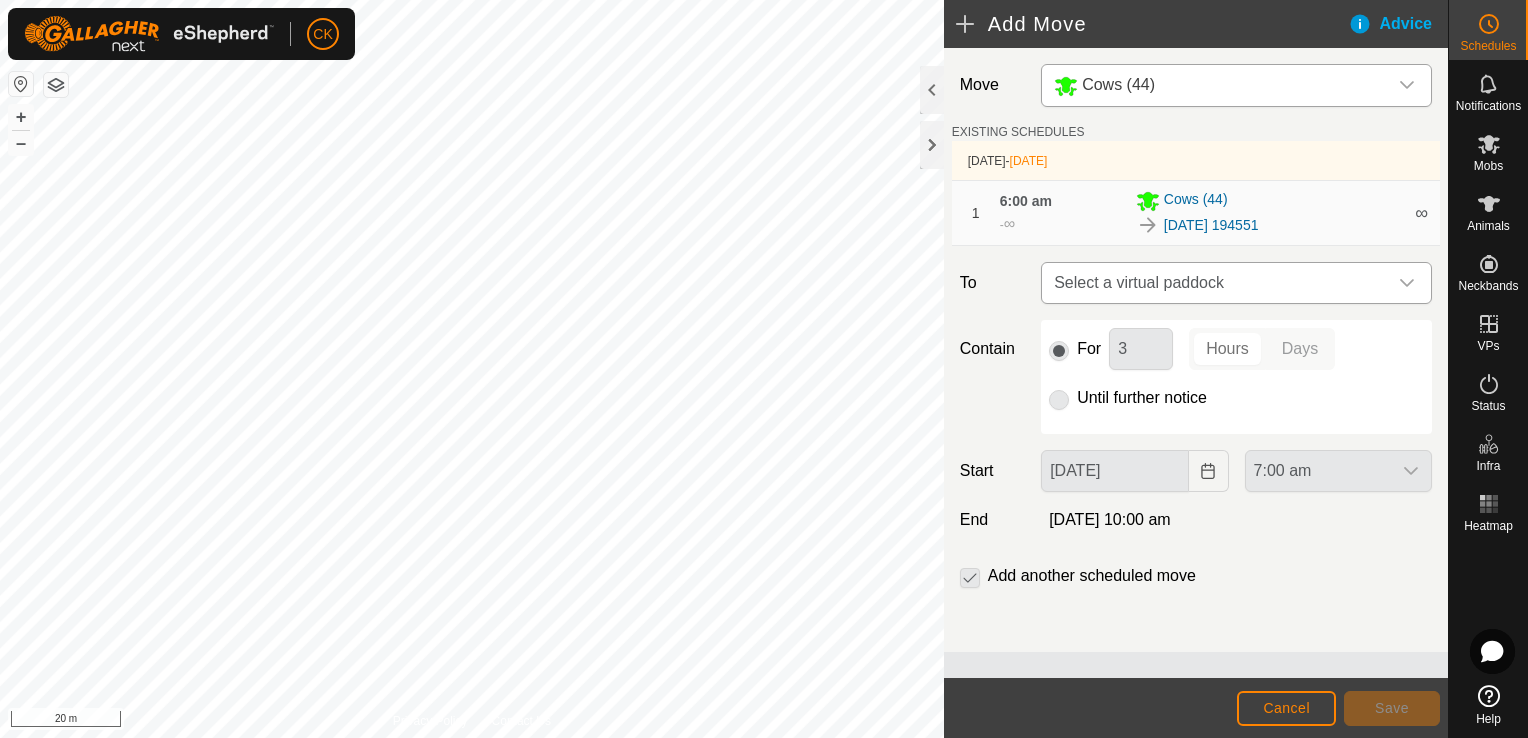 click 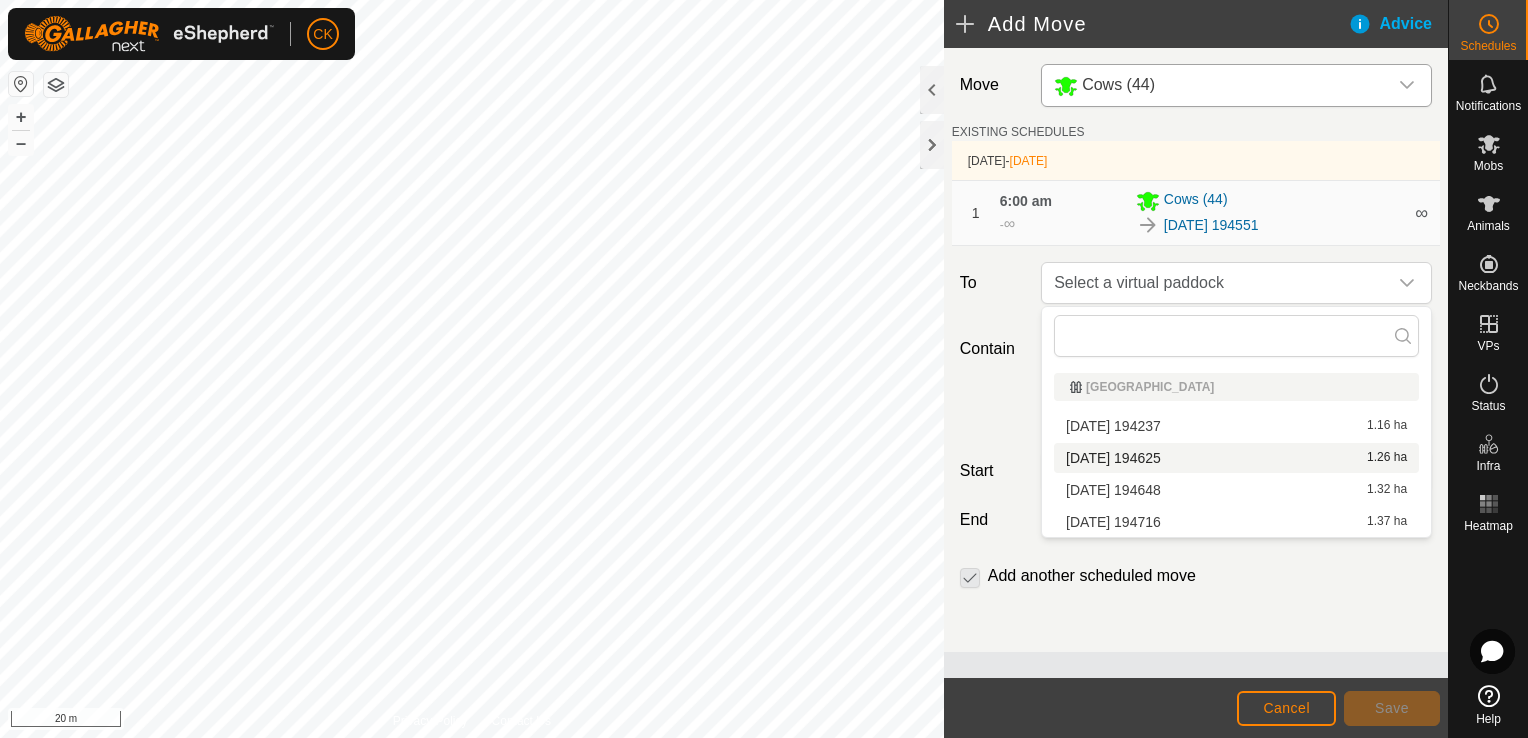 click on "[DATE] 194625  1.26 ha" at bounding box center [1236, 458] 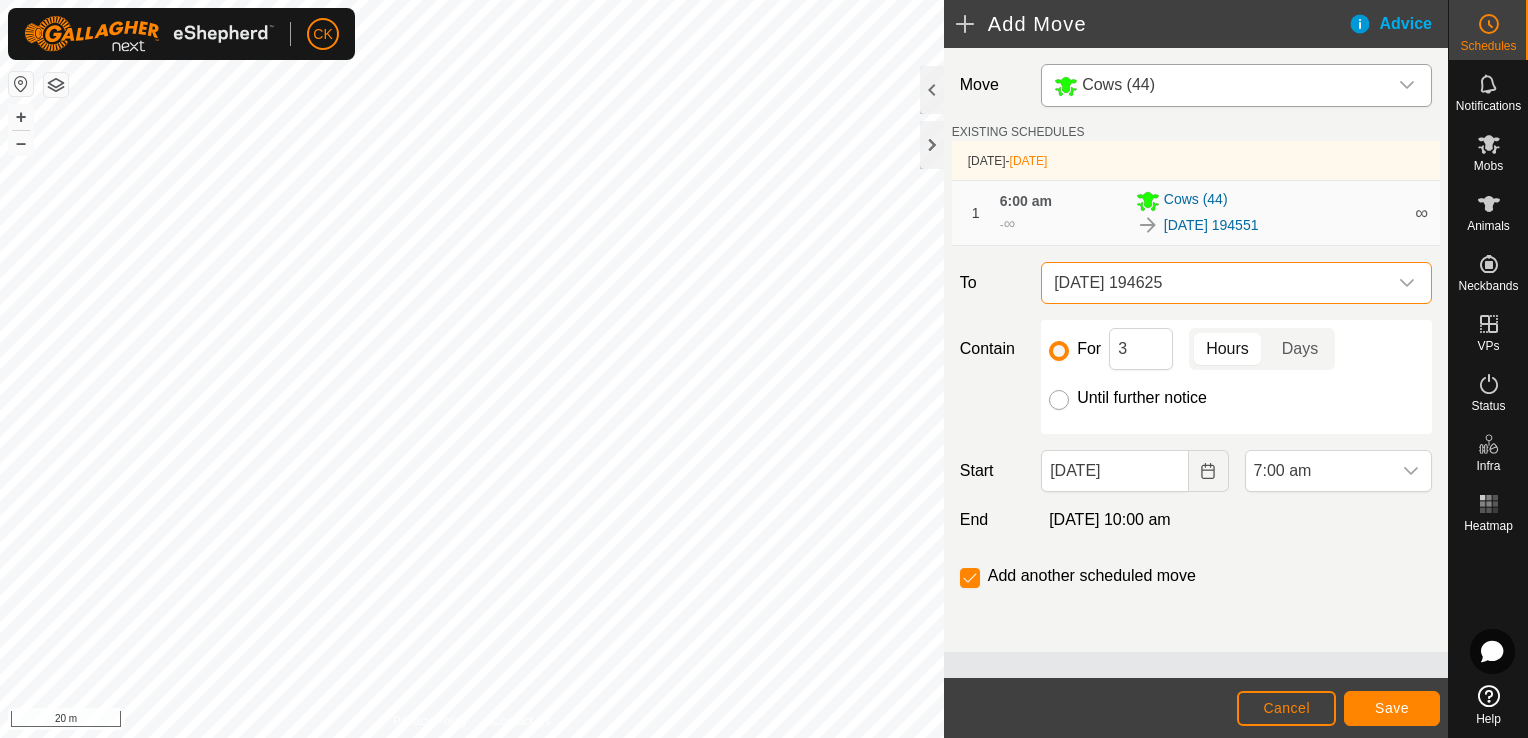 click on "Until further notice" at bounding box center [1059, 400] 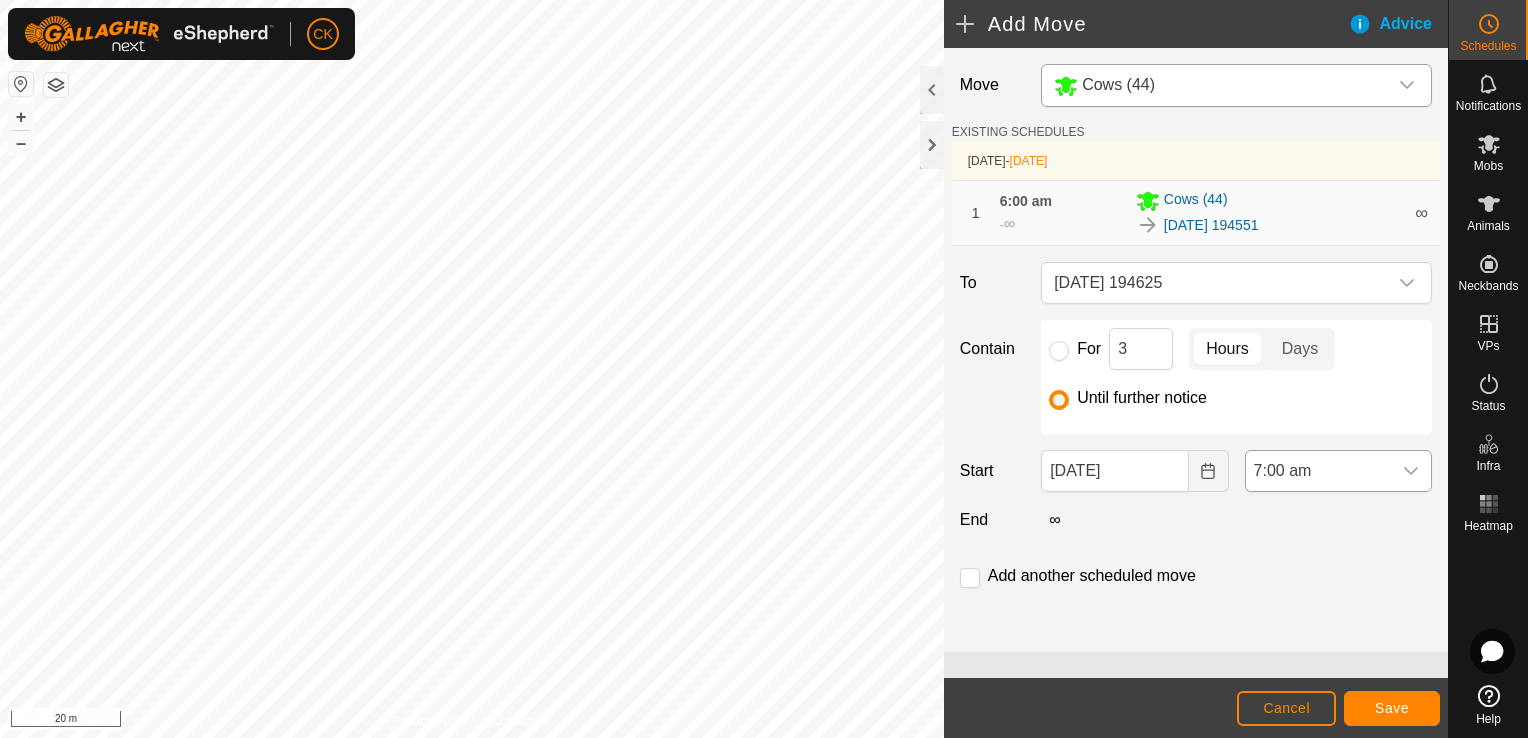 click 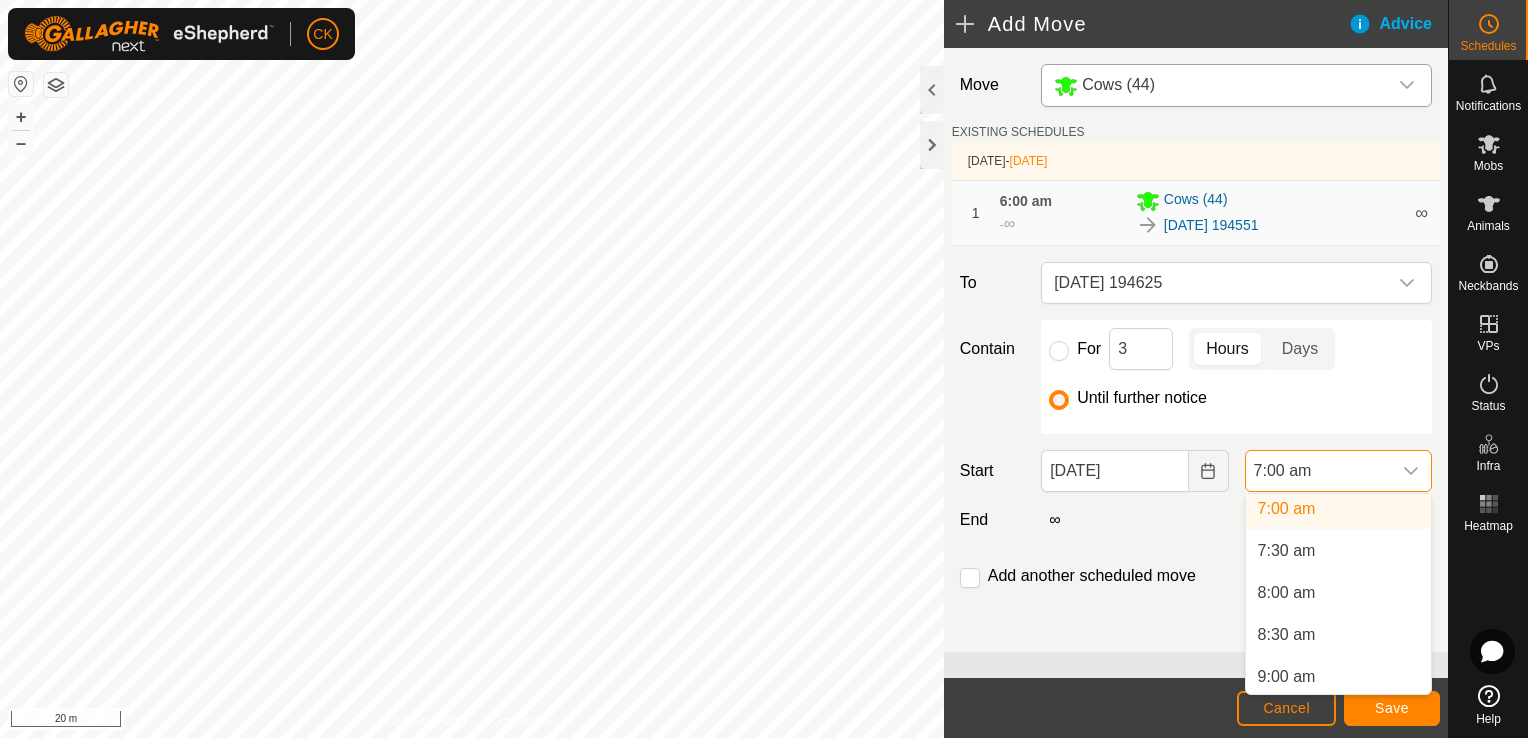 scroll, scrollTop: 628, scrollLeft: 0, axis: vertical 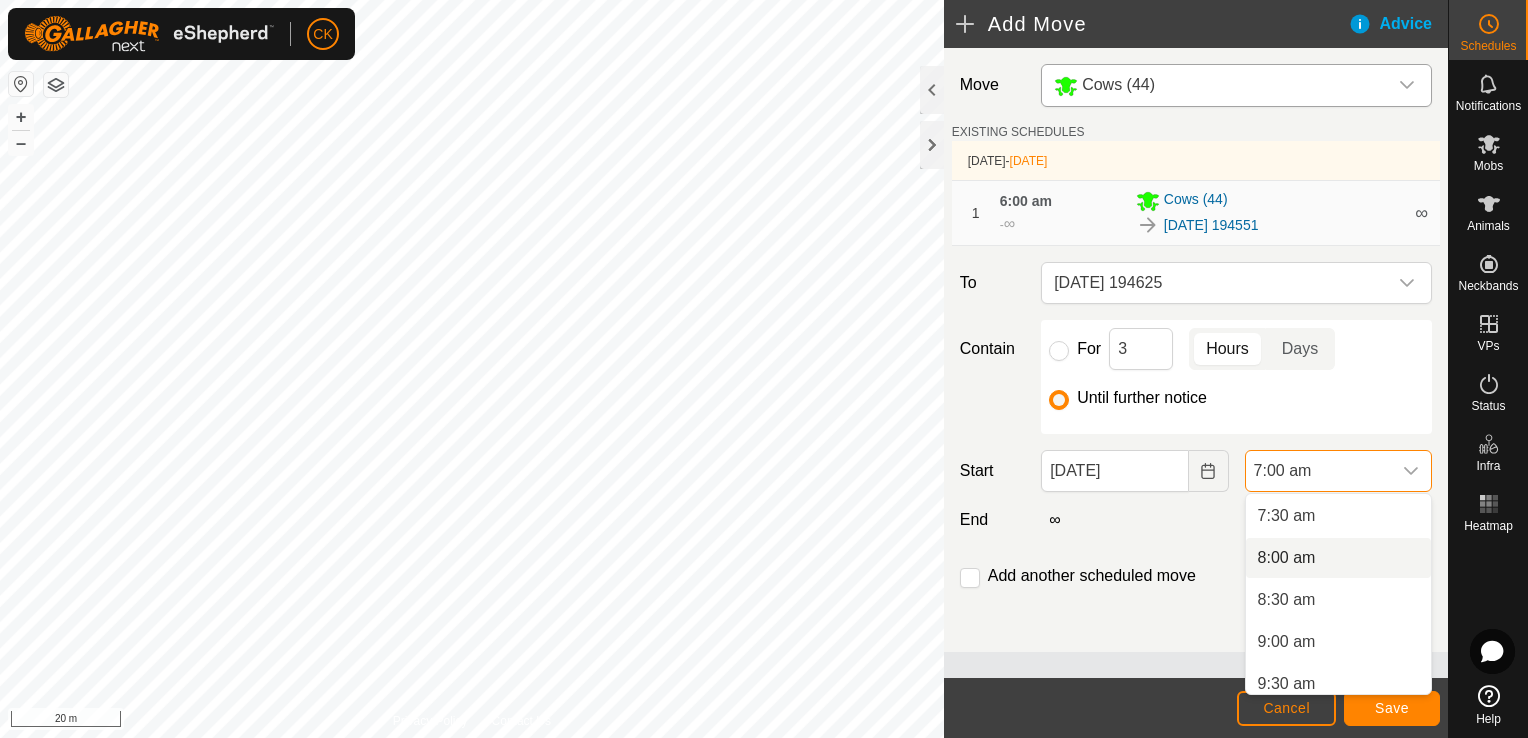 click on "8:00 am" at bounding box center [1338, 558] 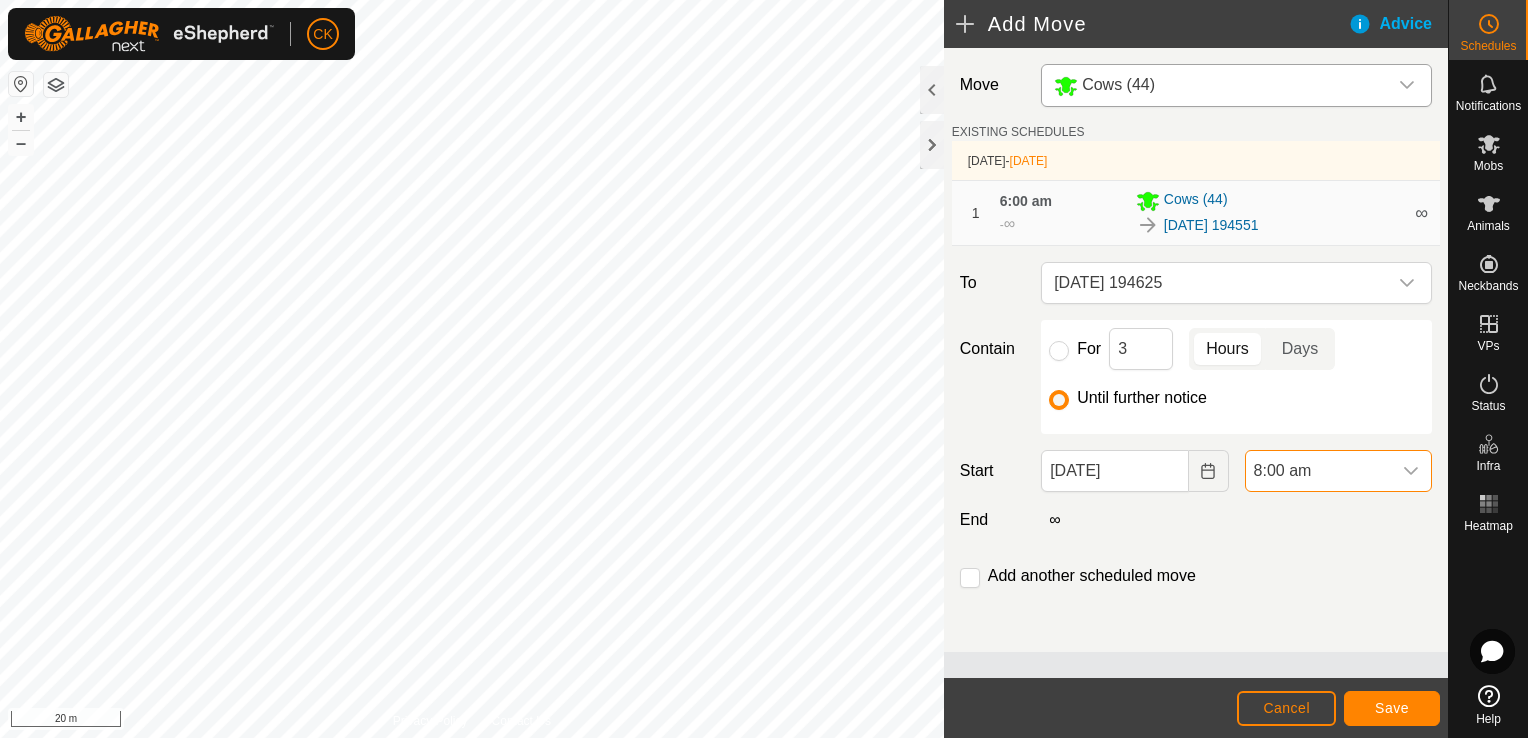 scroll, scrollTop: 588, scrollLeft: 0, axis: vertical 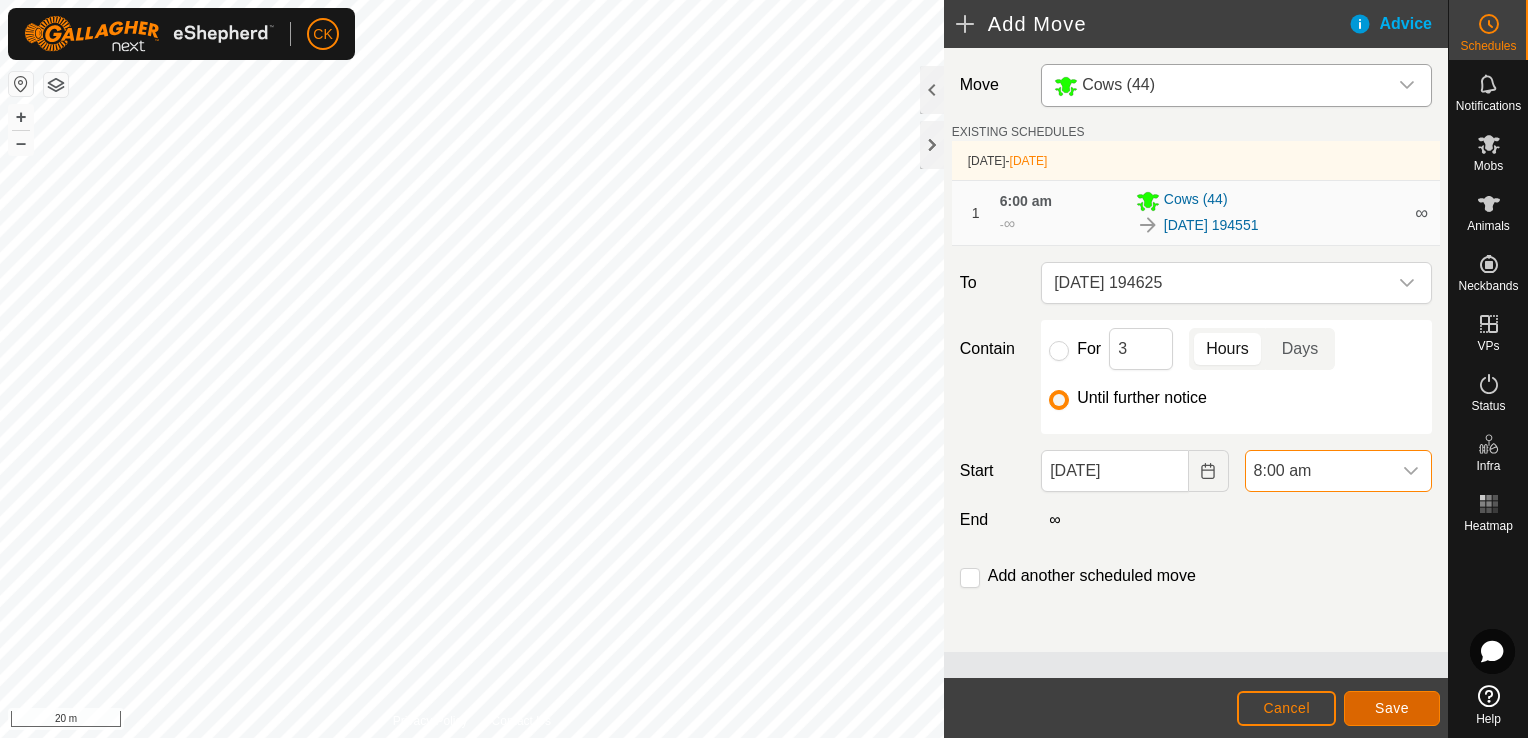 click on "Save" 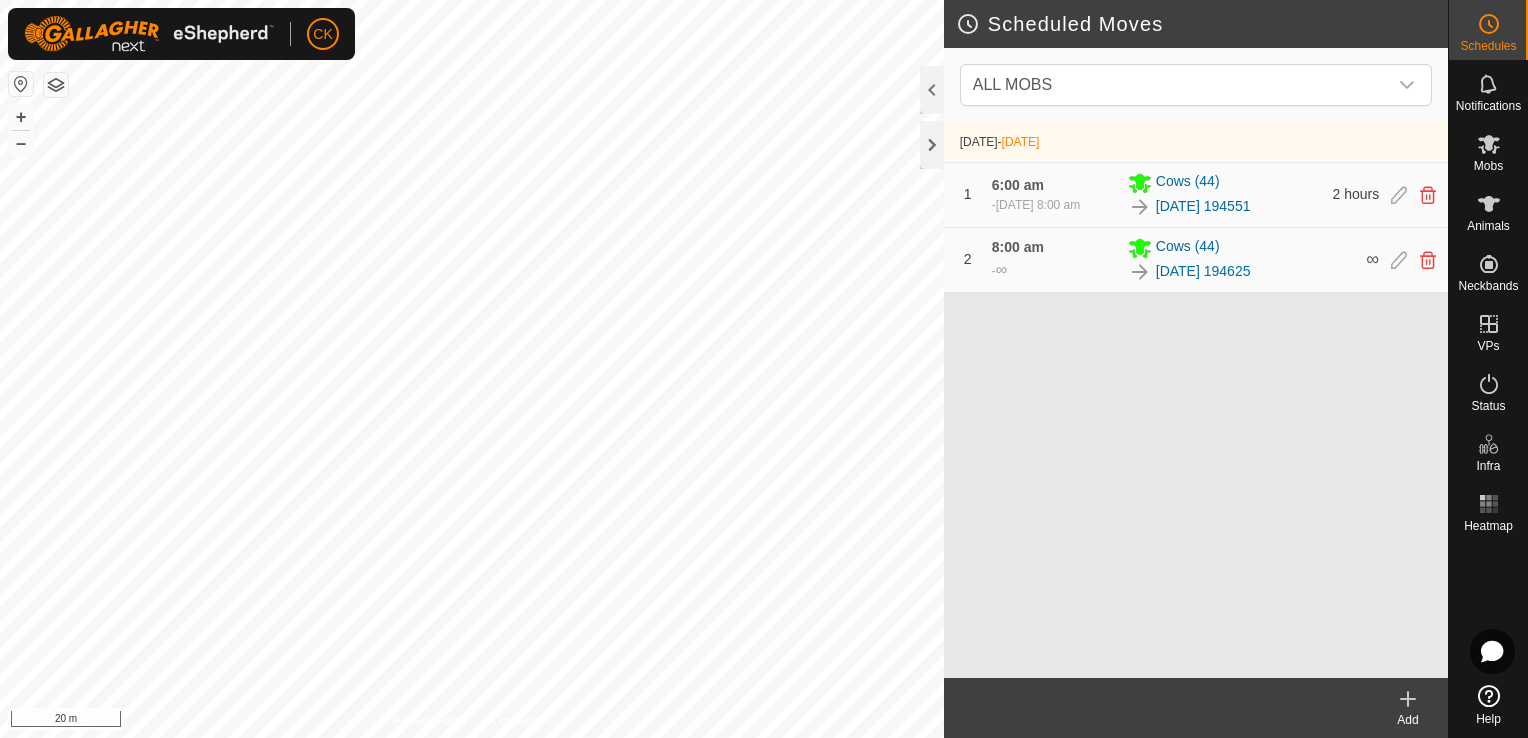 click 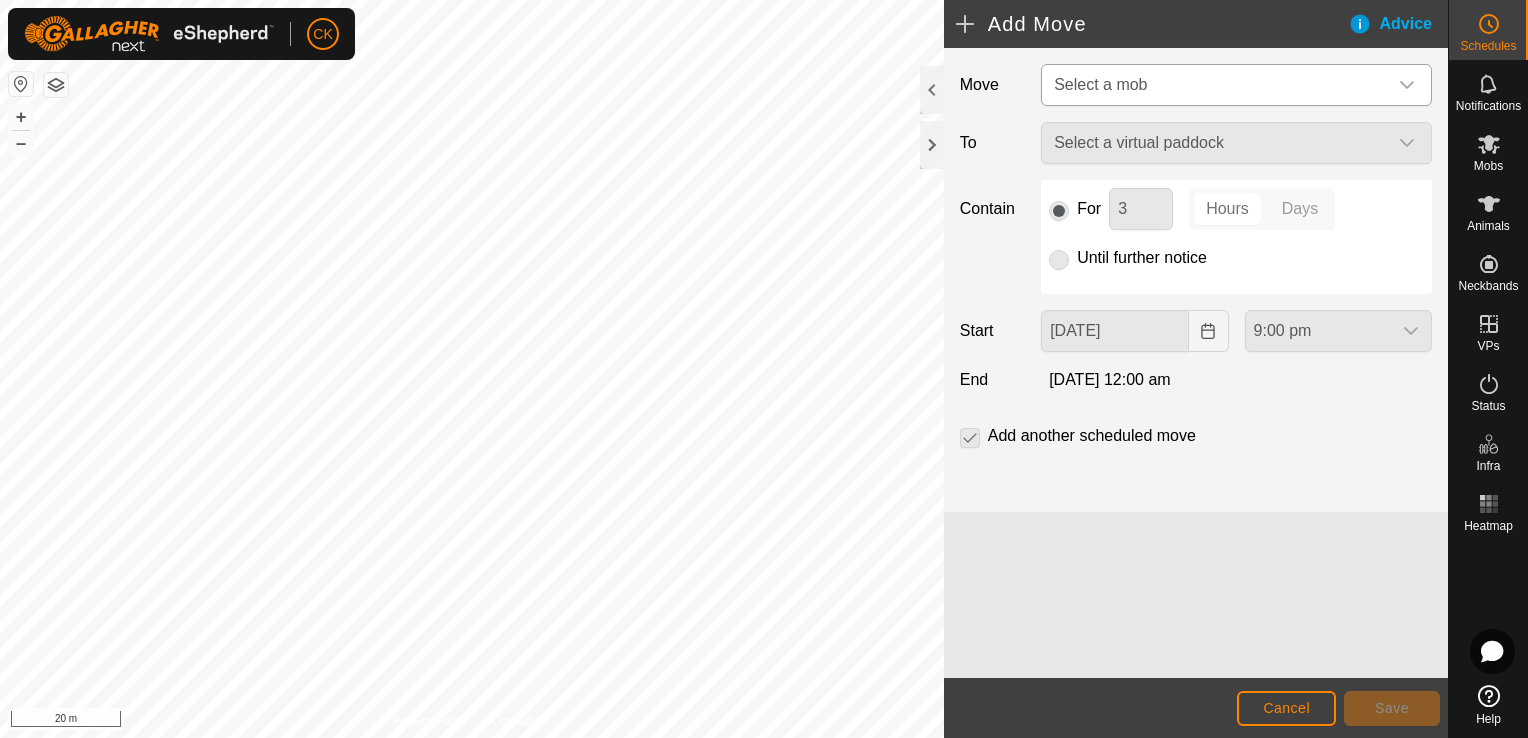 click at bounding box center (1407, 85) 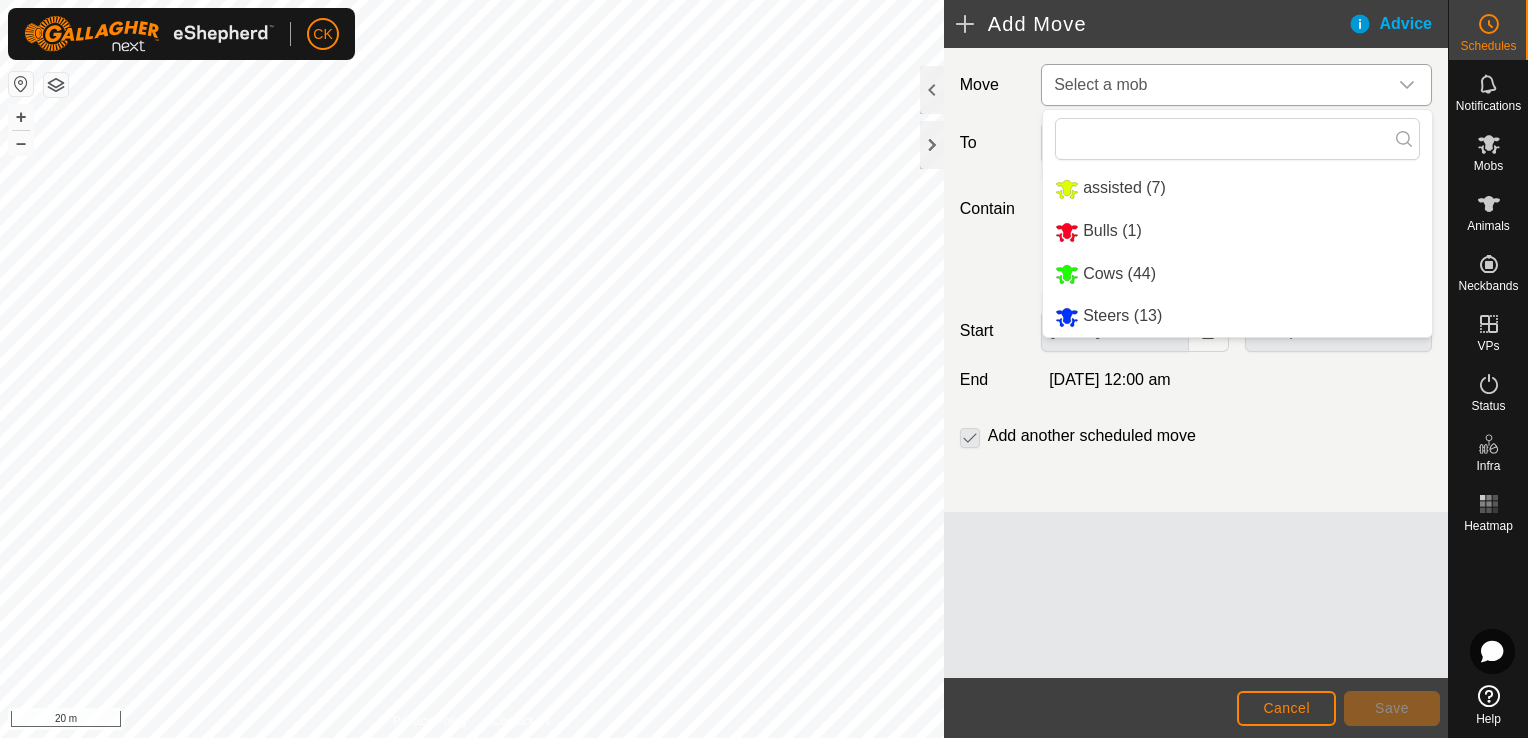 click on "Cows (44)" at bounding box center (1237, 274) 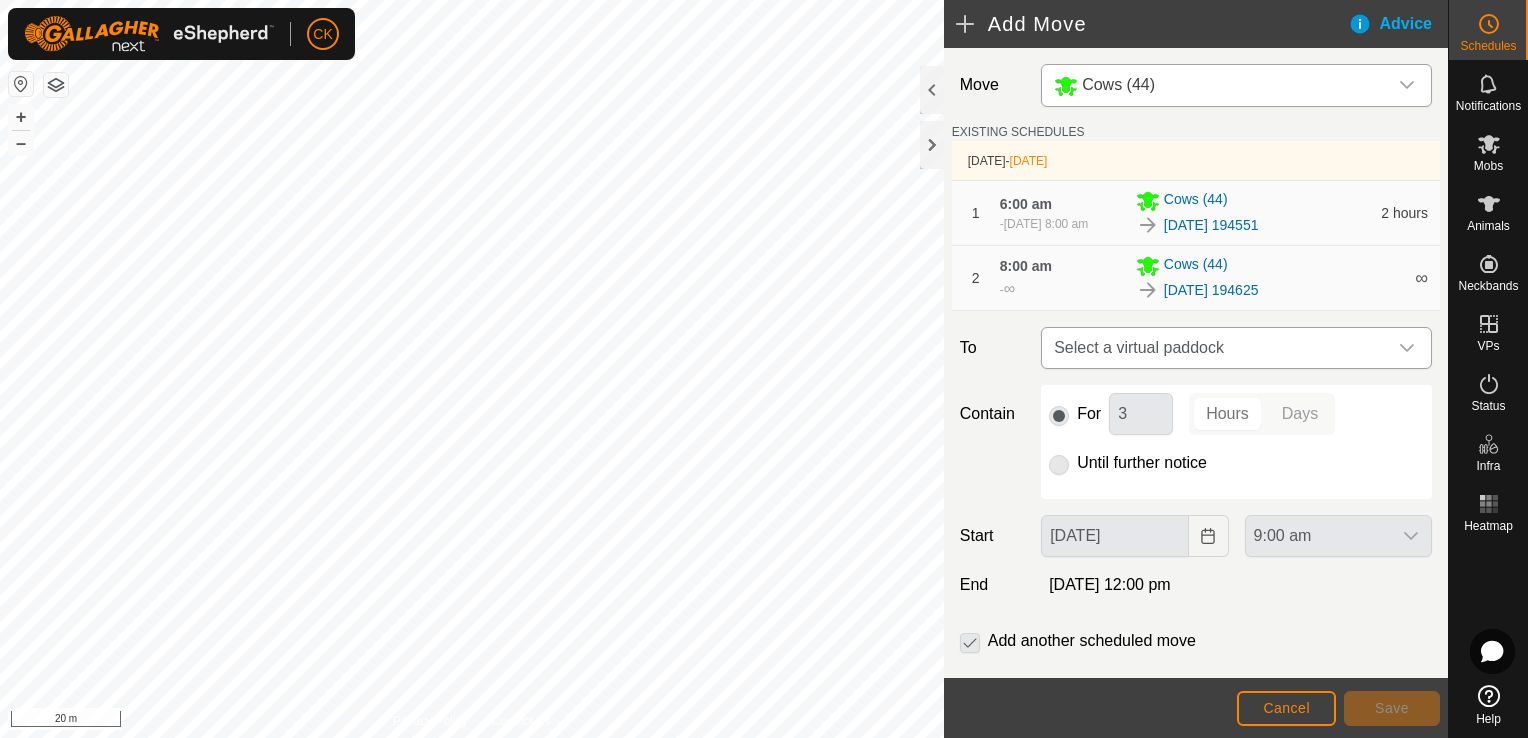 click 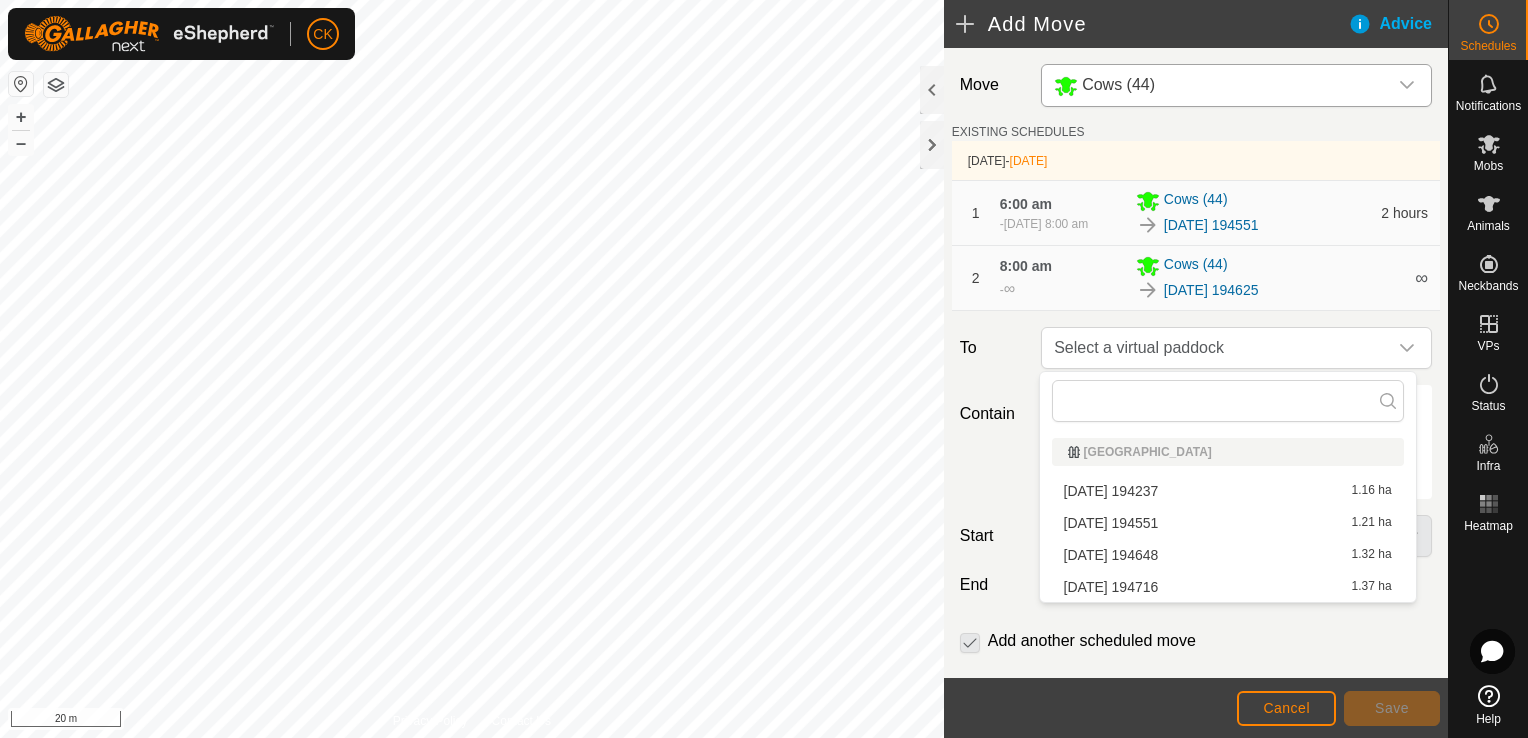 click on "[DATE] 194648  1.32 ha" at bounding box center [1228, 555] 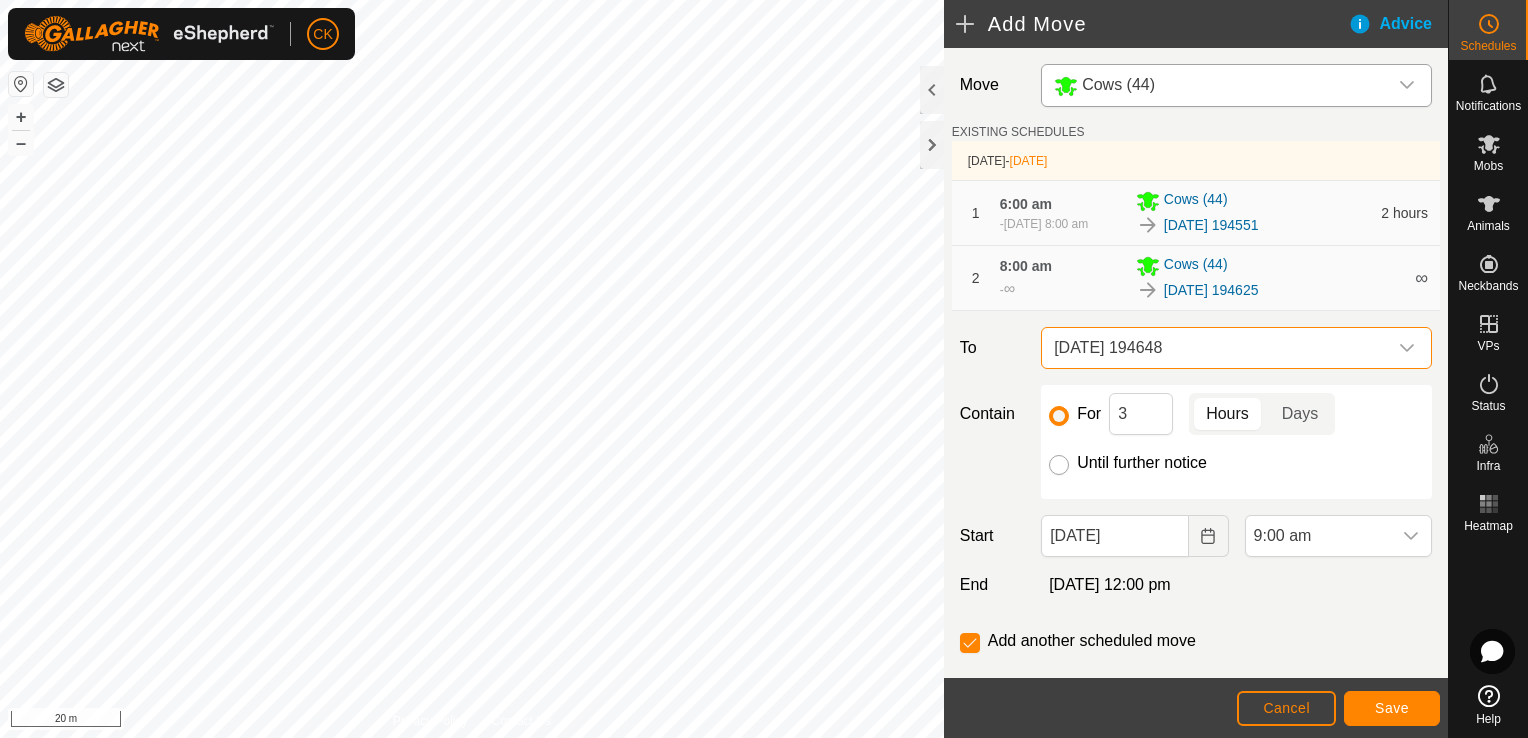 click on "Until further notice" at bounding box center [1059, 465] 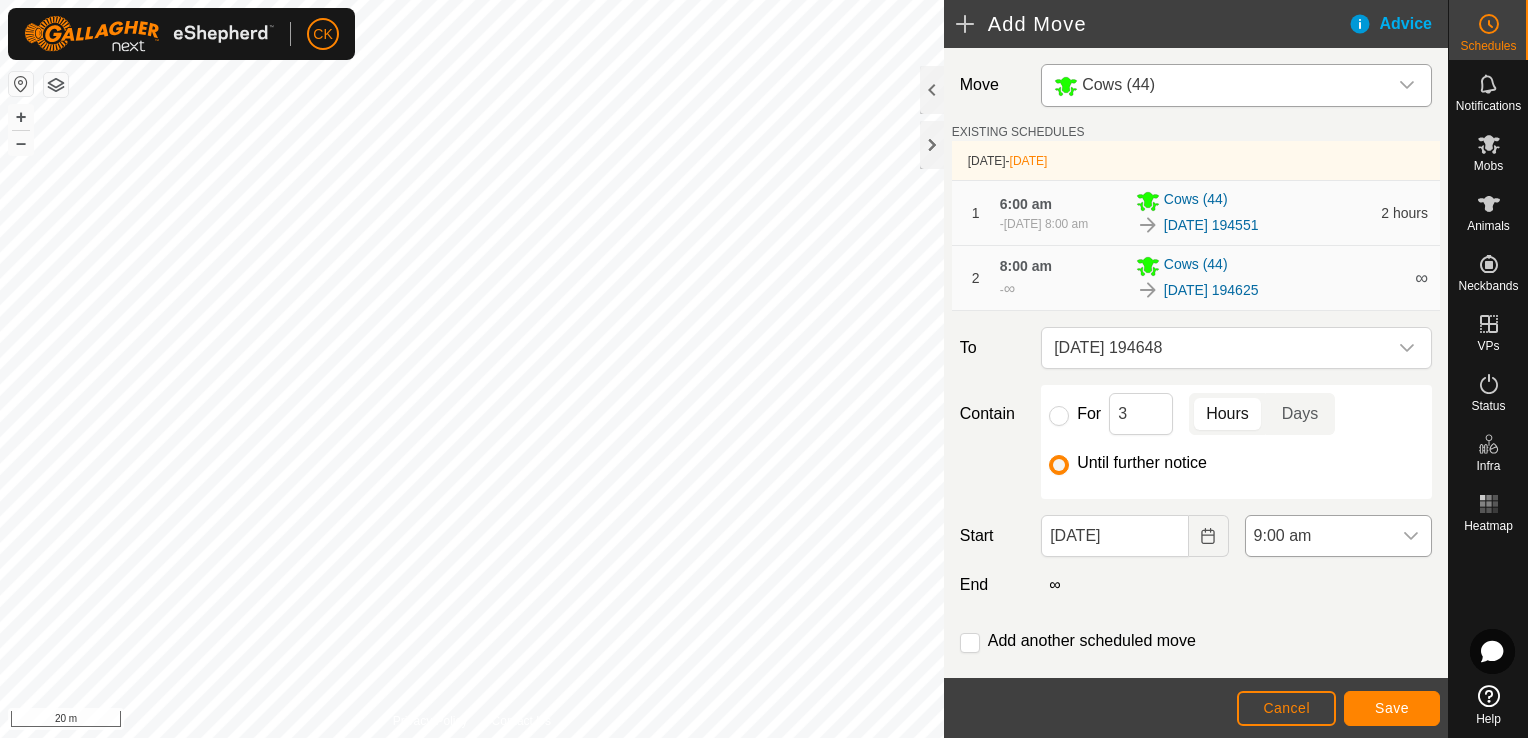click at bounding box center (1411, 536) 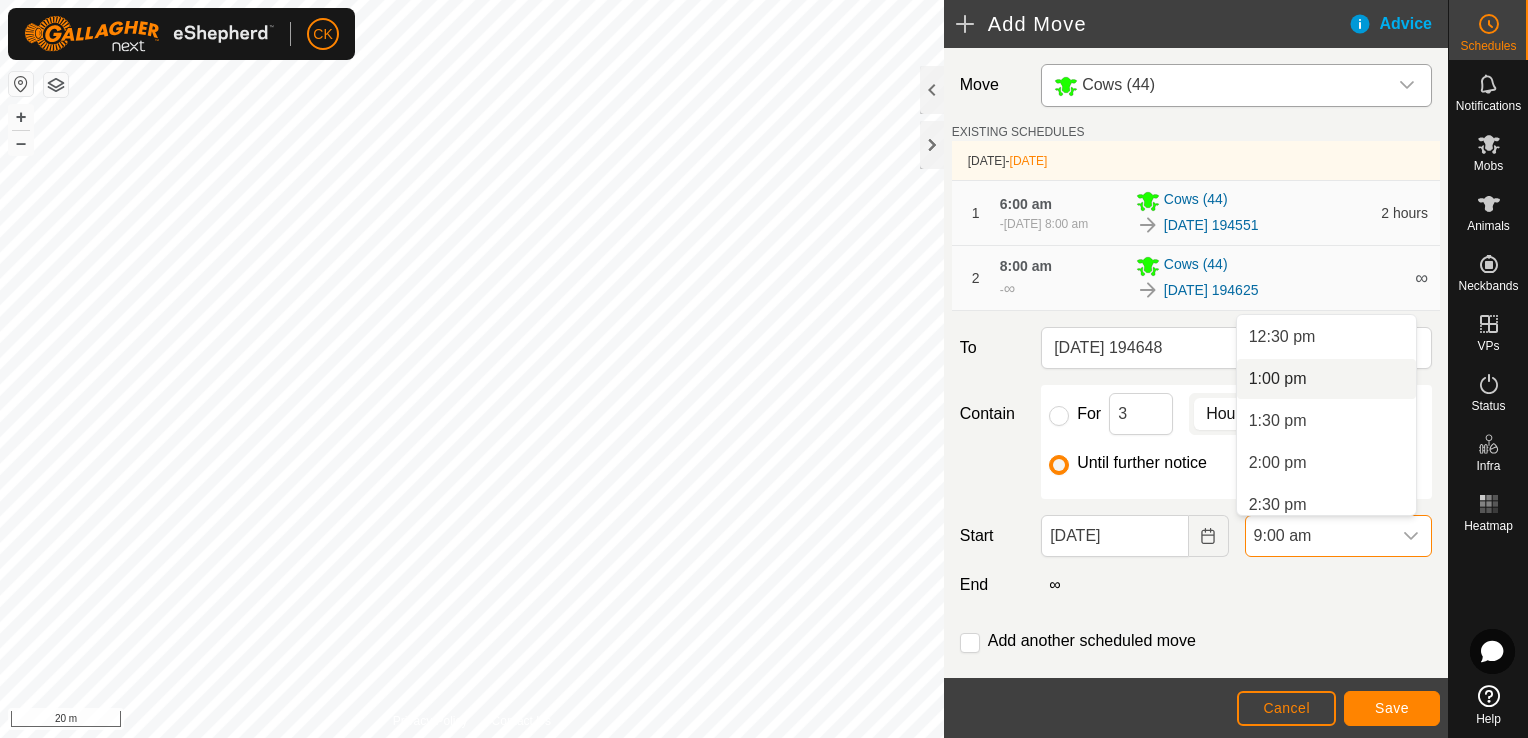 scroll, scrollTop: 1096, scrollLeft: 0, axis: vertical 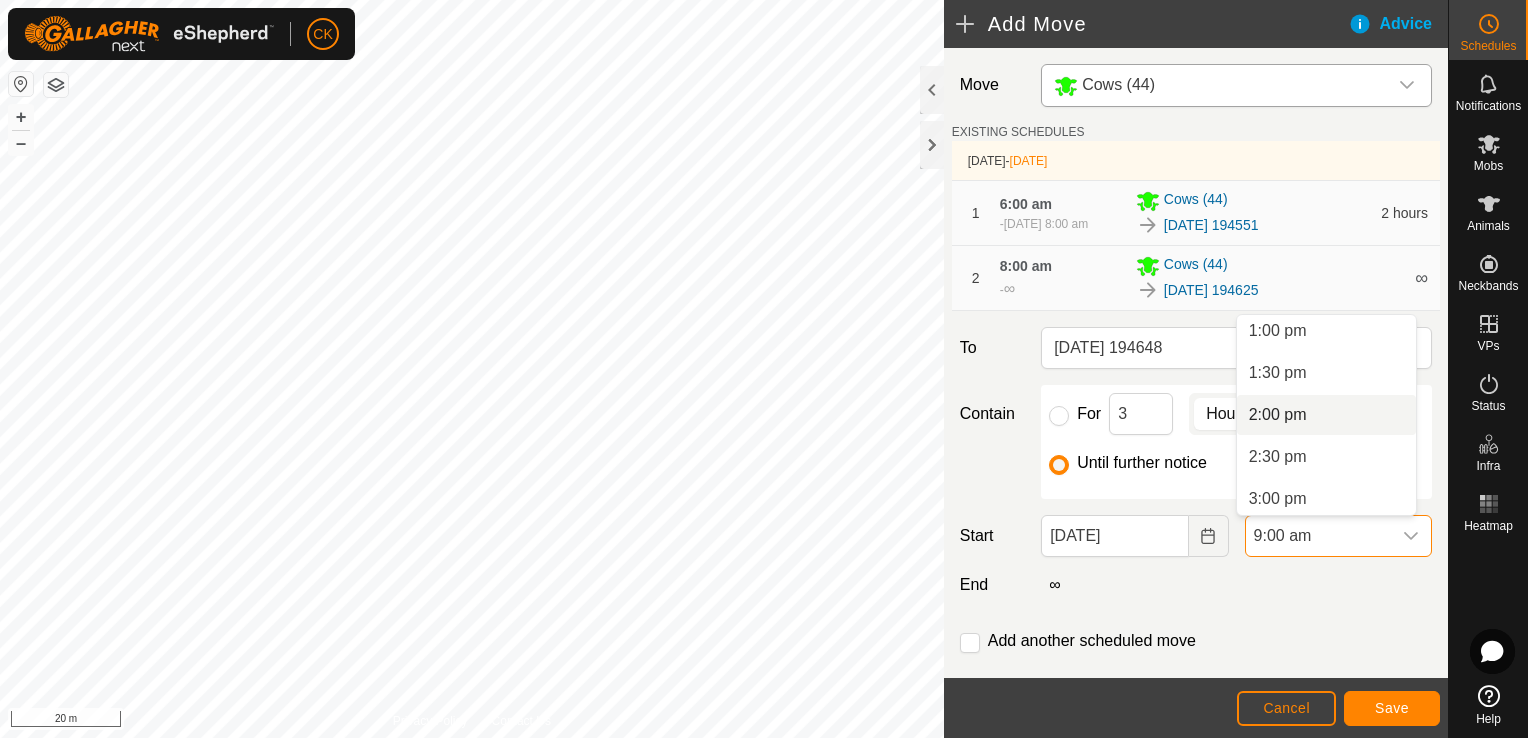click on "2:00 pm" at bounding box center [1326, 415] 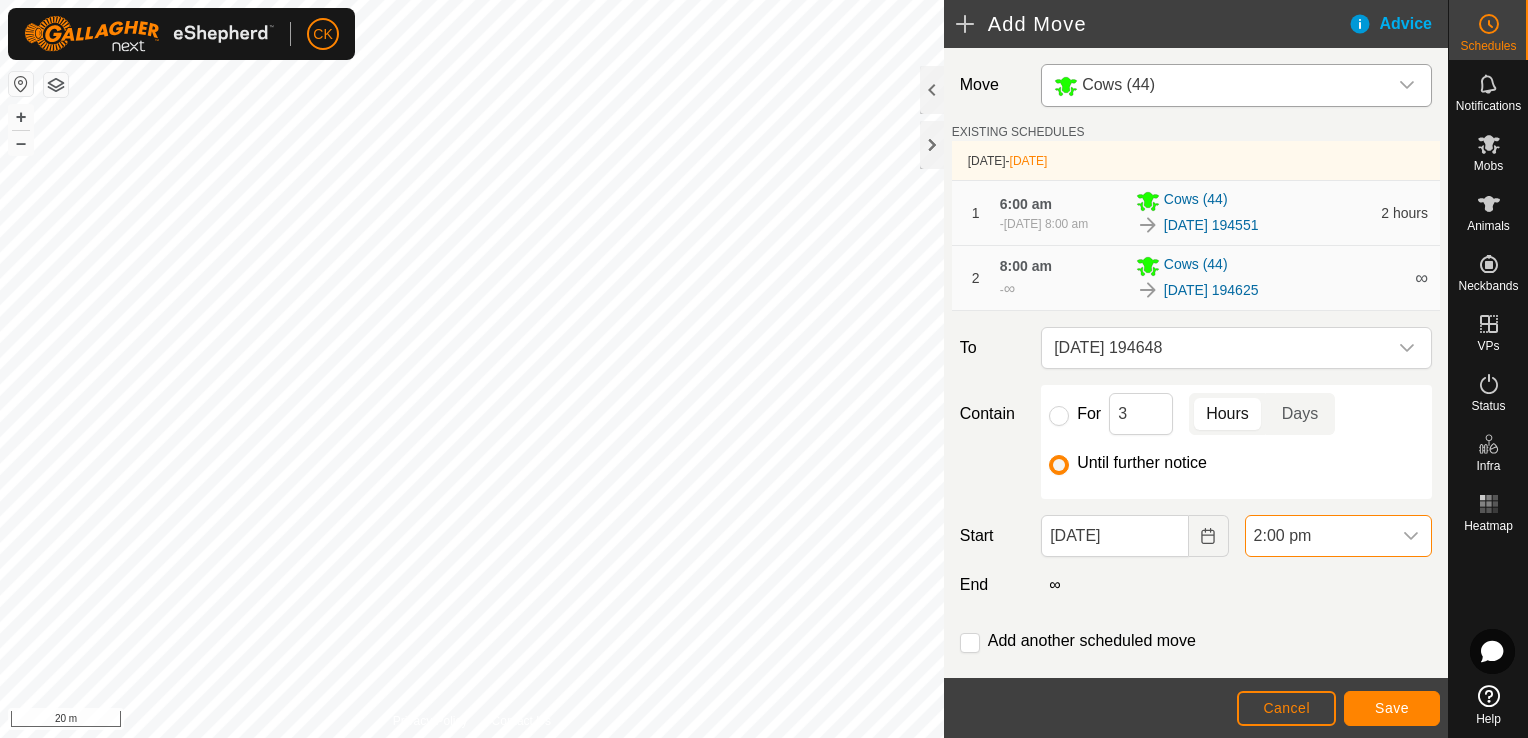 scroll, scrollTop: 756, scrollLeft: 0, axis: vertical 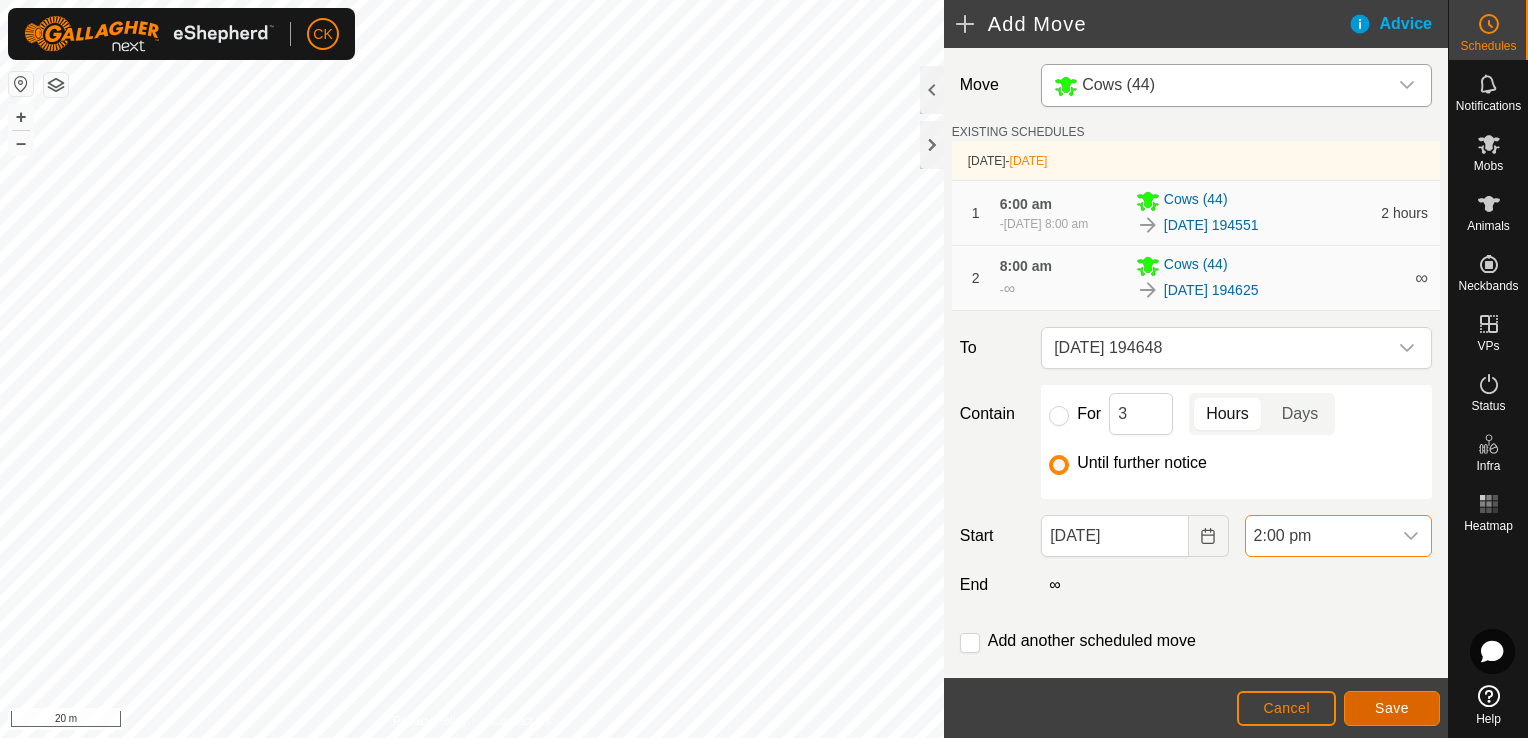 click on "Save" 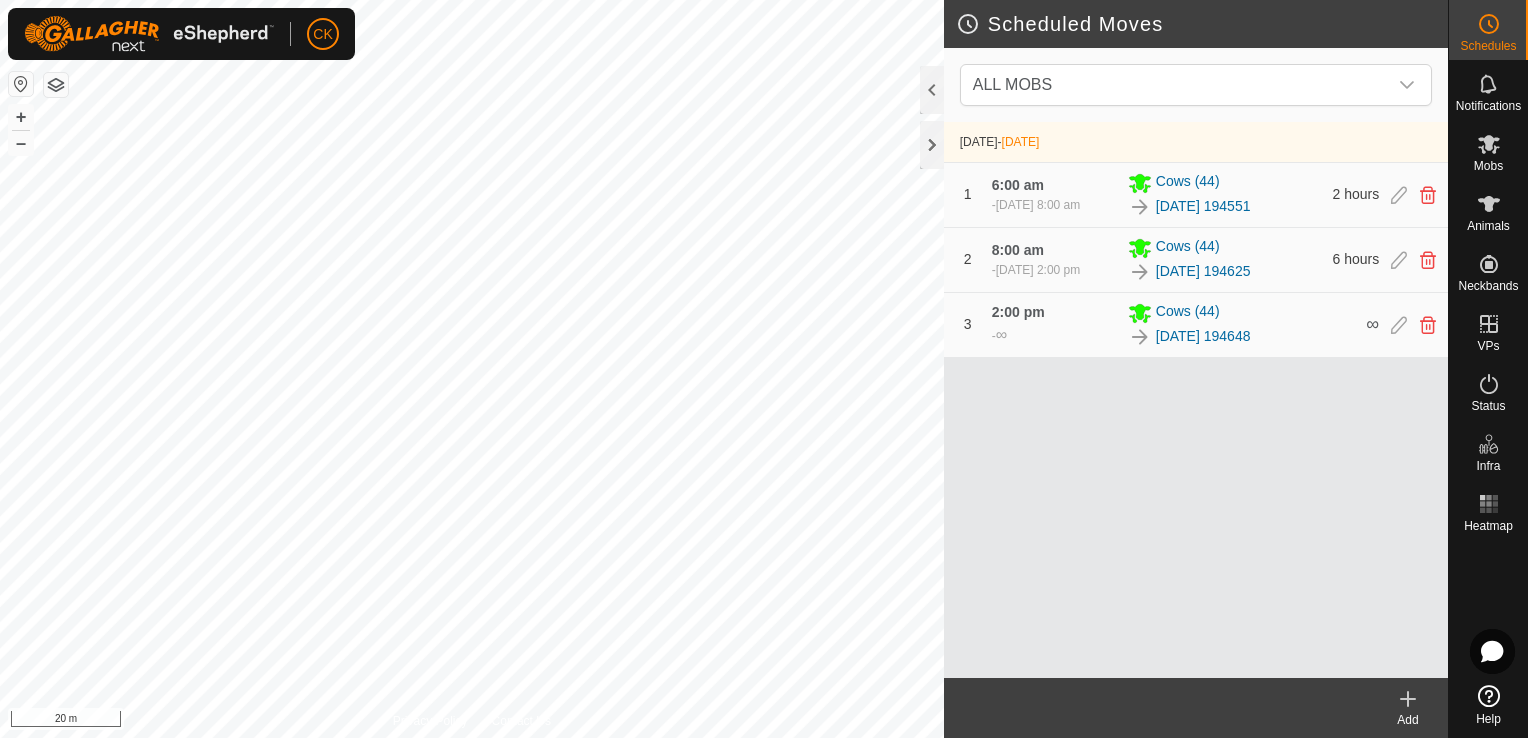 click 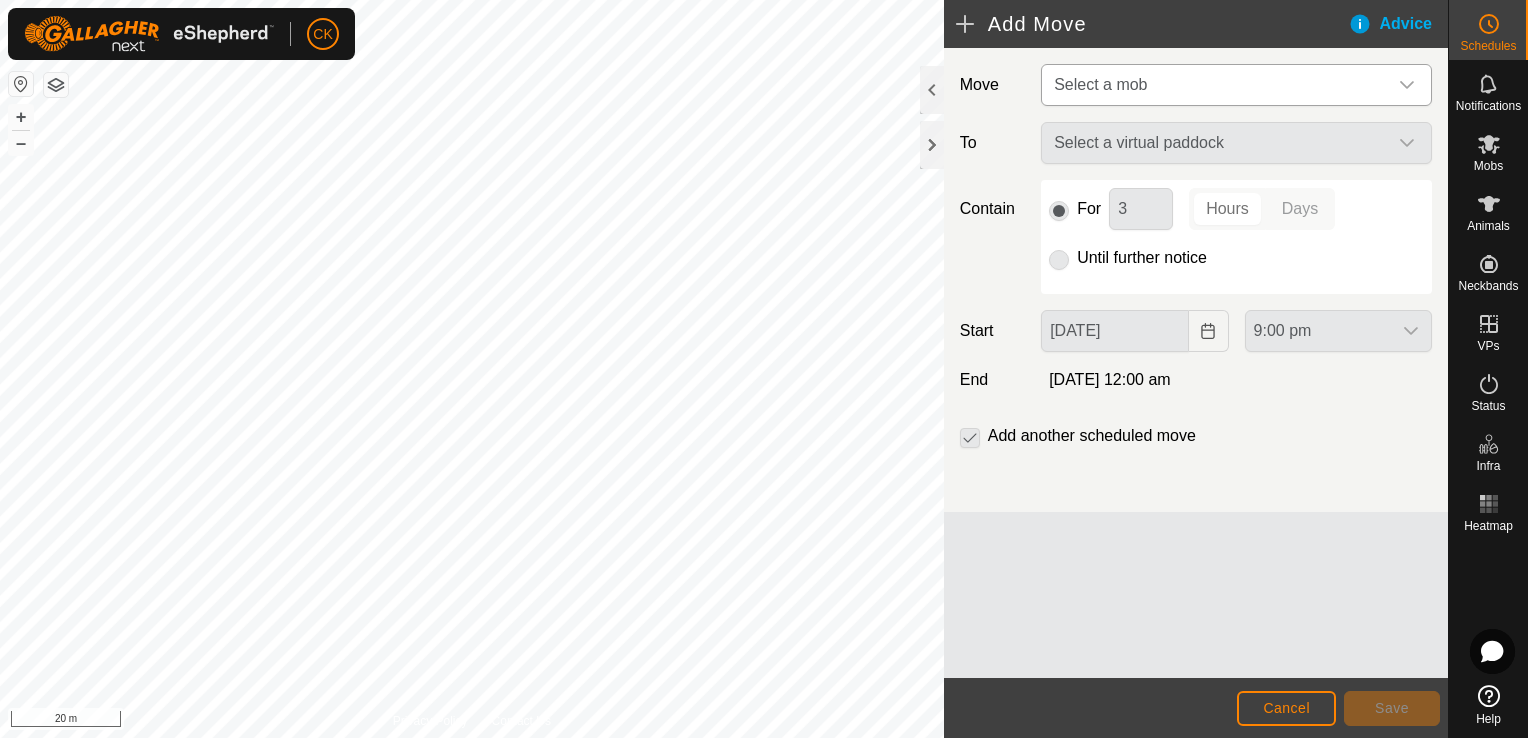 click 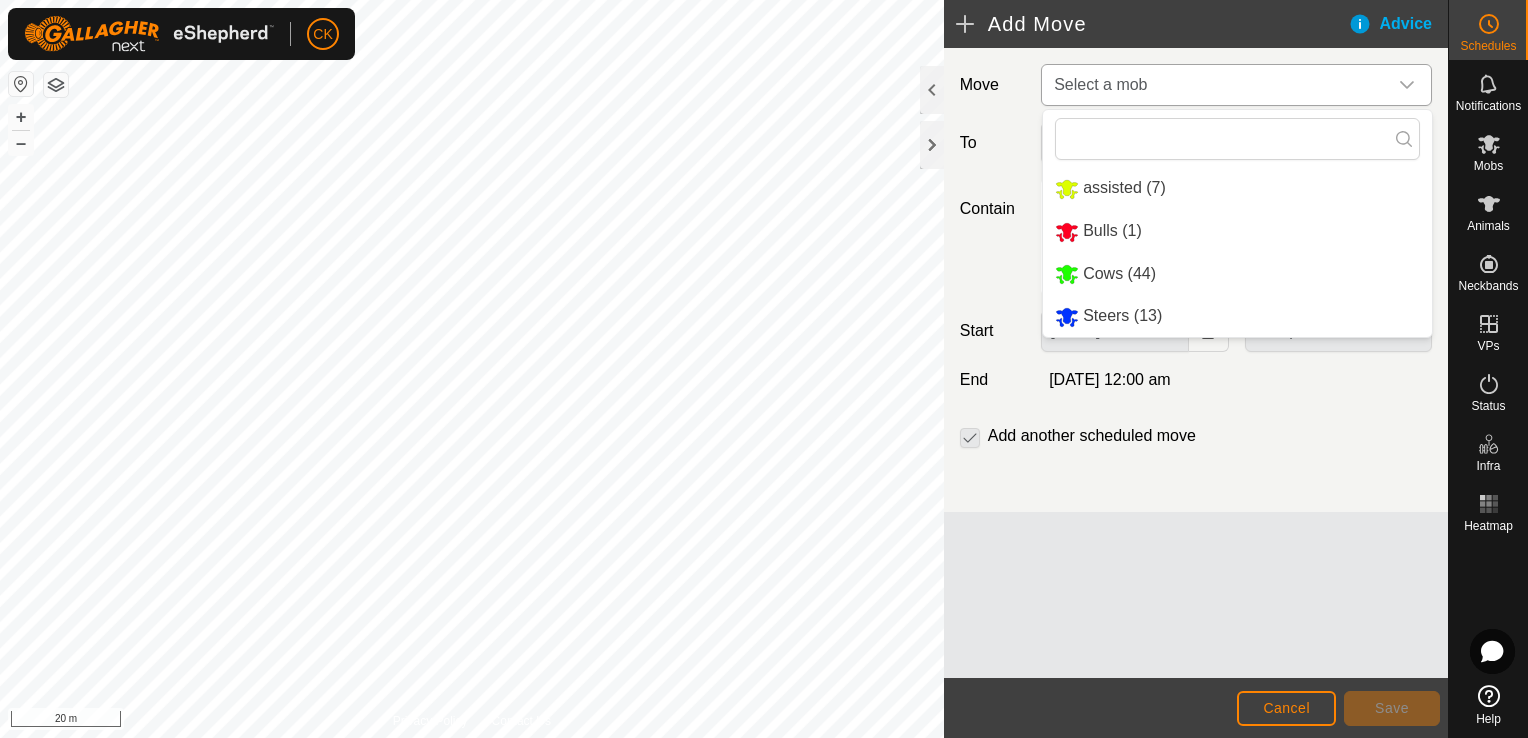 click on "Cows (44)" at bounding box center (1237, 274) 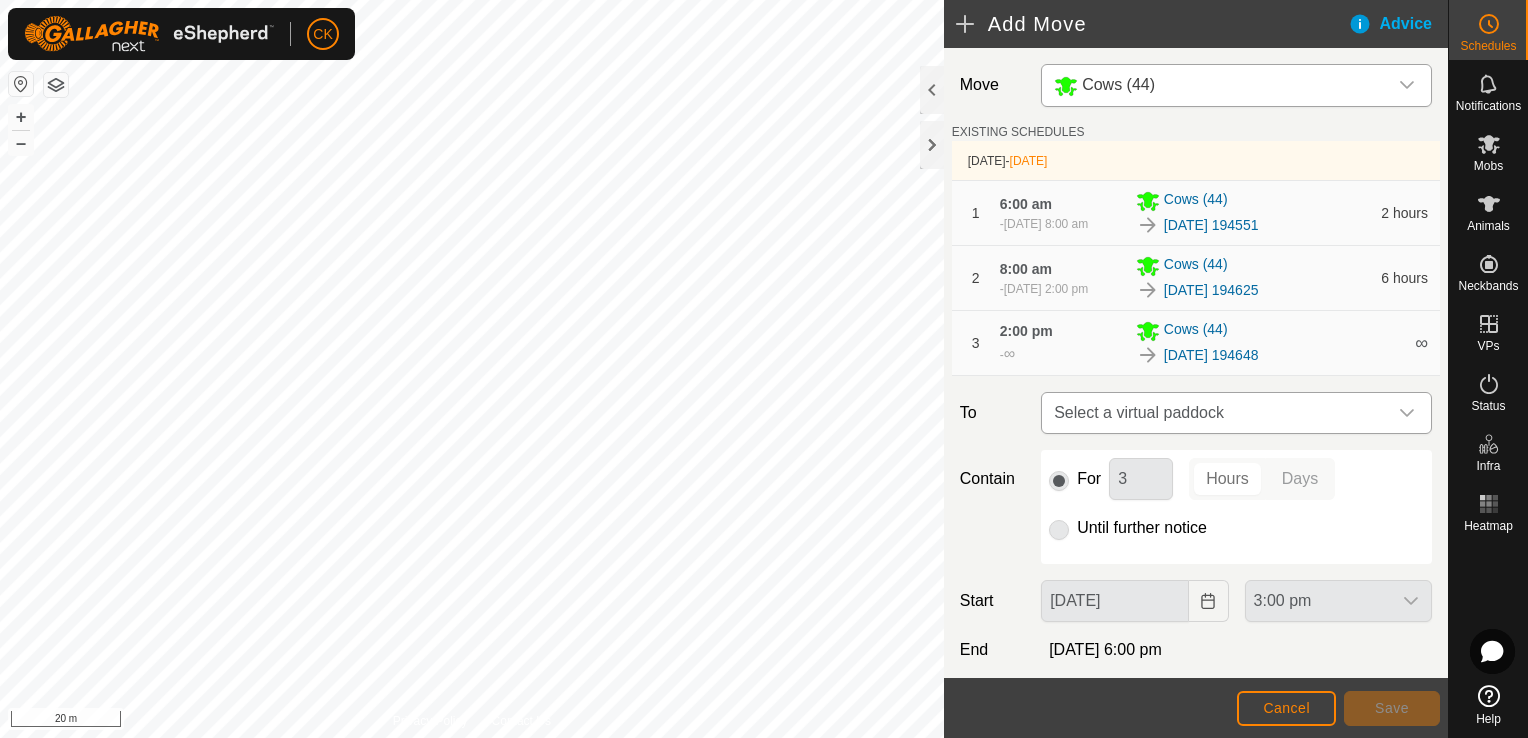 click 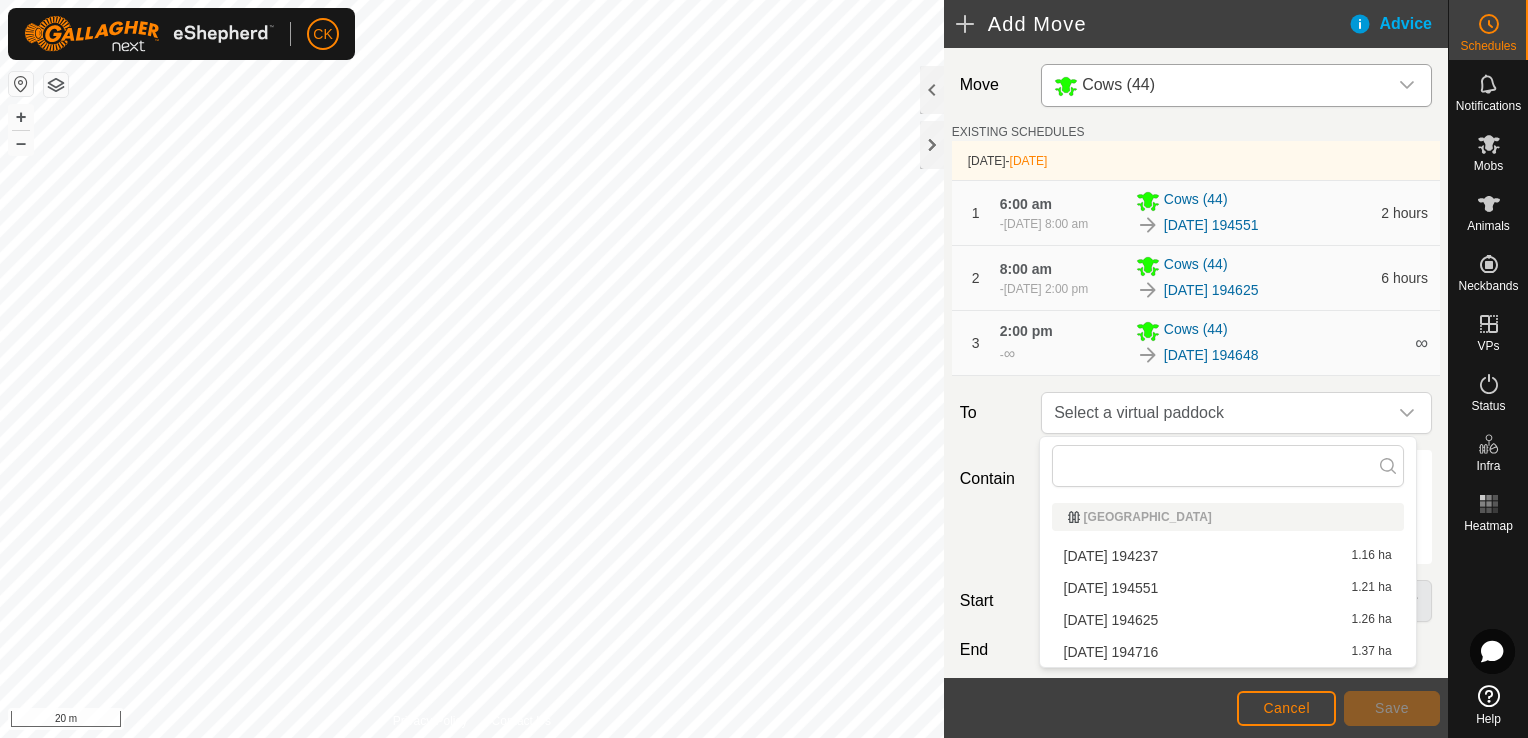 click on "[DATE] 194716  1.37 ha" at bounding box center [1228, 652] 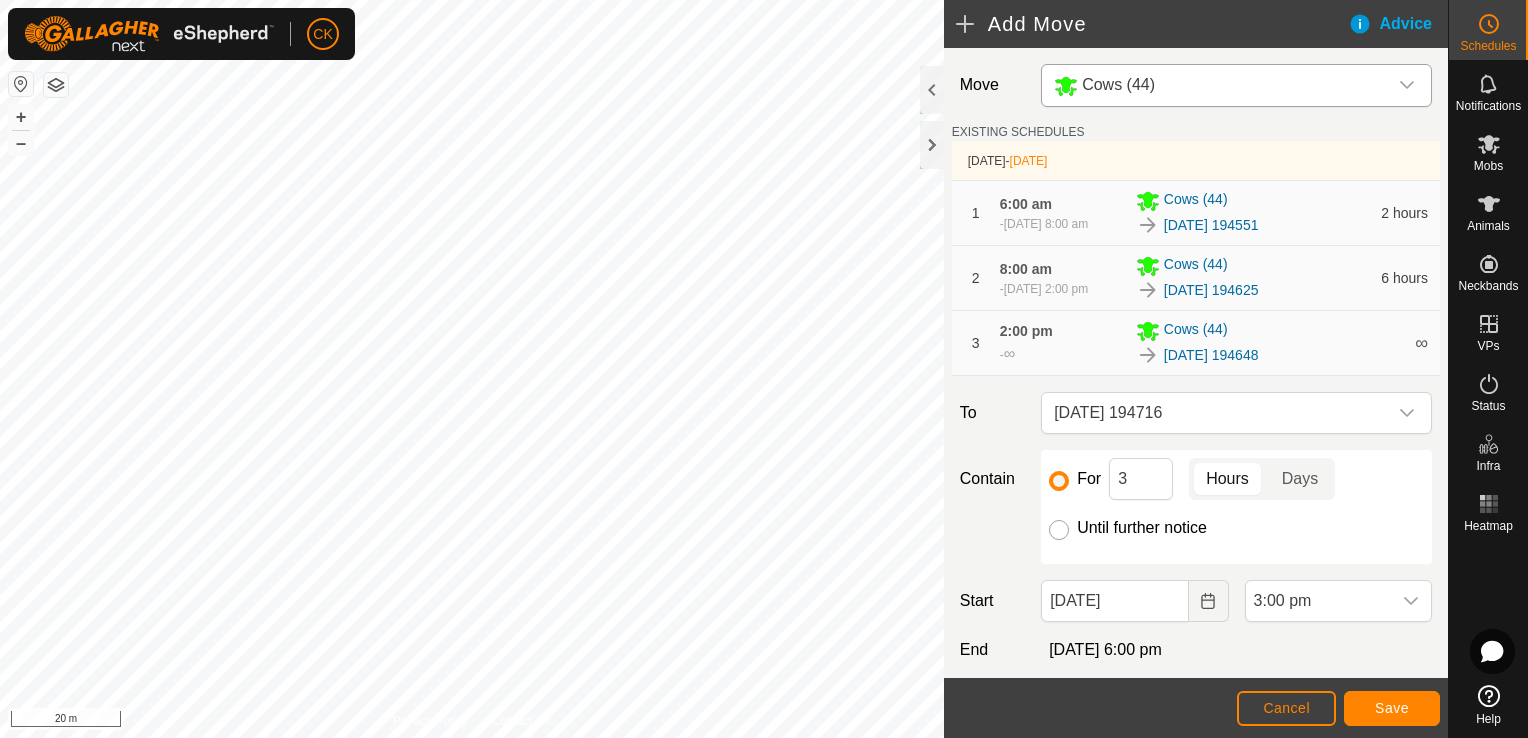click on "Until further notice" at bounding box center [1059, 530] 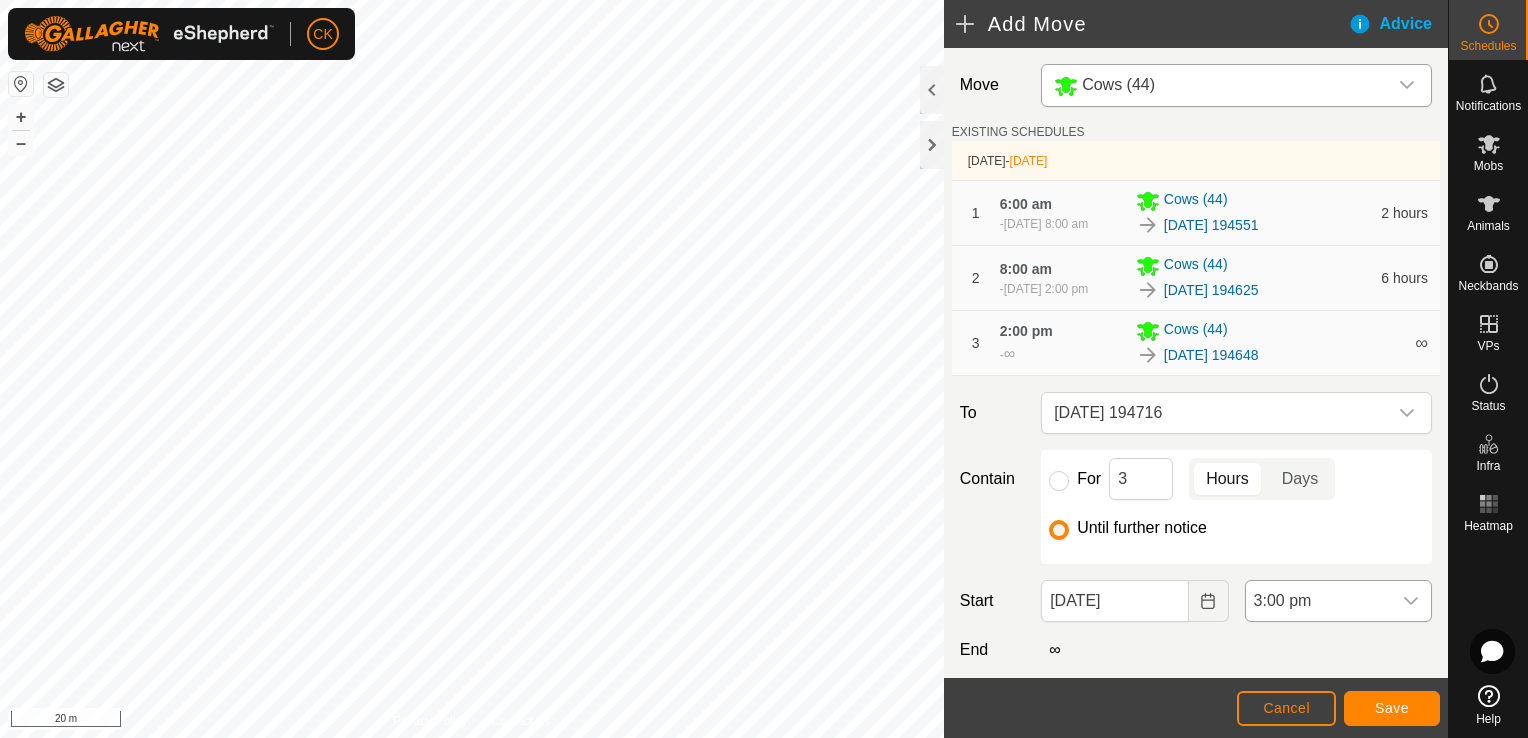 click 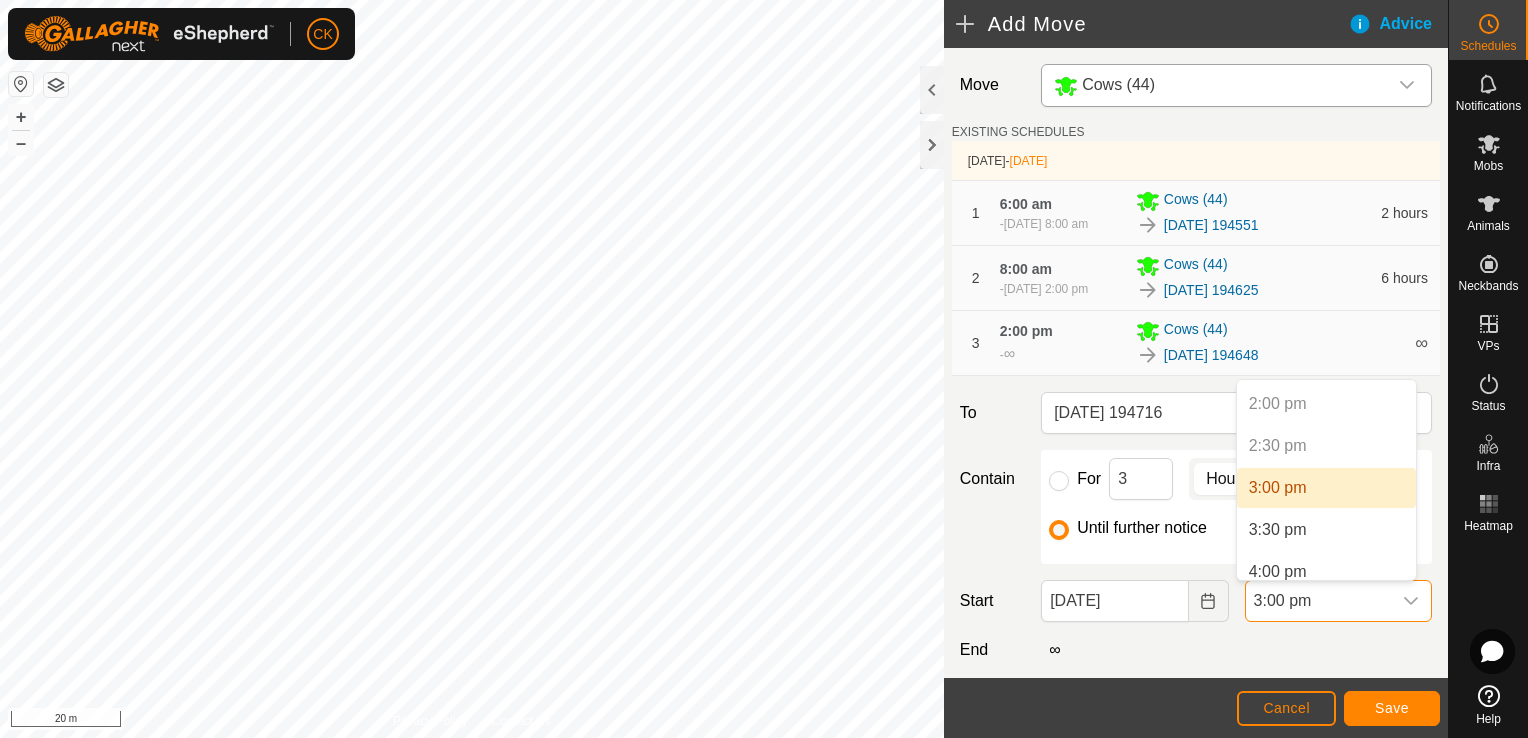 scroll, scrollTop: 1200, scrollLeft: 0, axis: vertical 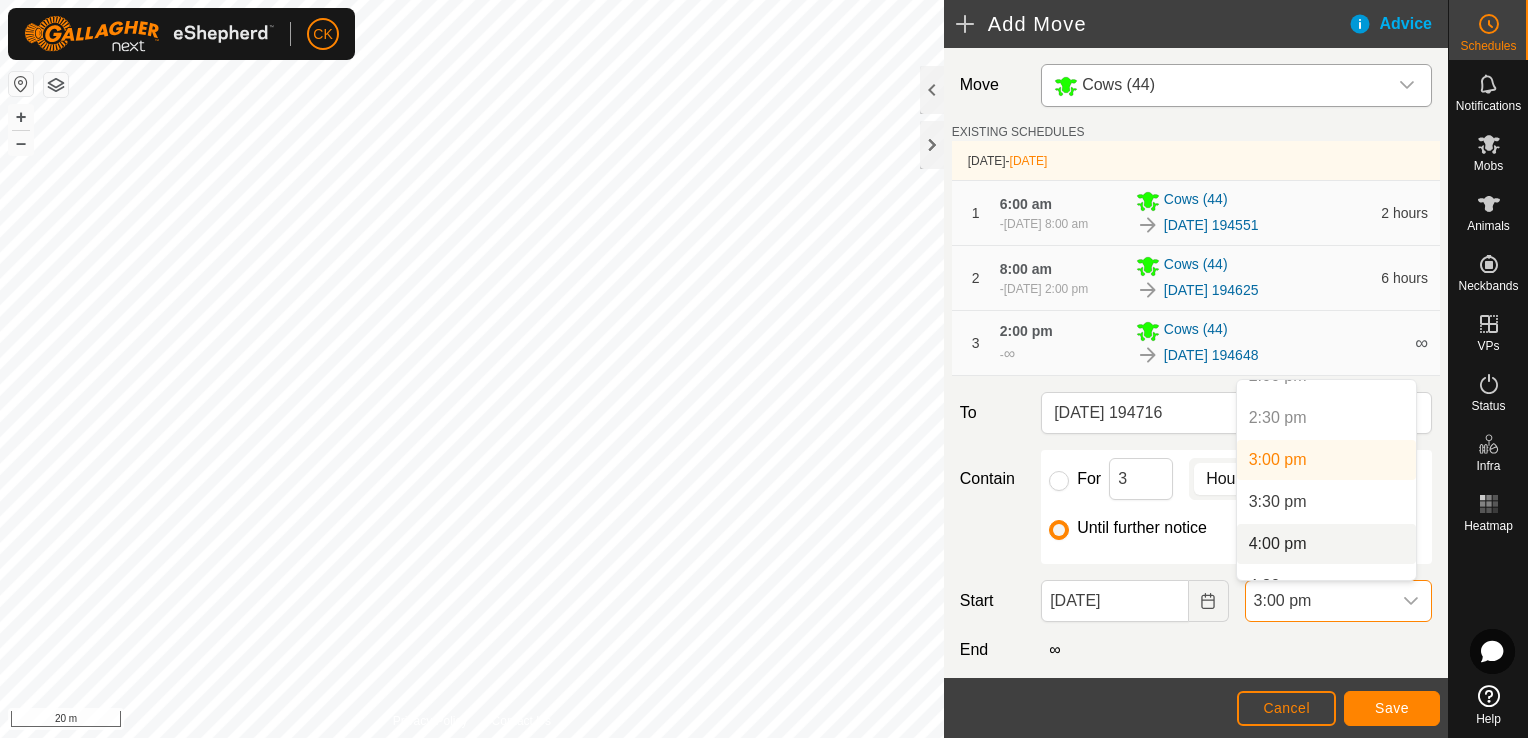 click on "4:00 pm" at bounding box center (1326, 544) 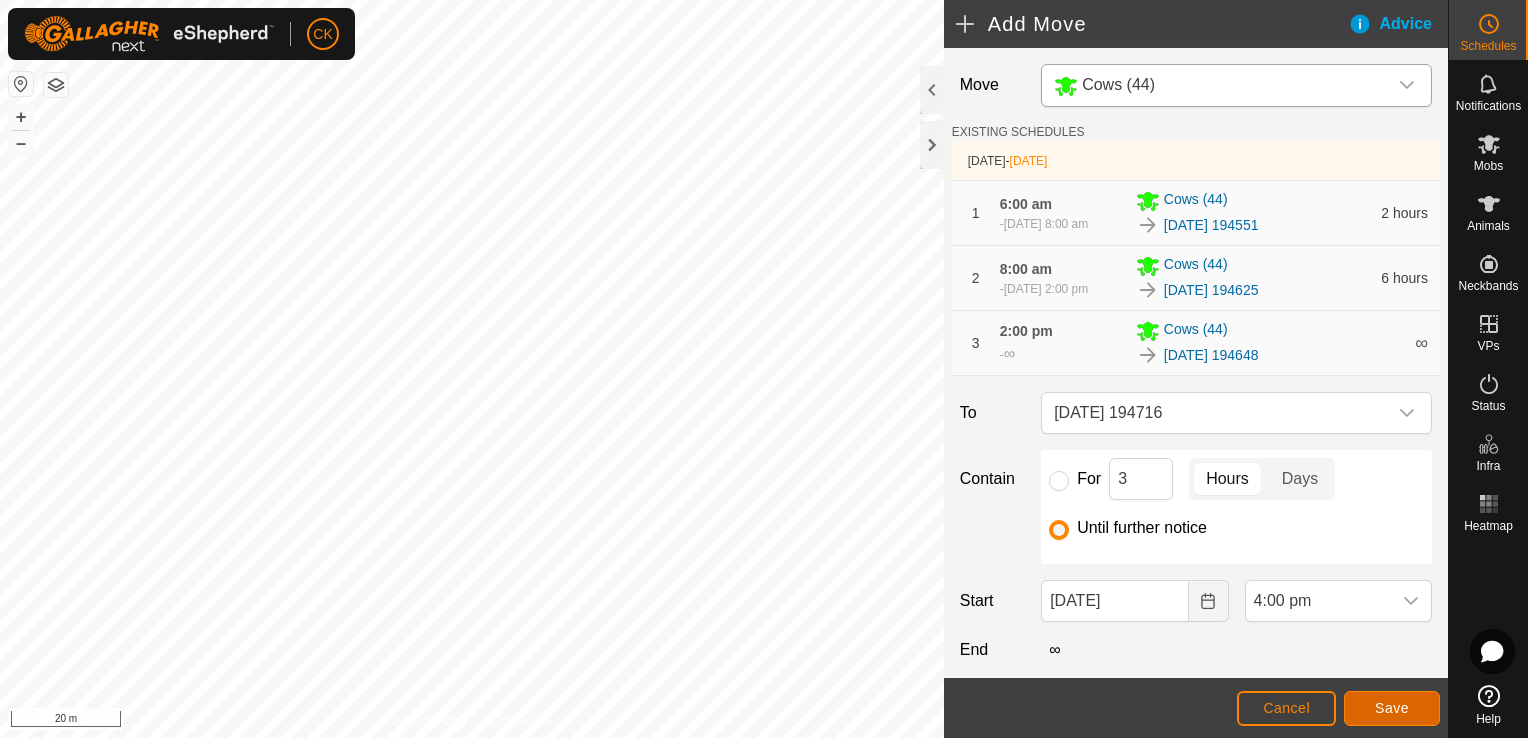 click on "Save" 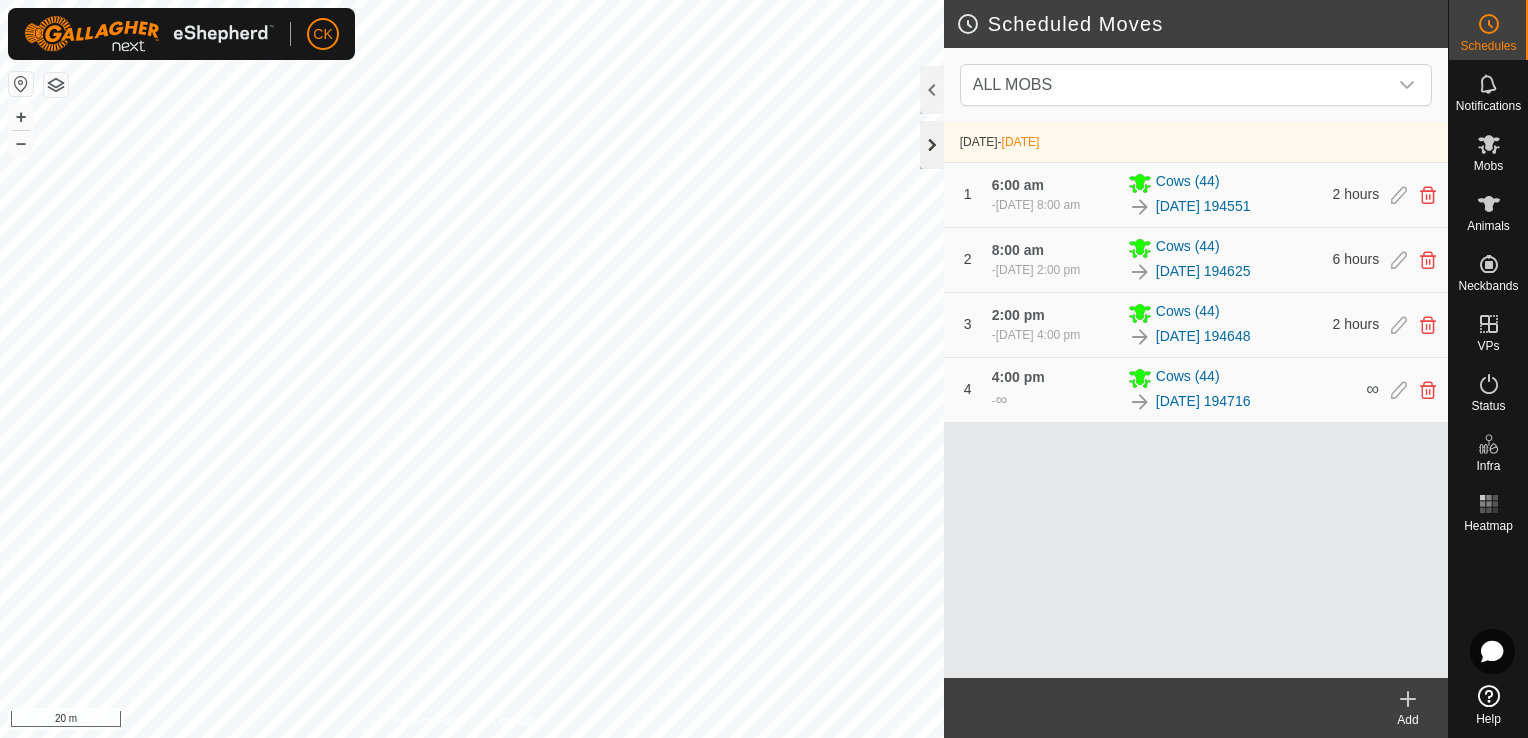 click 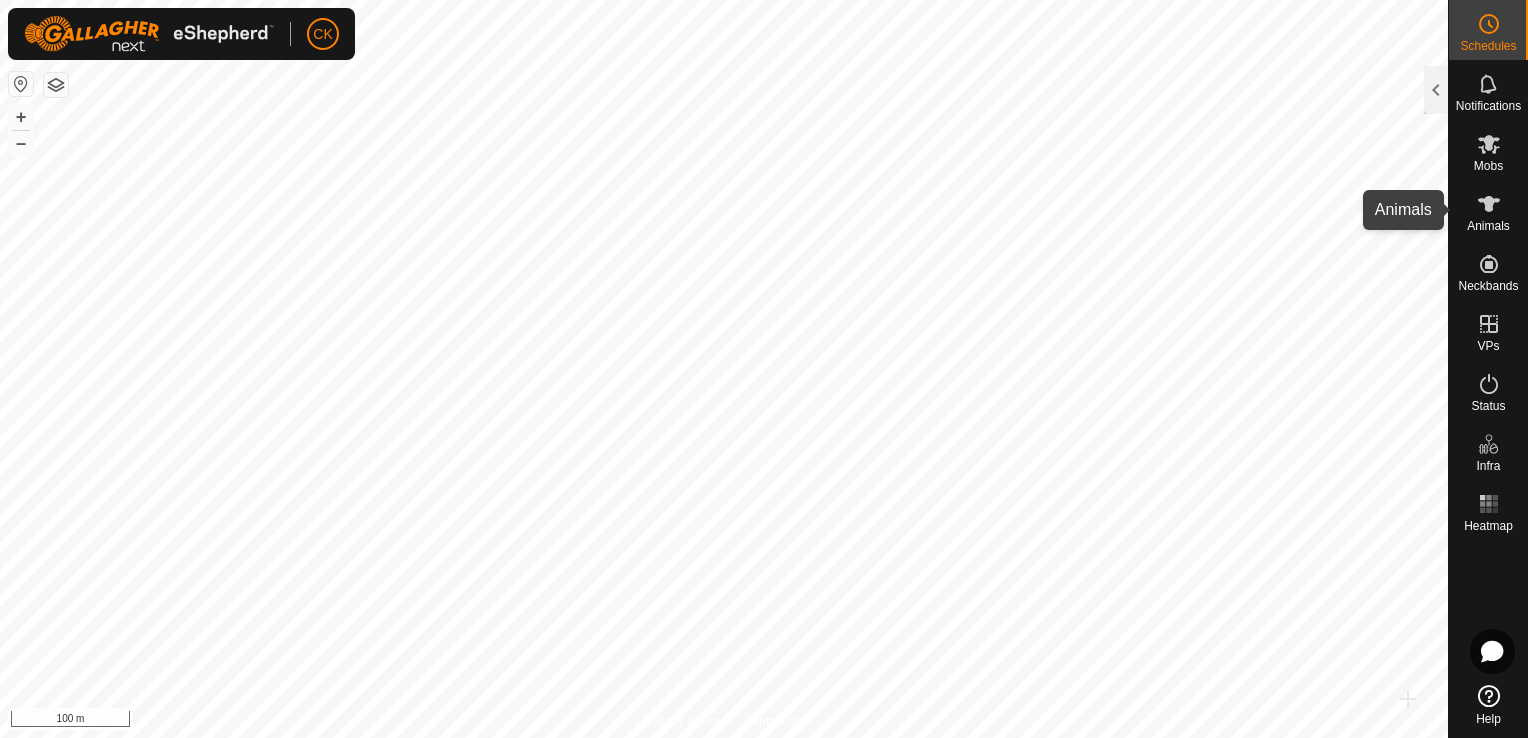 click 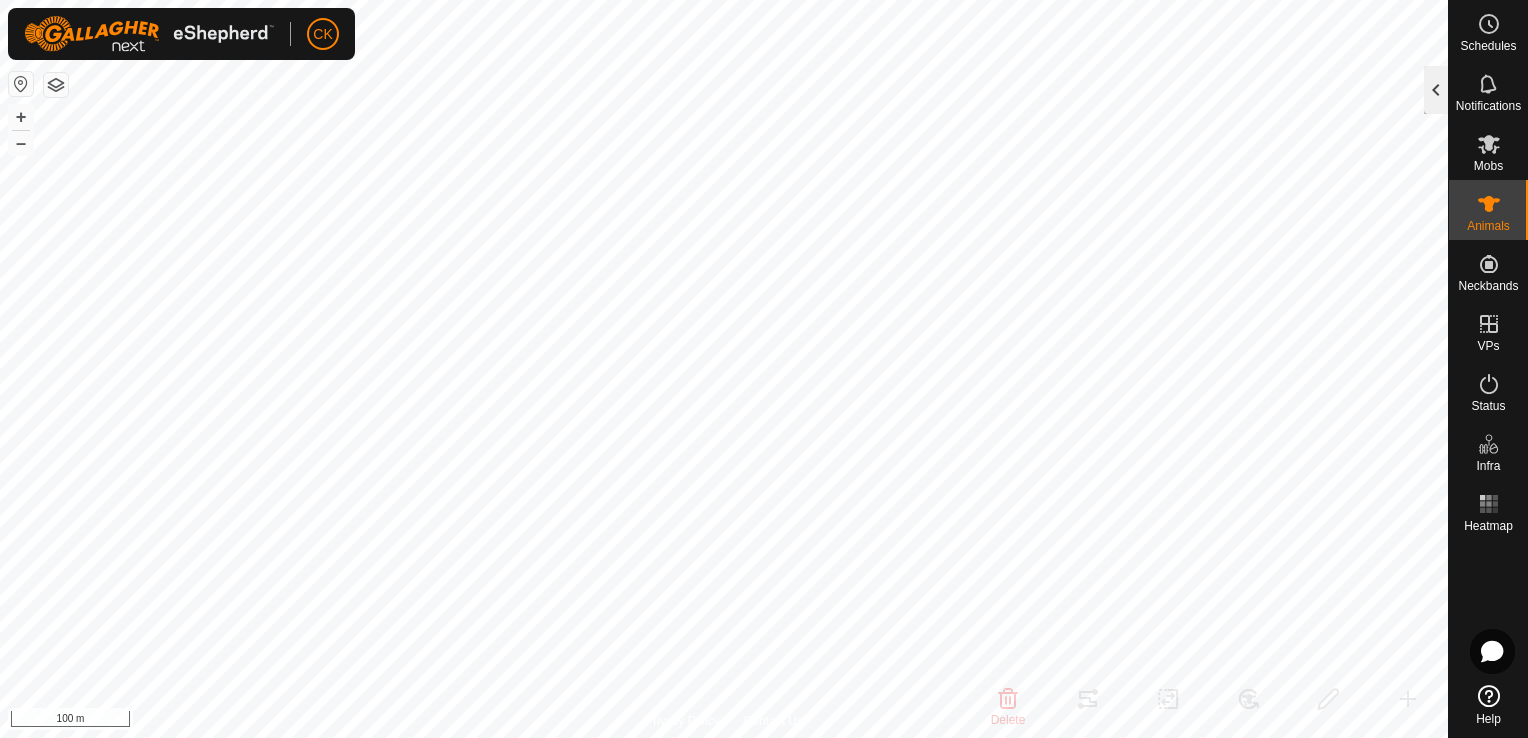 click 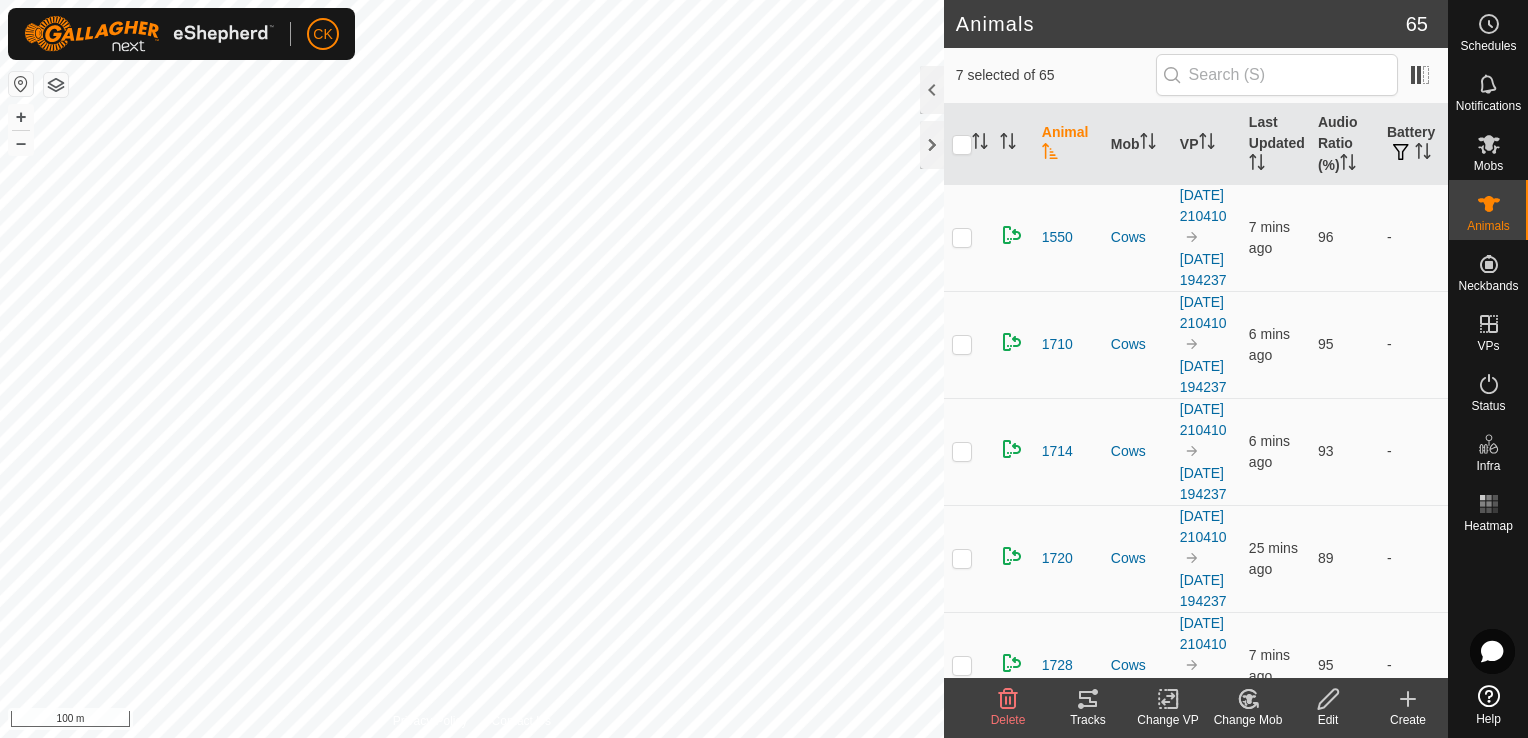 click 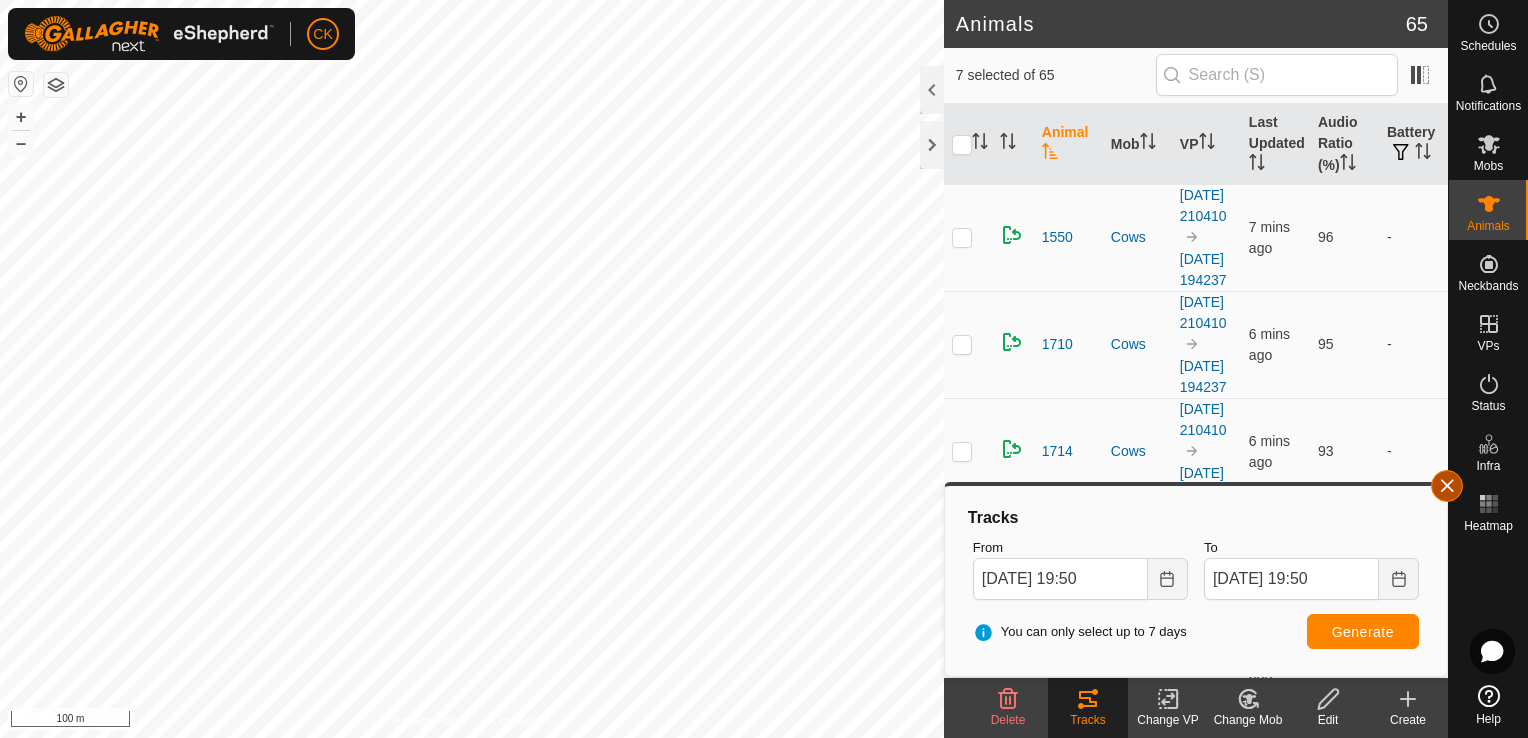 click at bounding box center [1447, 486] 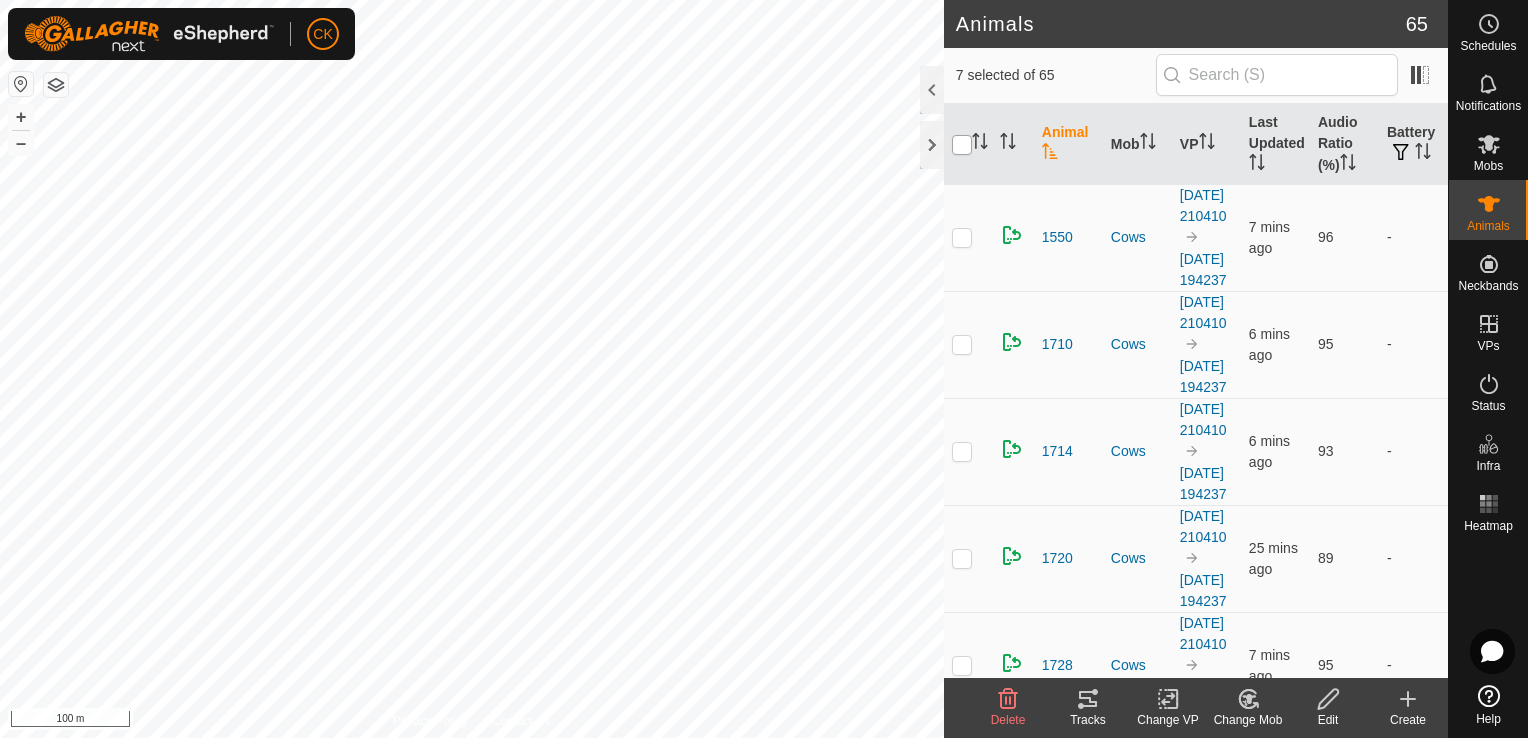 click at bounding box center (962, 145) 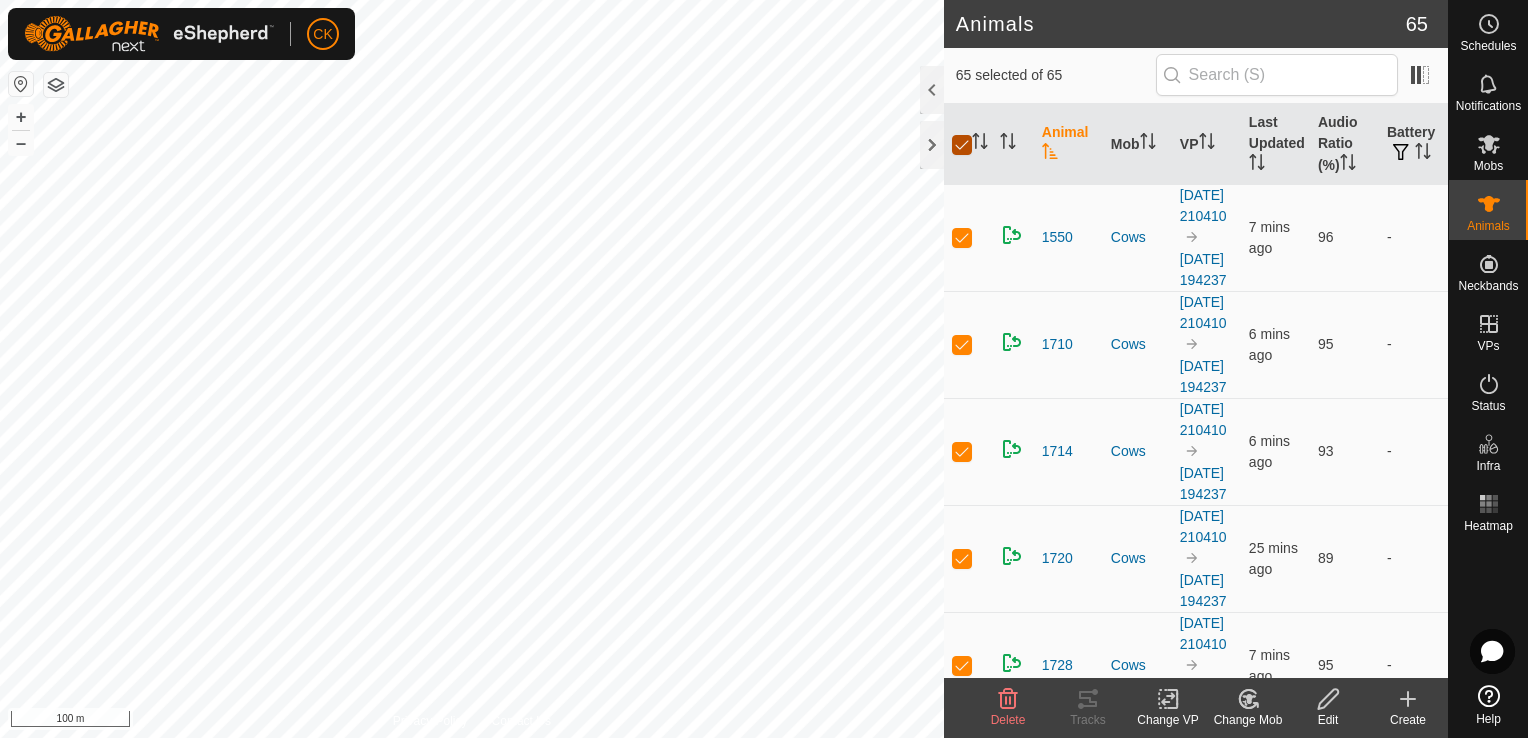 click at bounding box center (962, 145) 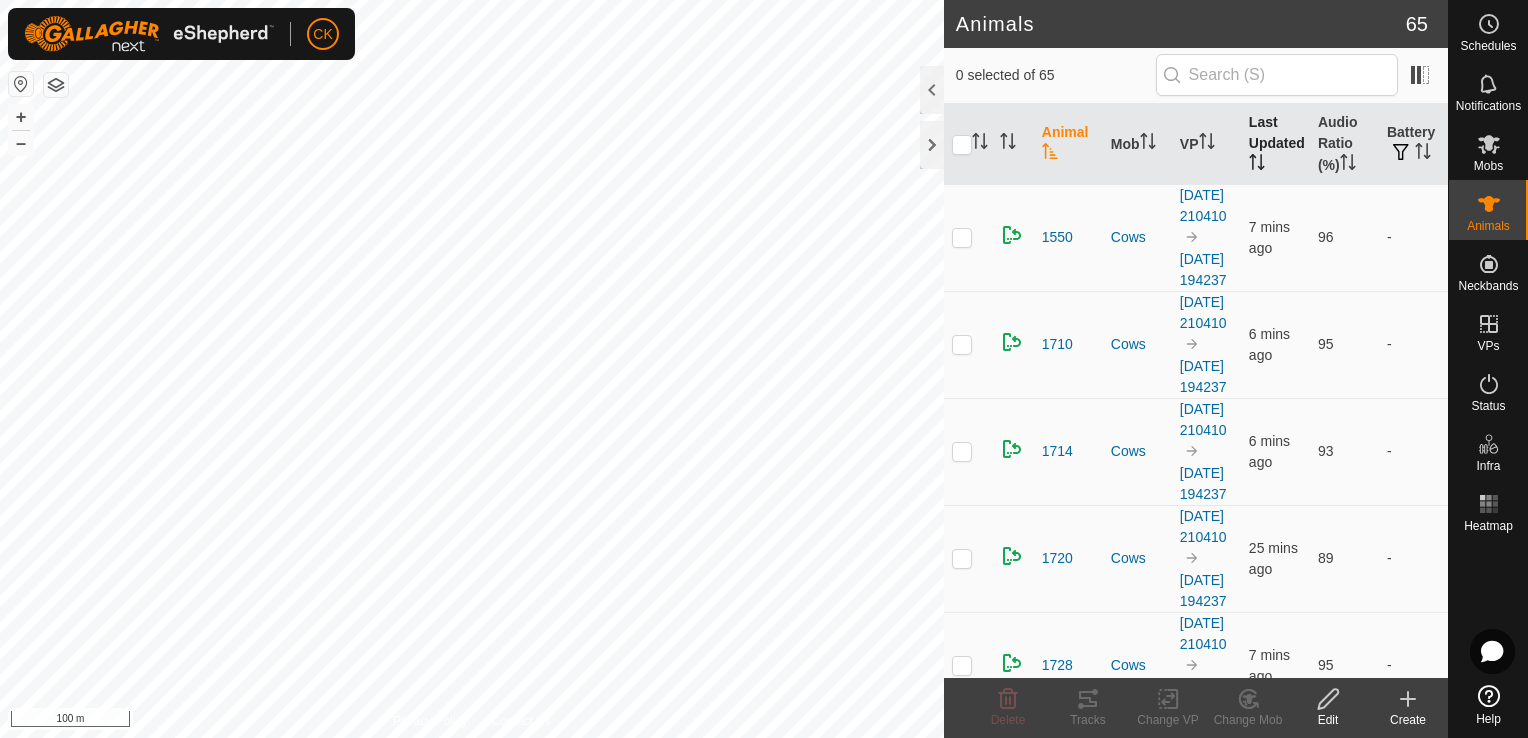 click on "Last Updated" at bounding box center (1275, 144) 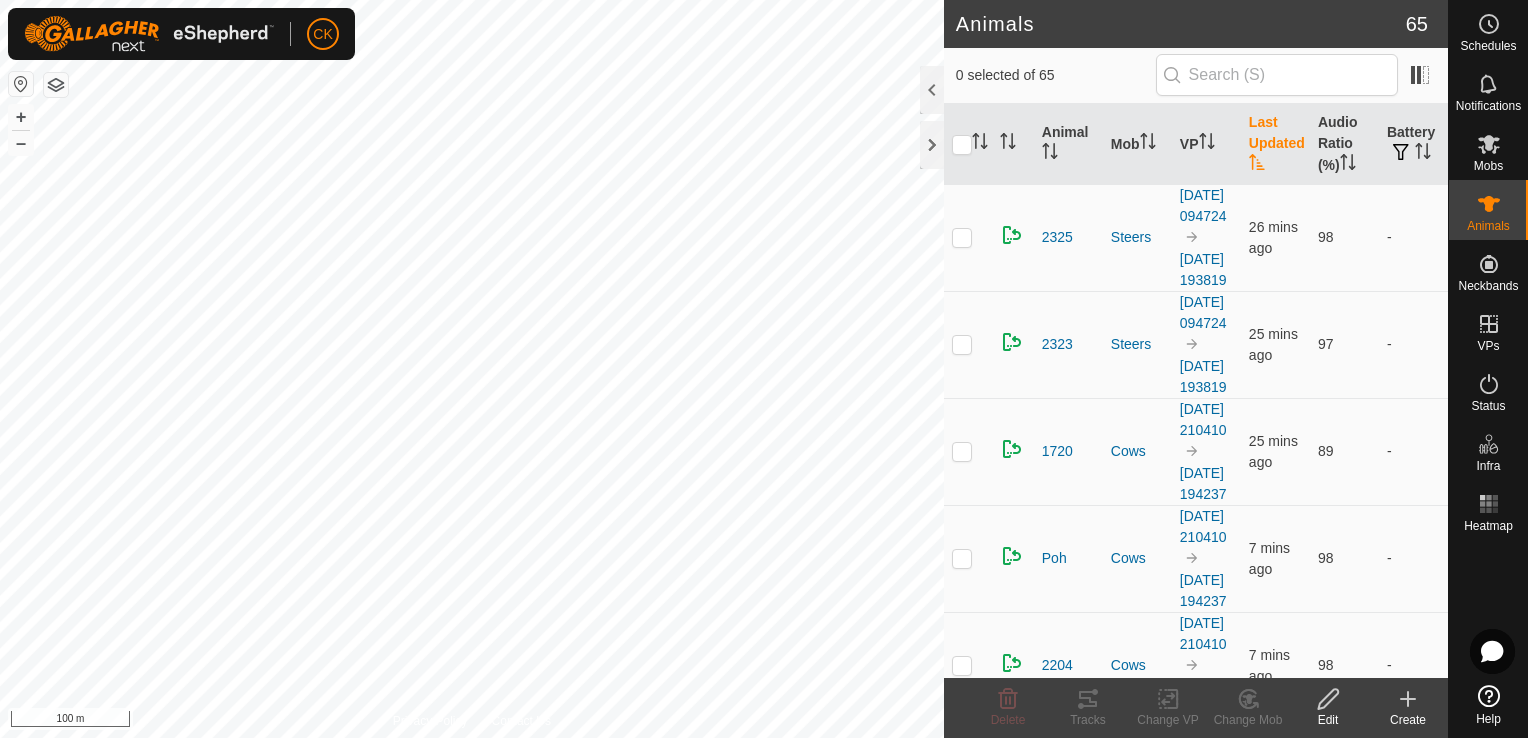 click on "Last Updated" at bounding box center [1275, 144] 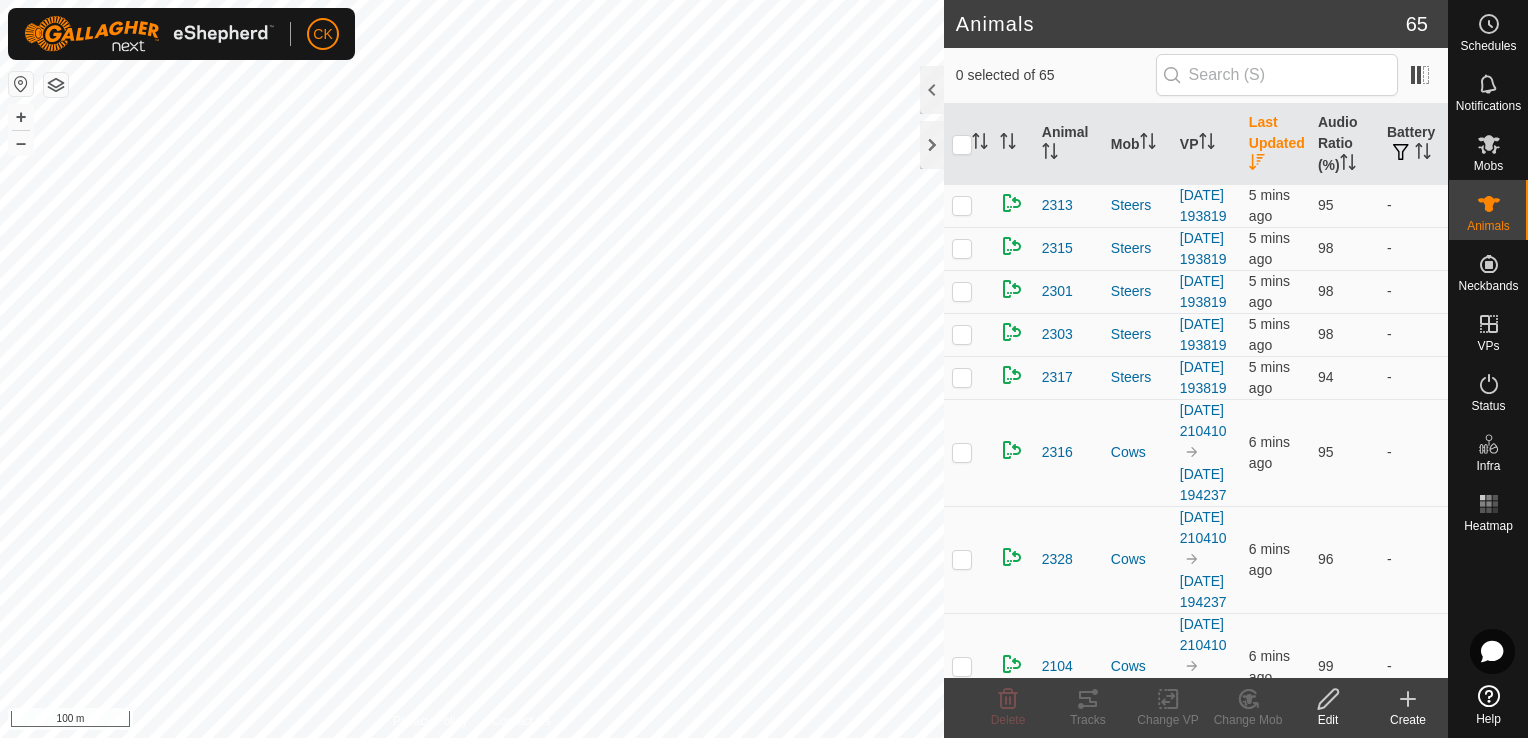 click on "Last Updated" at bounding box center [1275, 144] 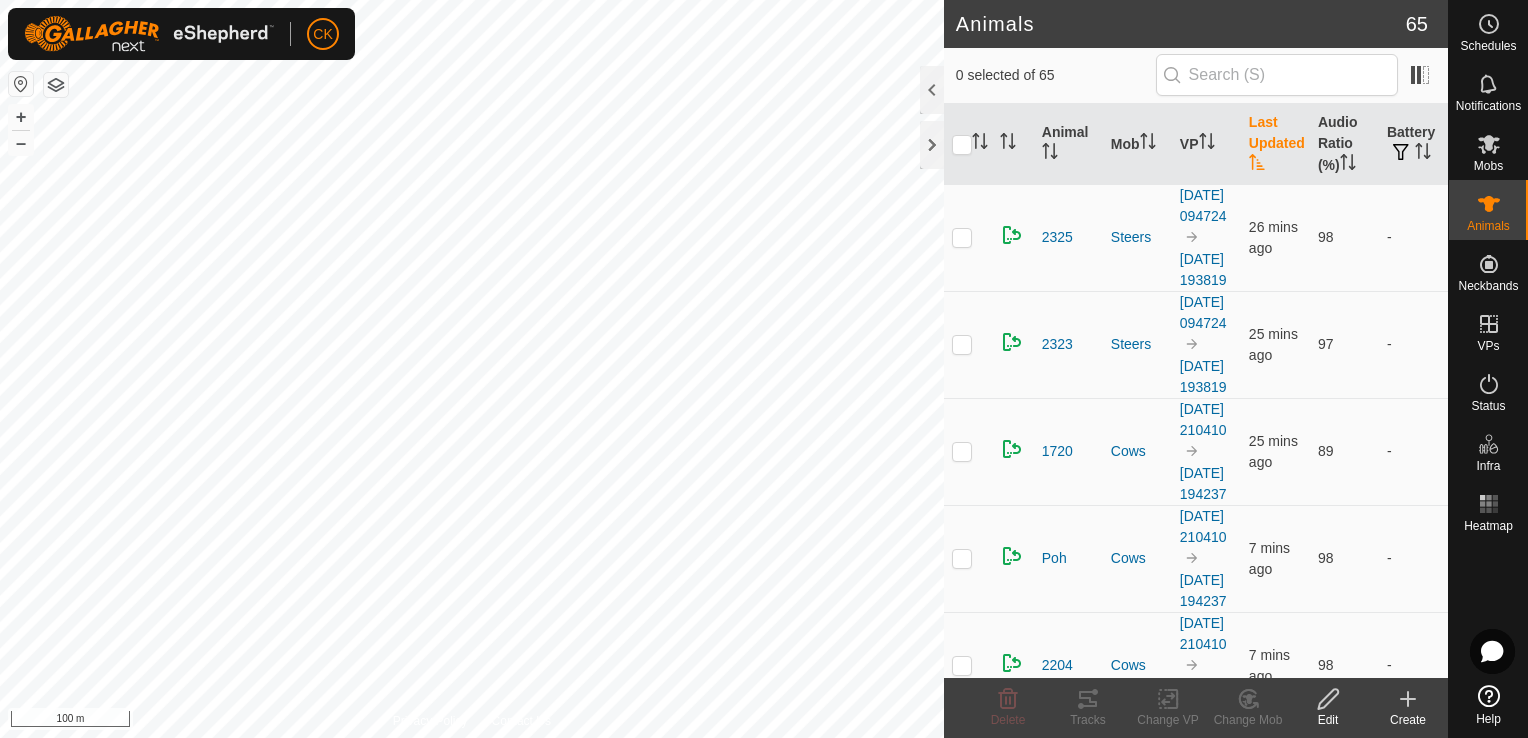 click on "Last Updated" at bounding box center [1275, 144] 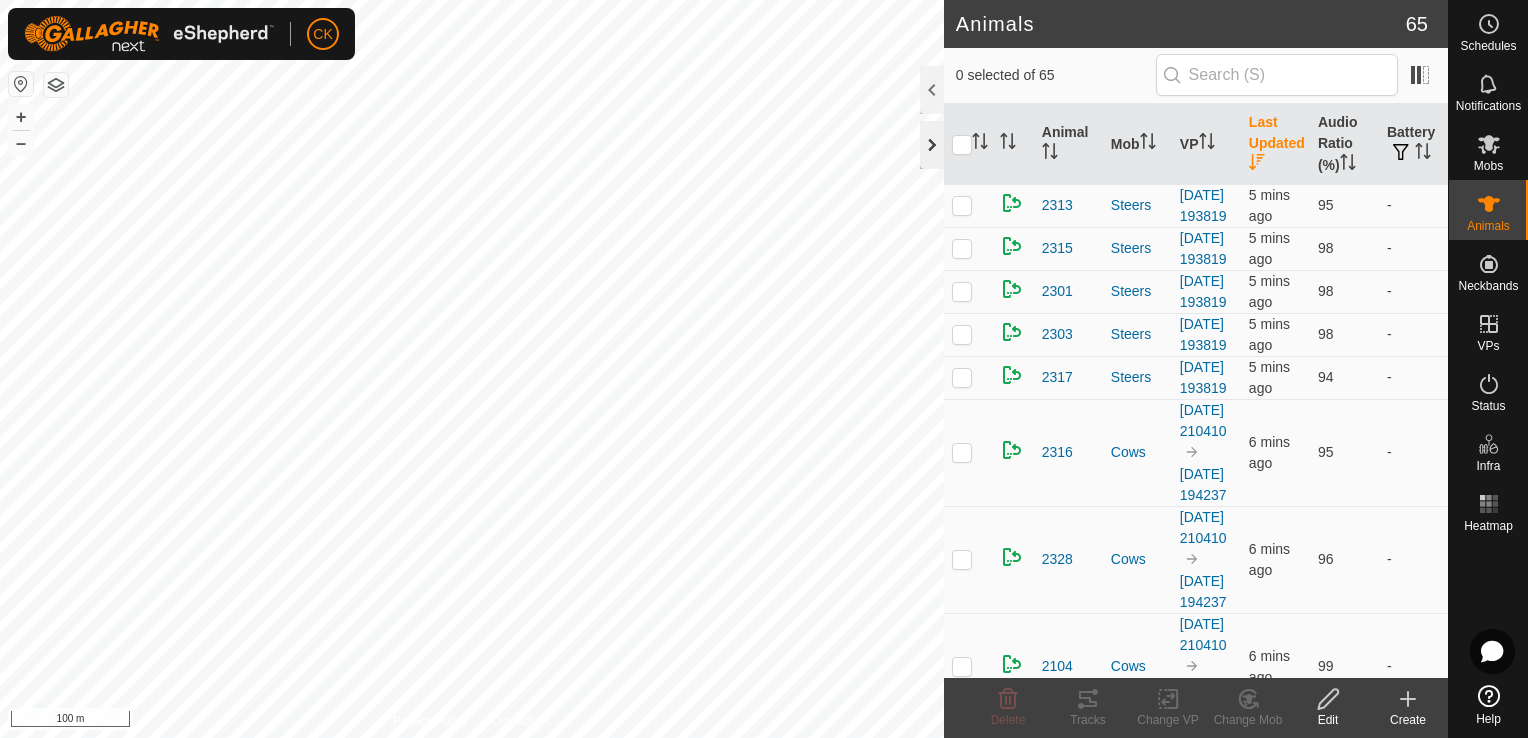 click 